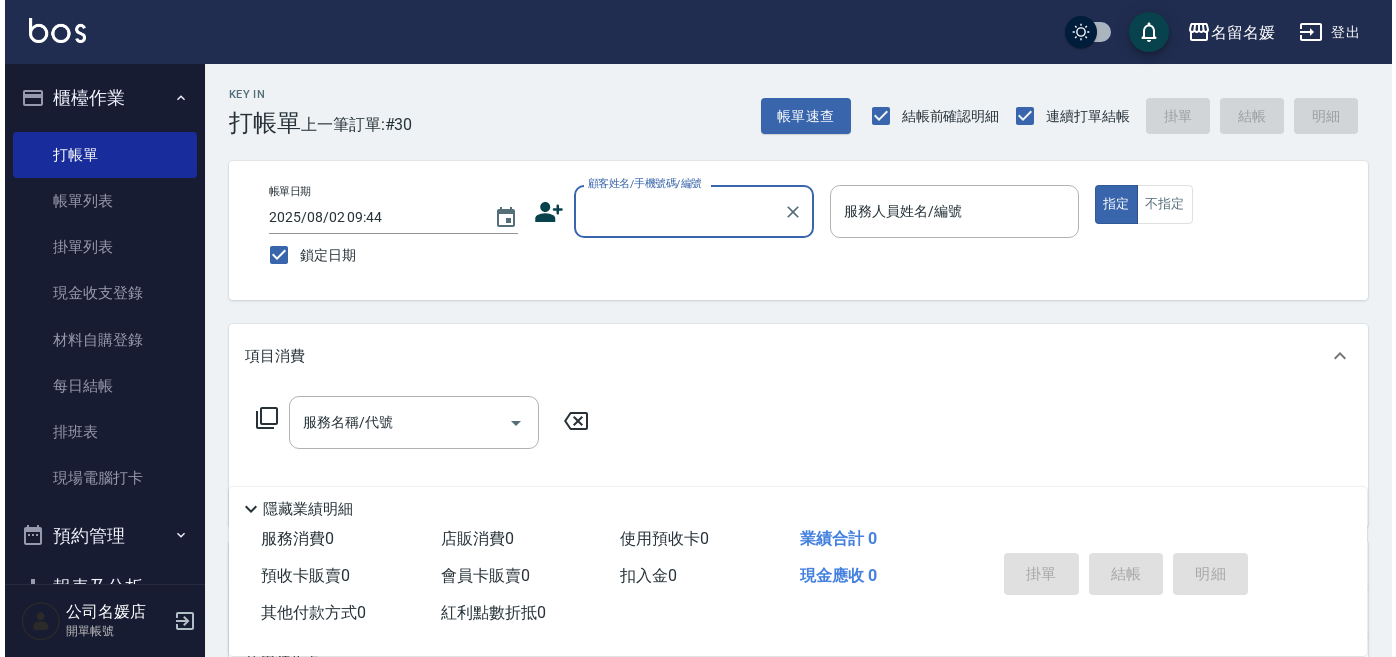 scroll, scrollTop: 0, scrollLeft: 0, axis: both 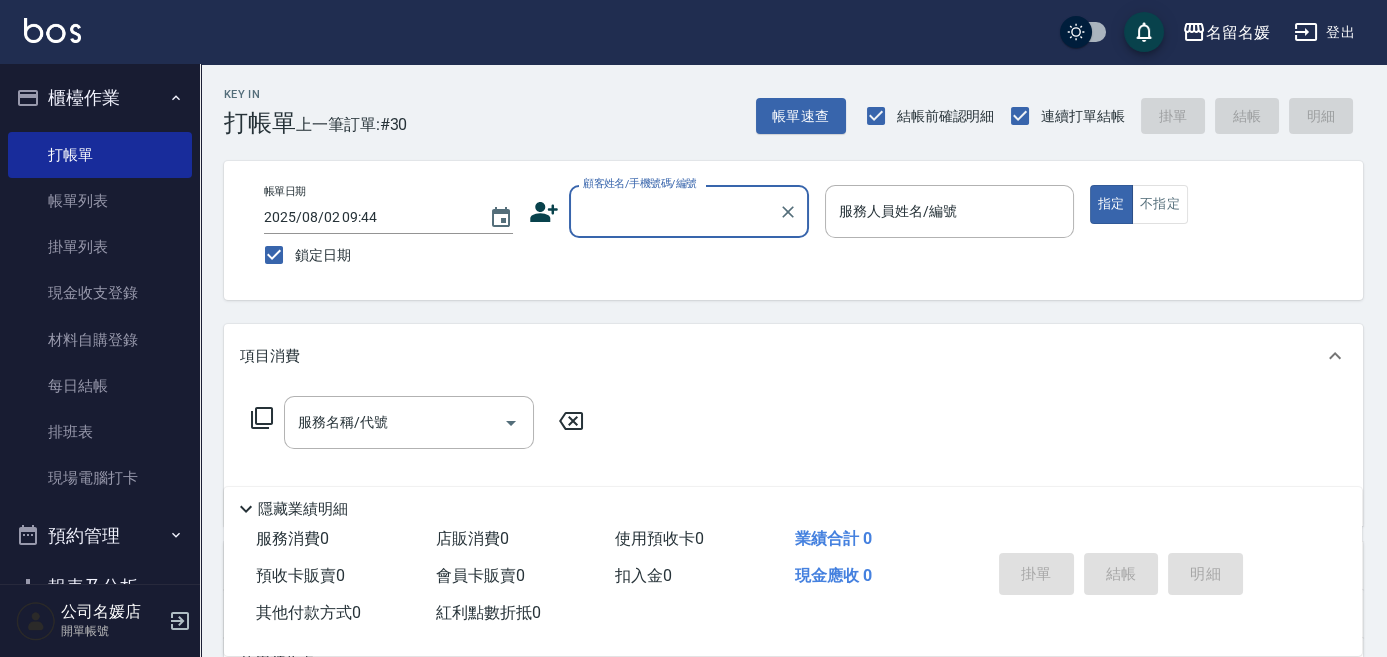 click on "顧客姓名/手機號碼/編號" at bounding box center (674, 211) 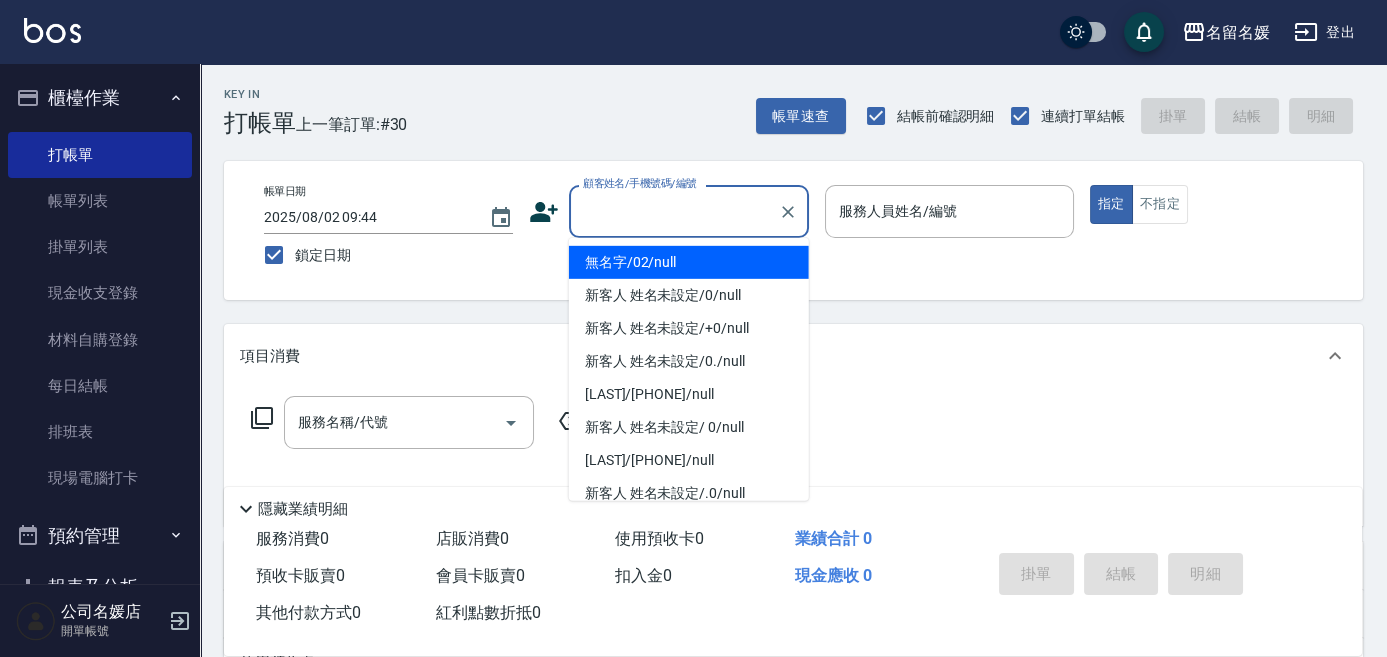 click on "無名字/02/null" at bounding box center (689, 262) 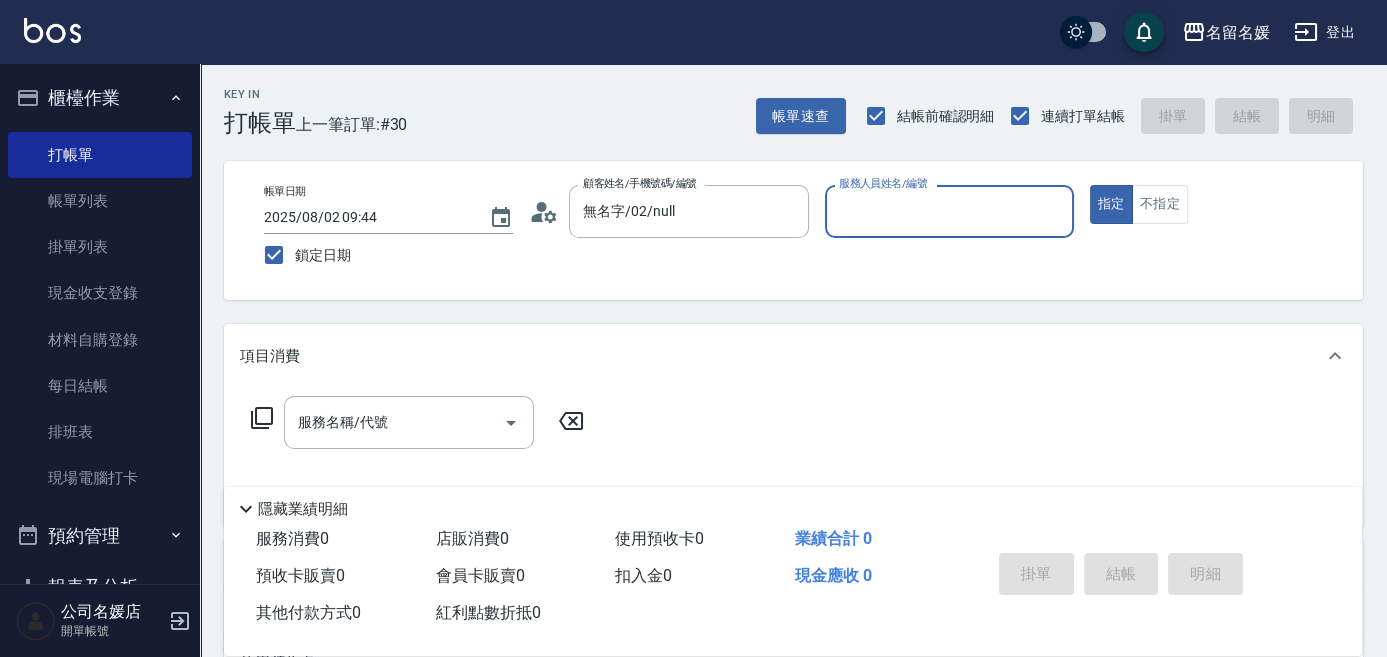 click on "服務人員姓名/編號" at bounding box center [949, 211] 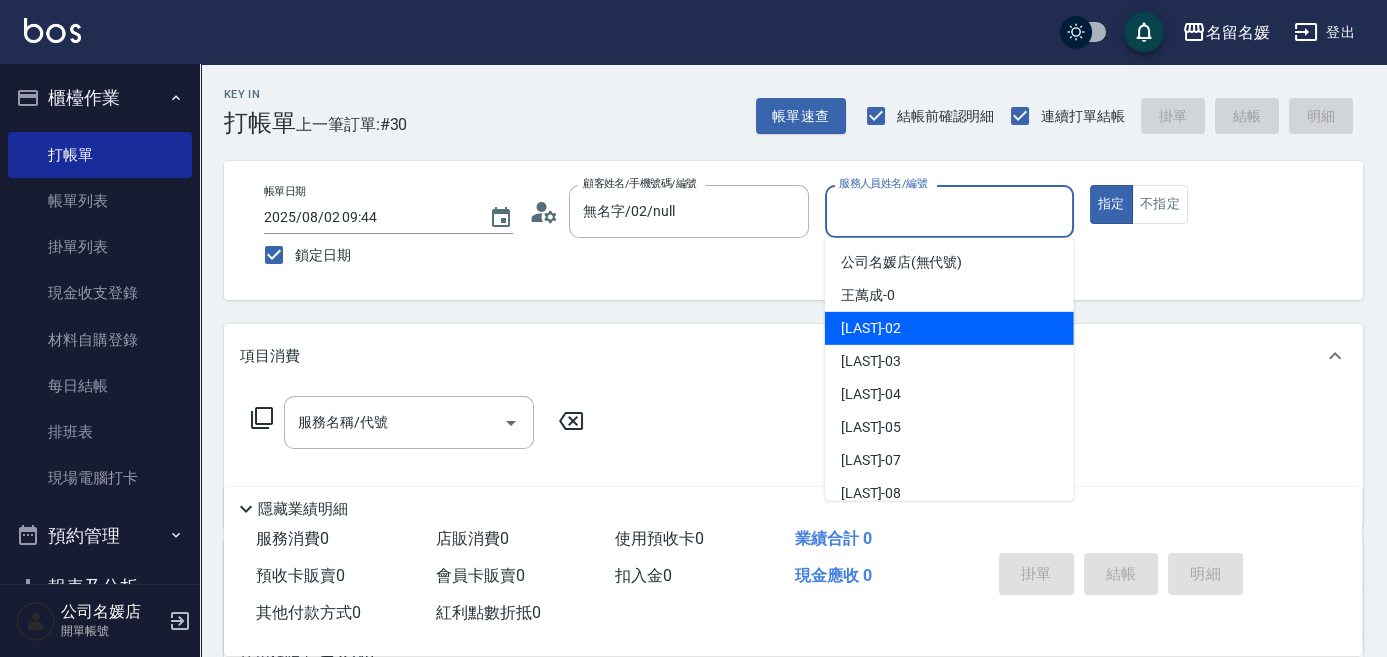 click on "[LAST] -02" at bounding box center (949, 328) 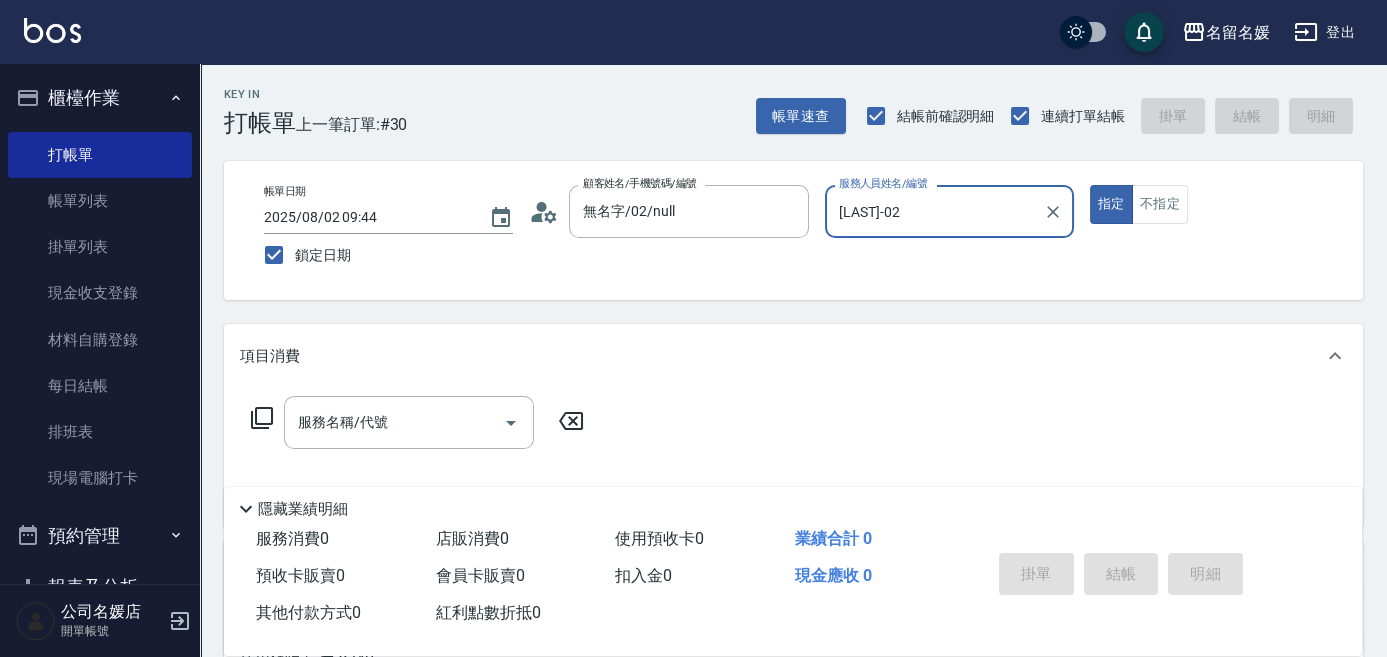 click 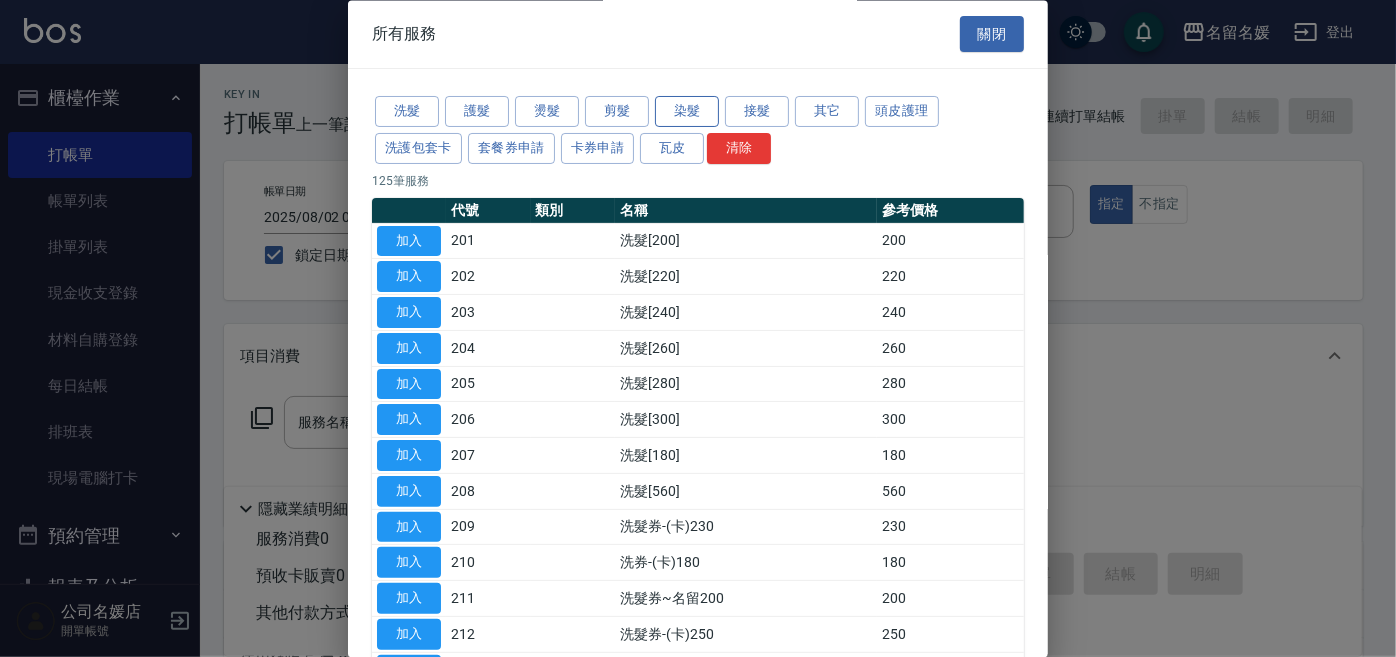 click on "染髮" at bounding box center (687, 112) 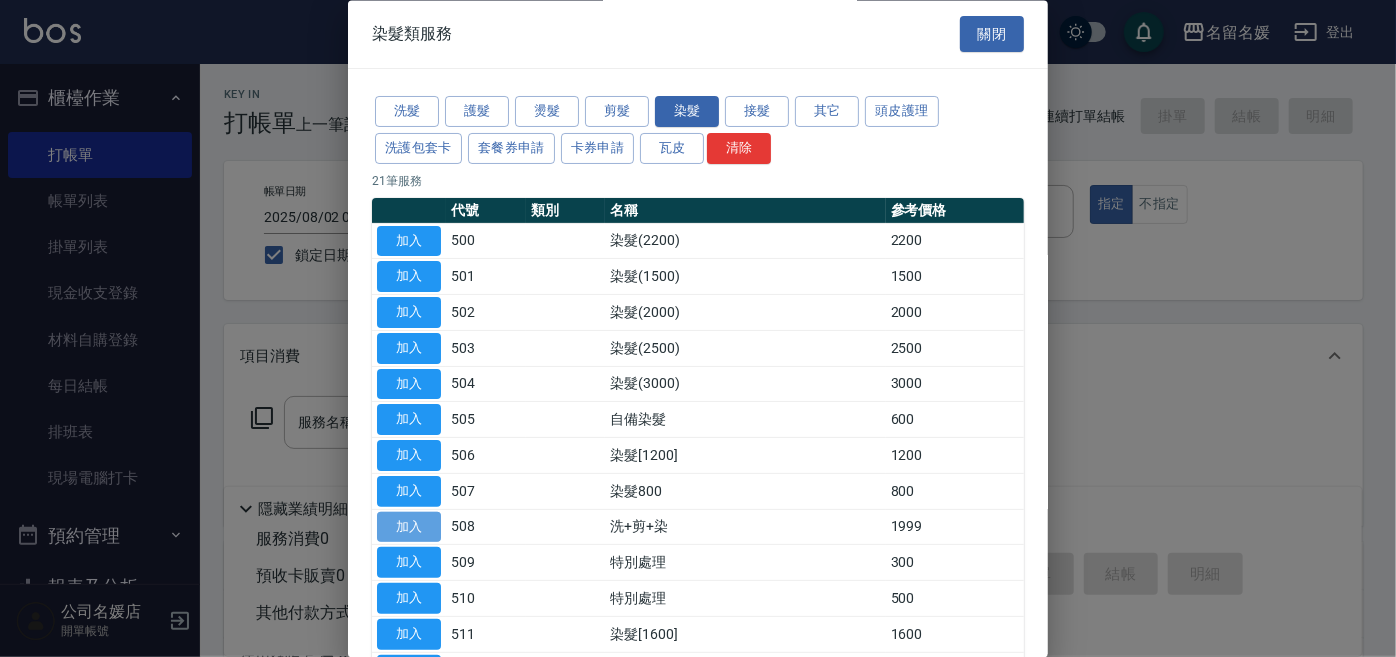 click on "加入" at bounding box center [409, 527] 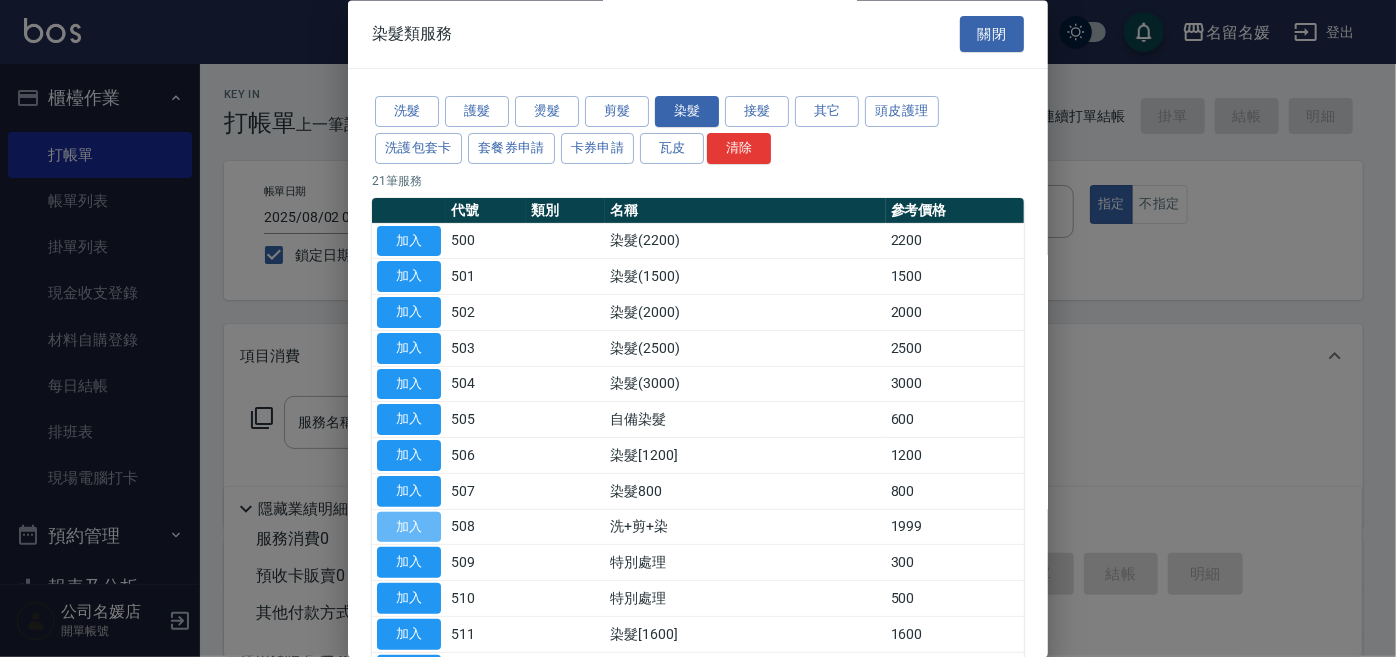 type on "洗+剪+染(508)" 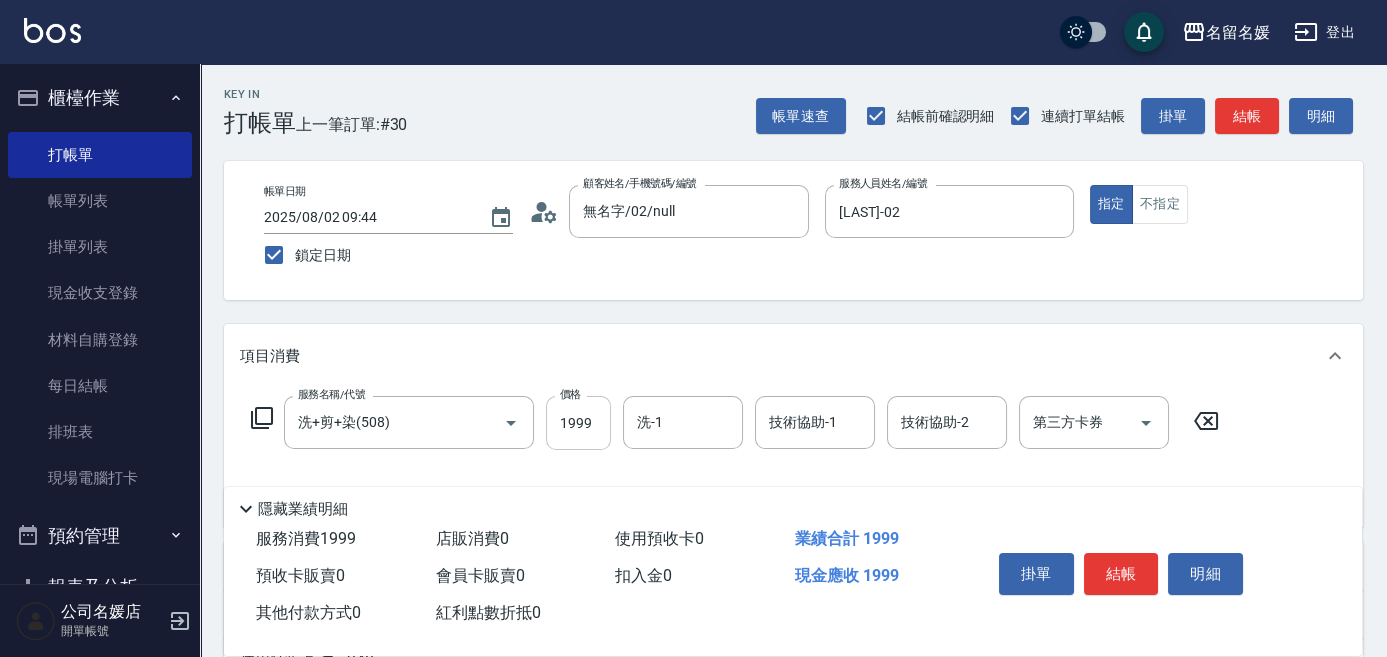 click on "1999" at bounding box center [578, 423] 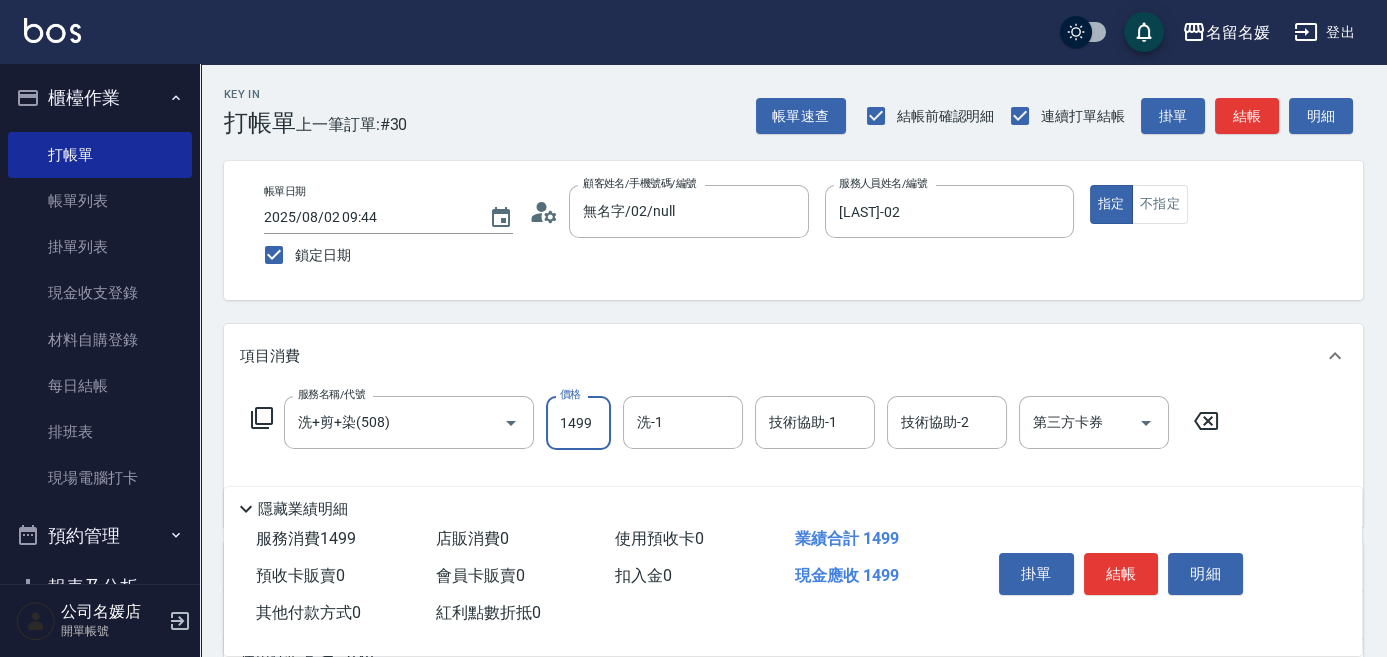 type on "1499" 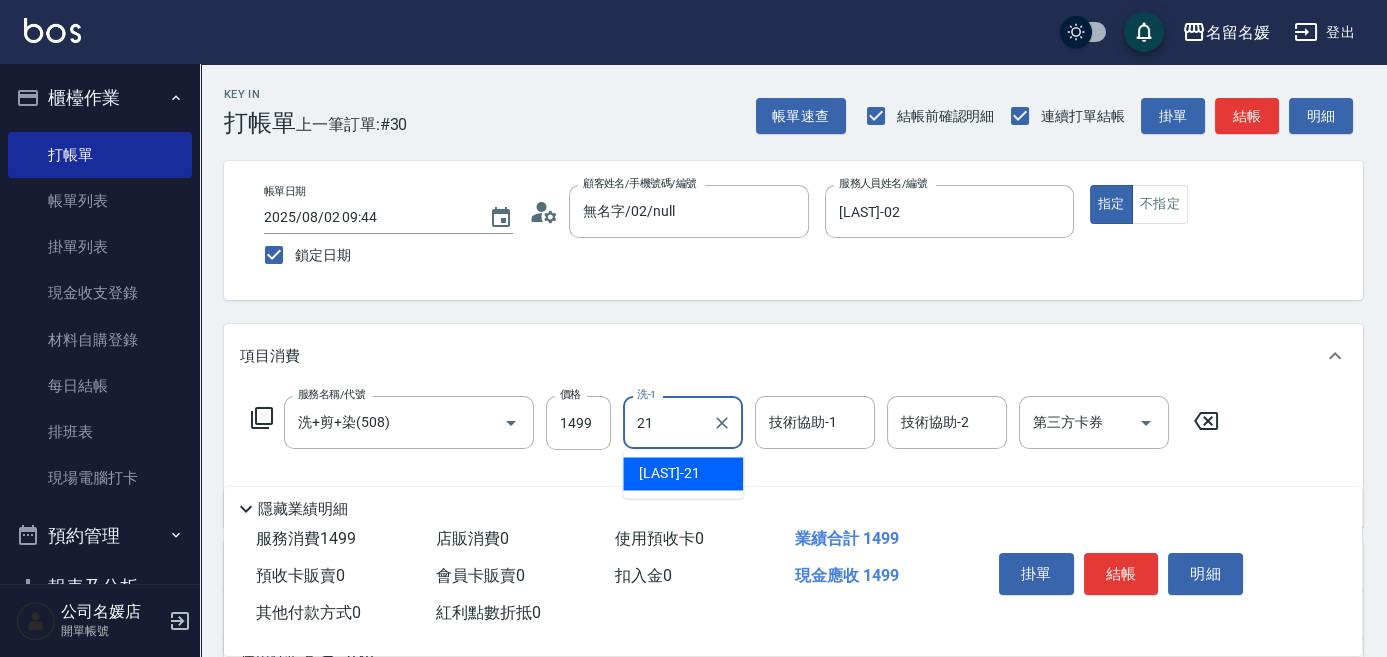 type on "[LAST]-21" 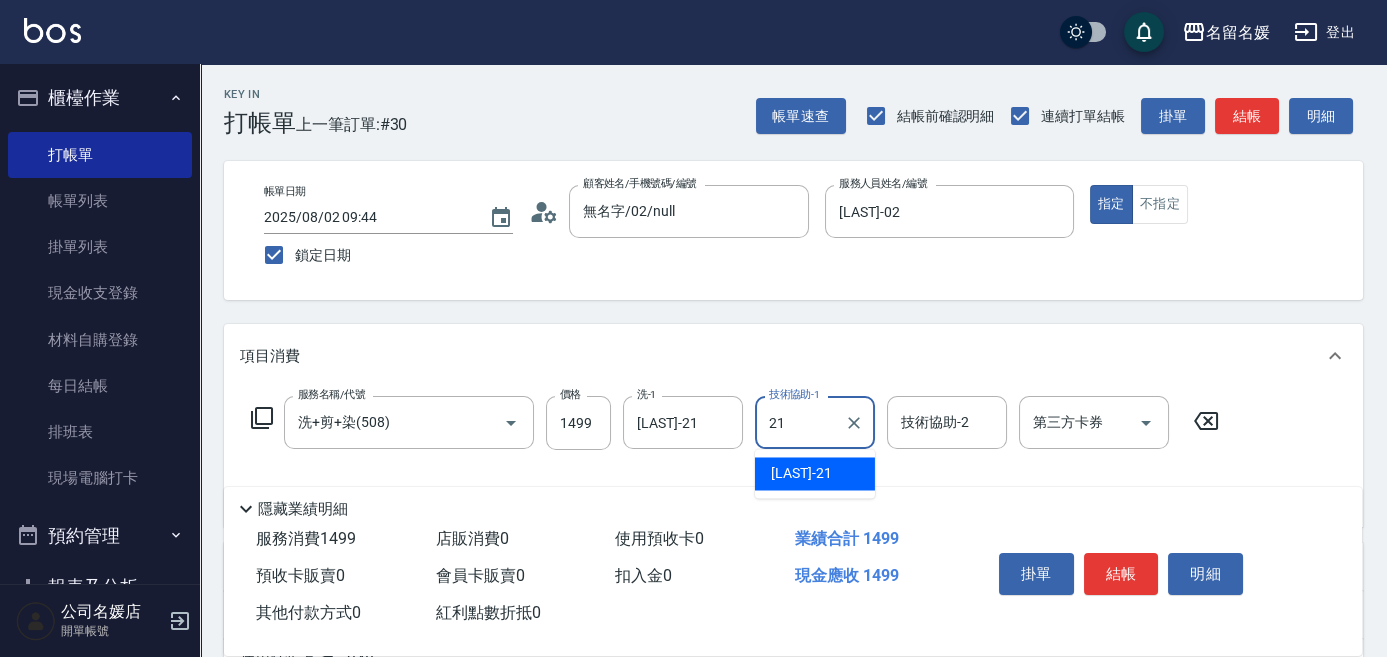 type on "[LAST]-21" 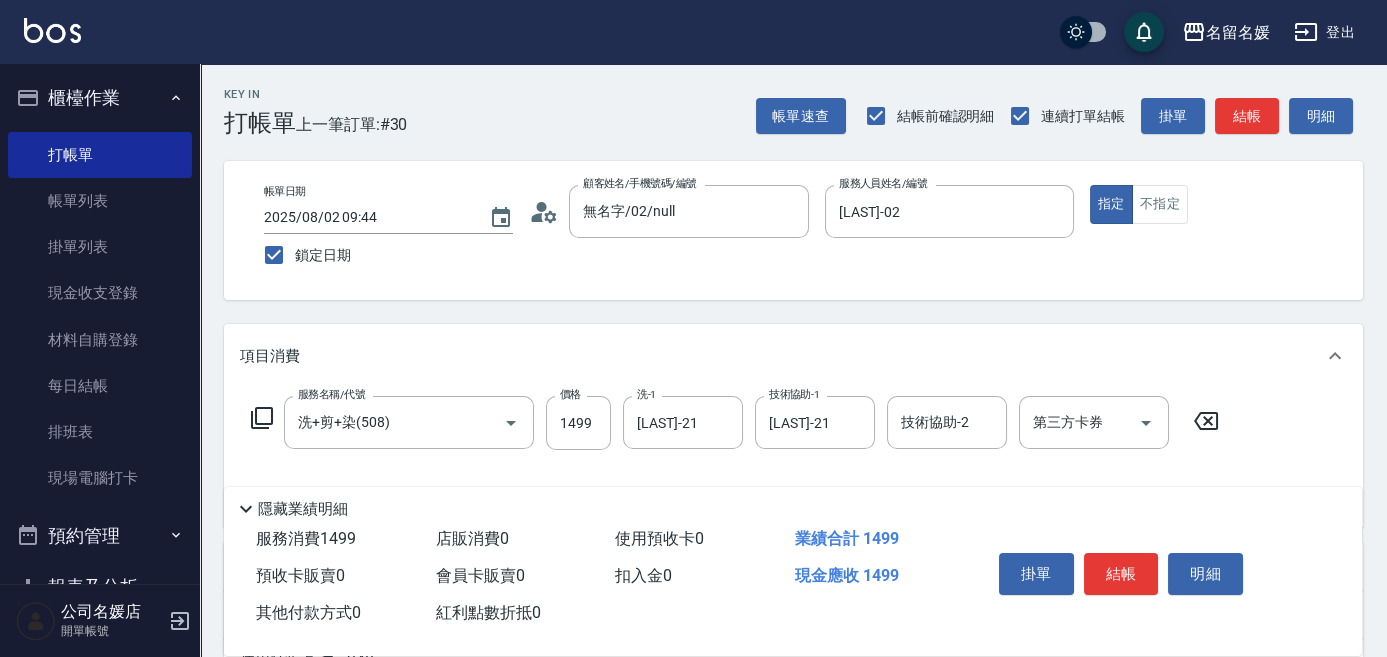 click 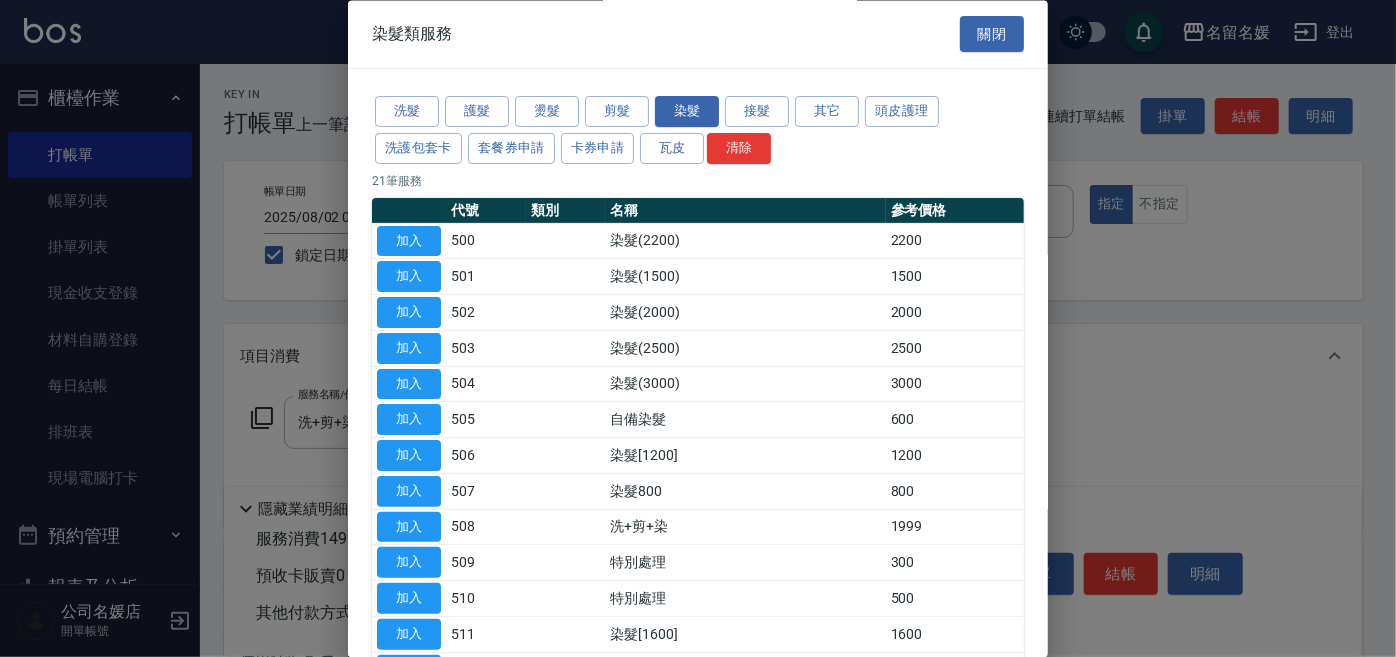 drag, startPoint x: 459, startPoint y: 110, endPoint x: 560, endPoint y: 164, distance: 114.52947 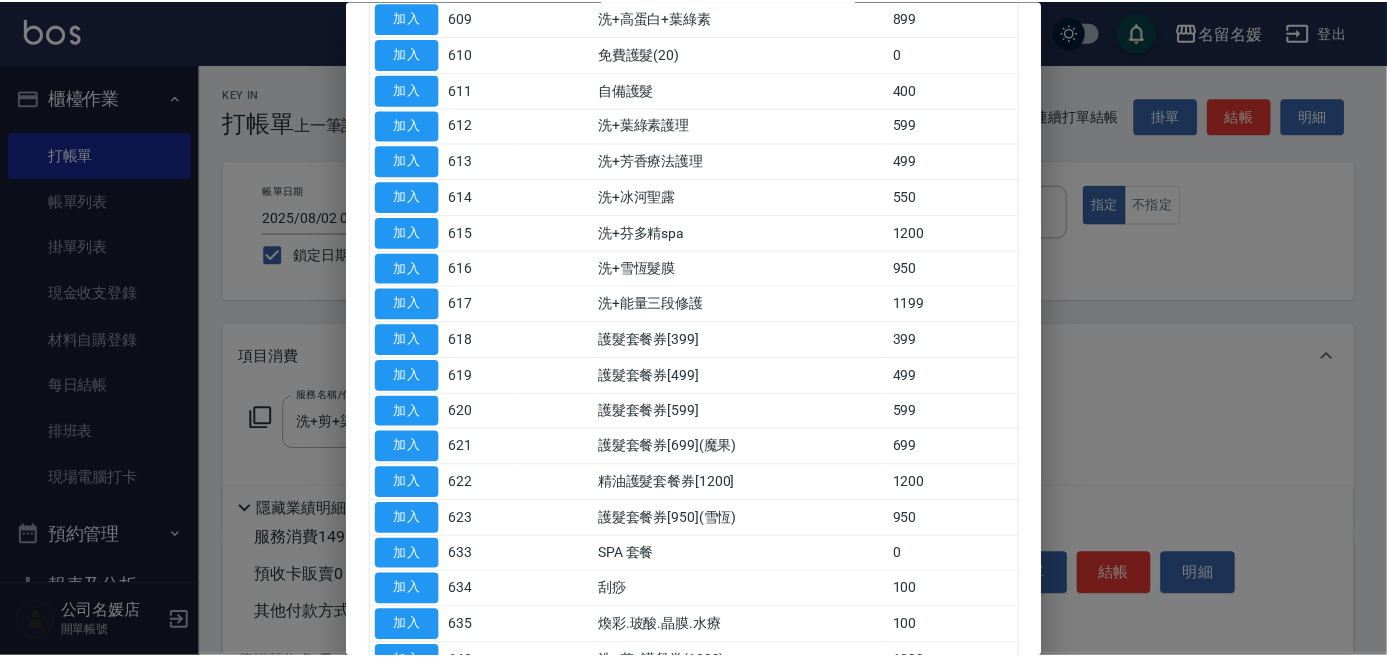 scroll, scrollTop: 704, scrollLeft: 0, axis: vertical 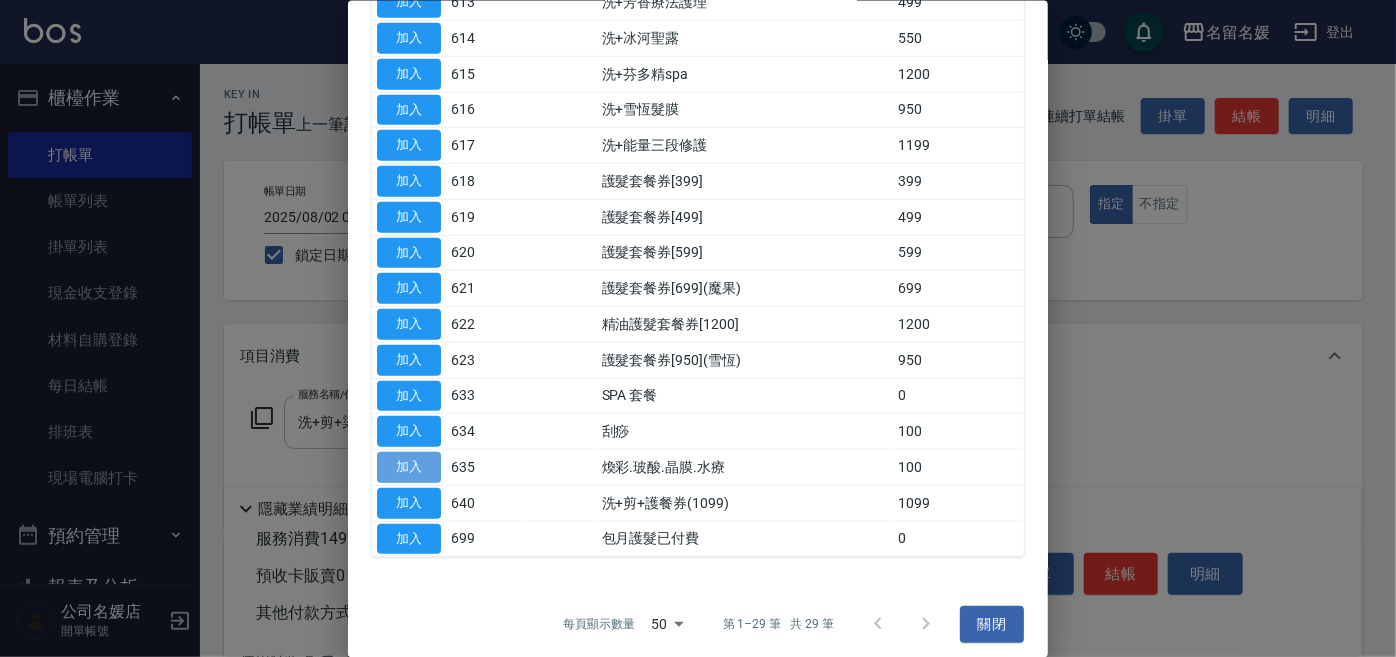 click on "加入" at bounding box center [409, 467] 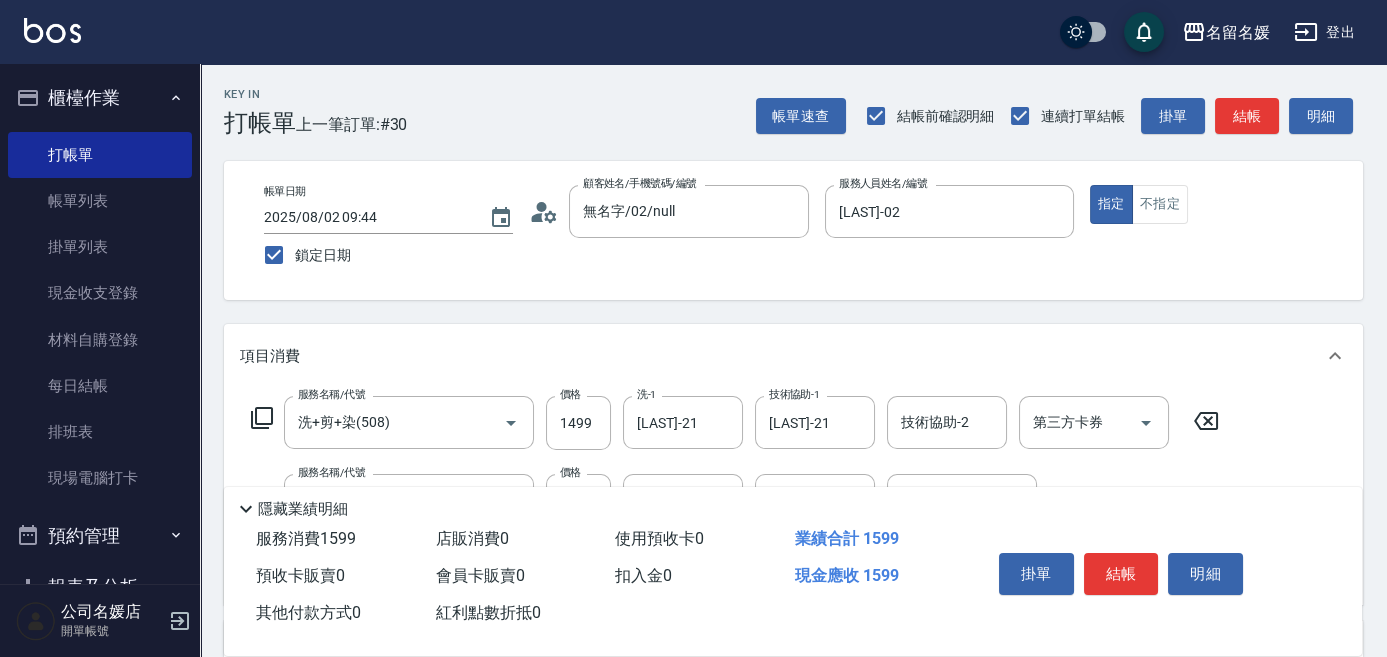 scroll, scrollTop: 181, scrollLeft: 0, axis: vertical 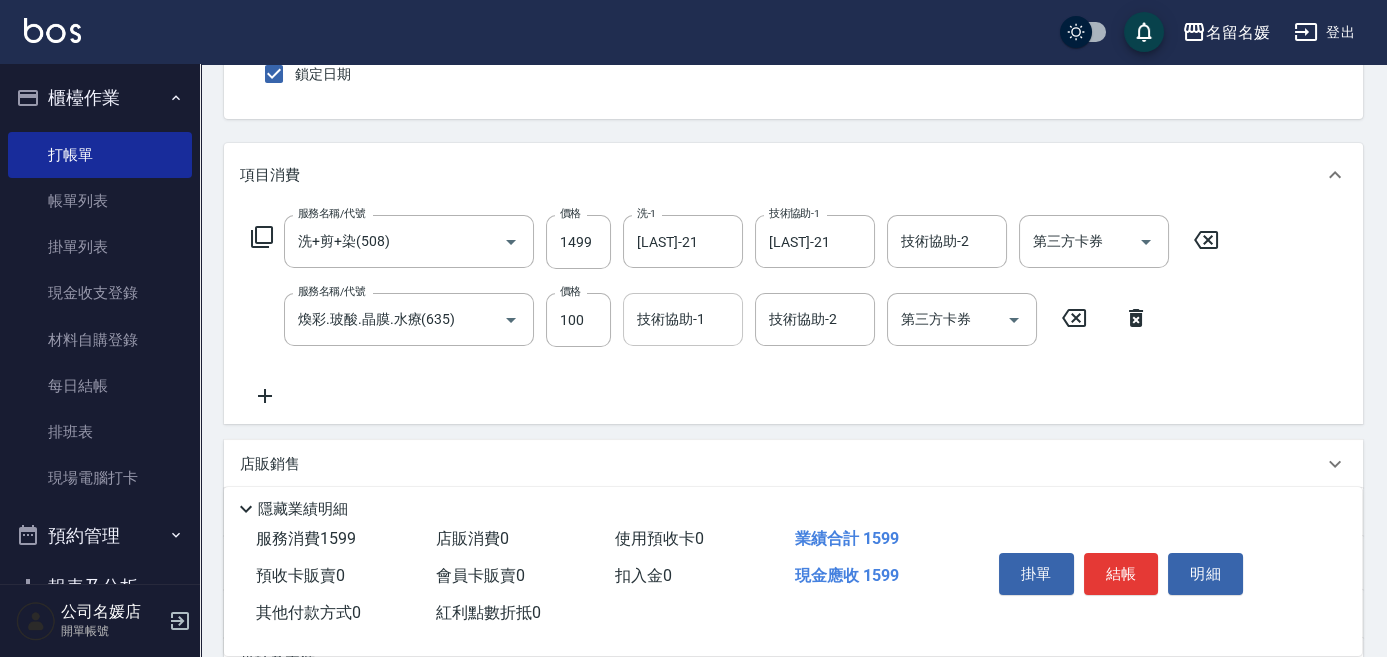 click on "技術協助-1" at bounding box center [683, 319] 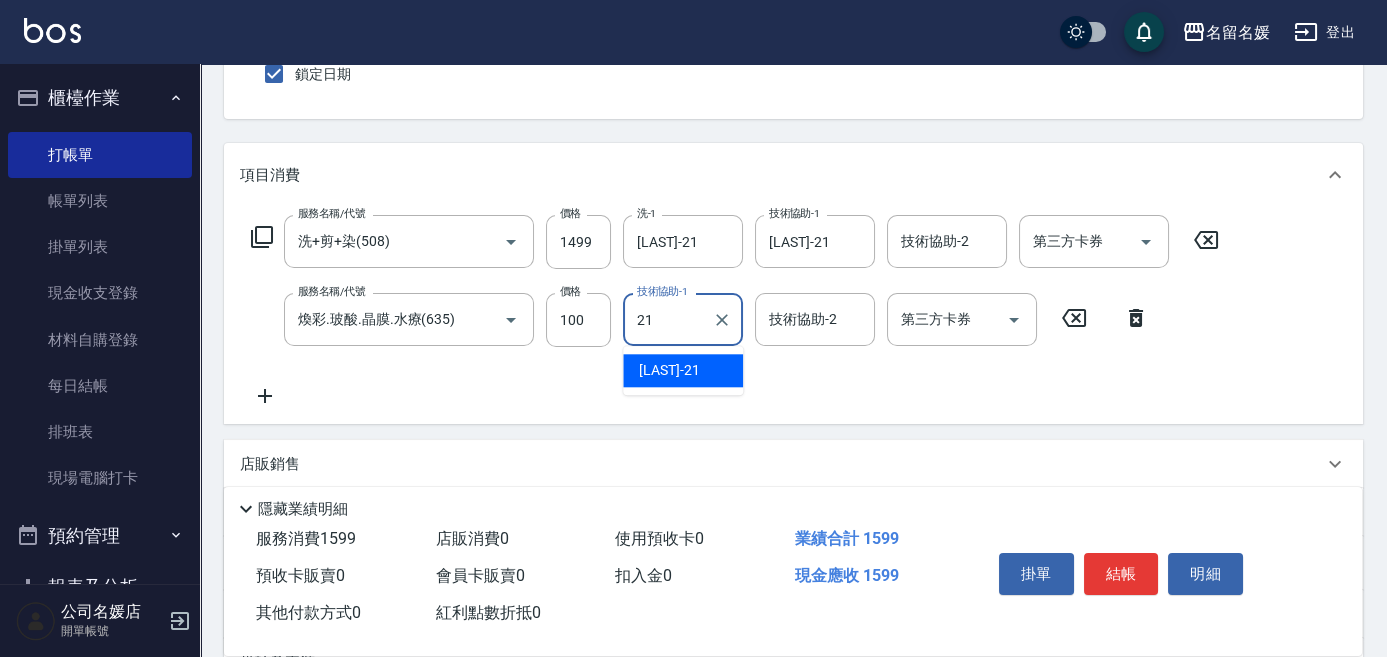type on "[LAST]-21" 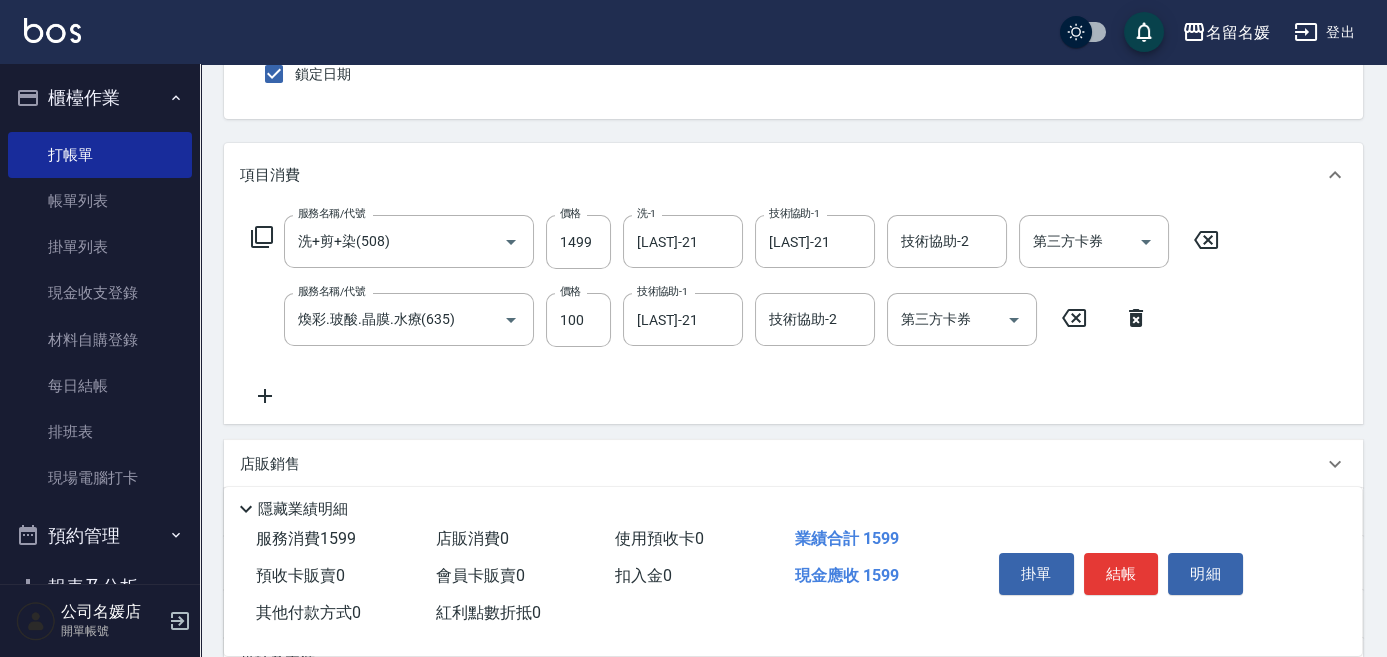 click 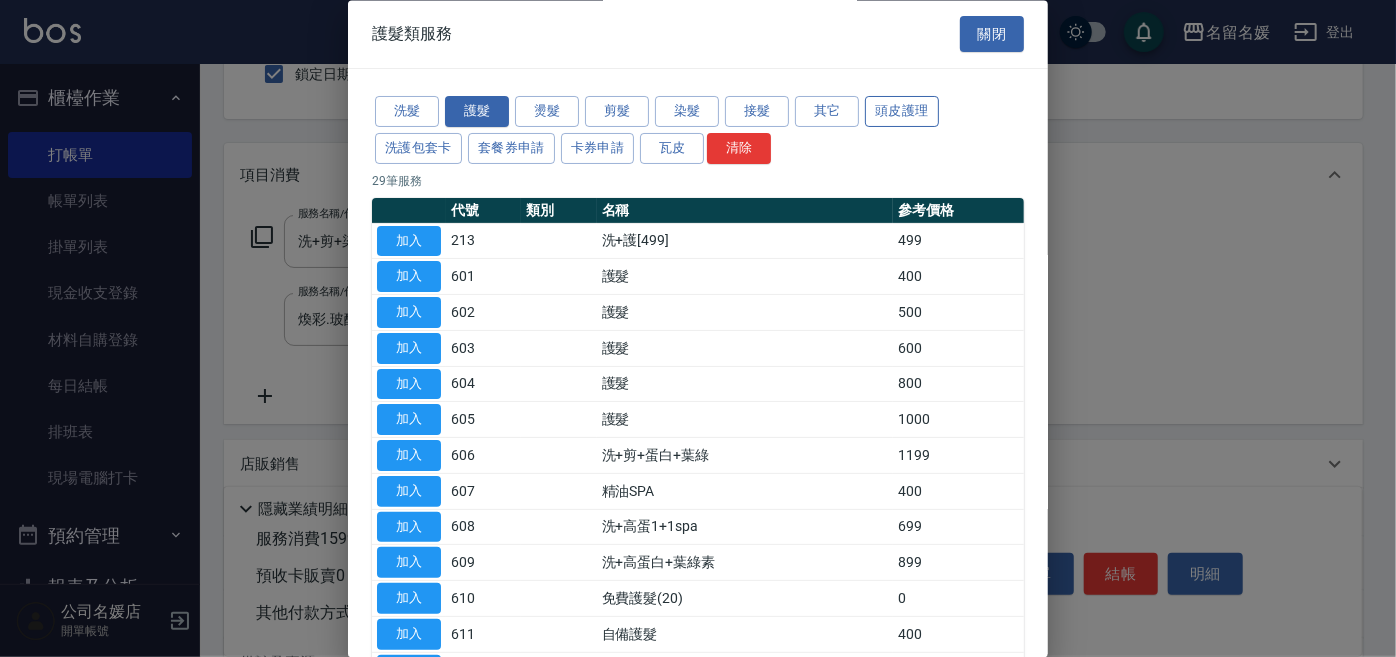 click on "頭皮護理" at bounding box center [902, 112] 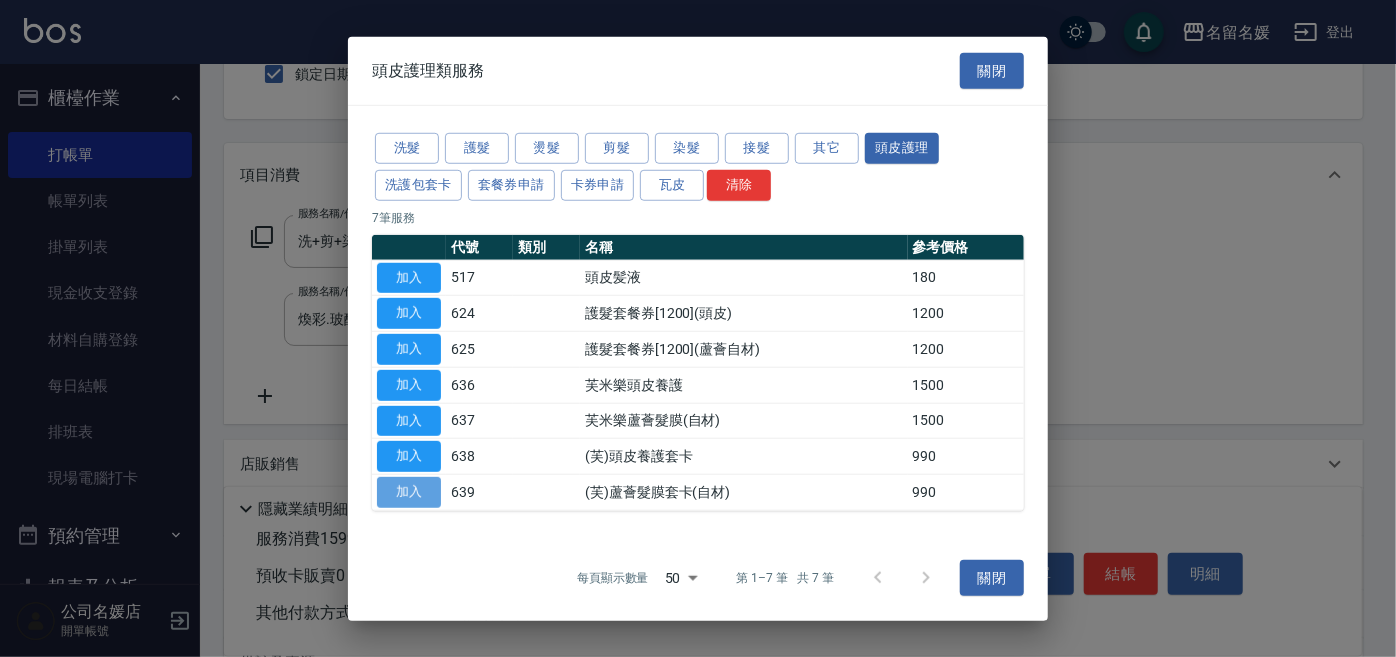click on "加入" at bounding box center (409, 492) 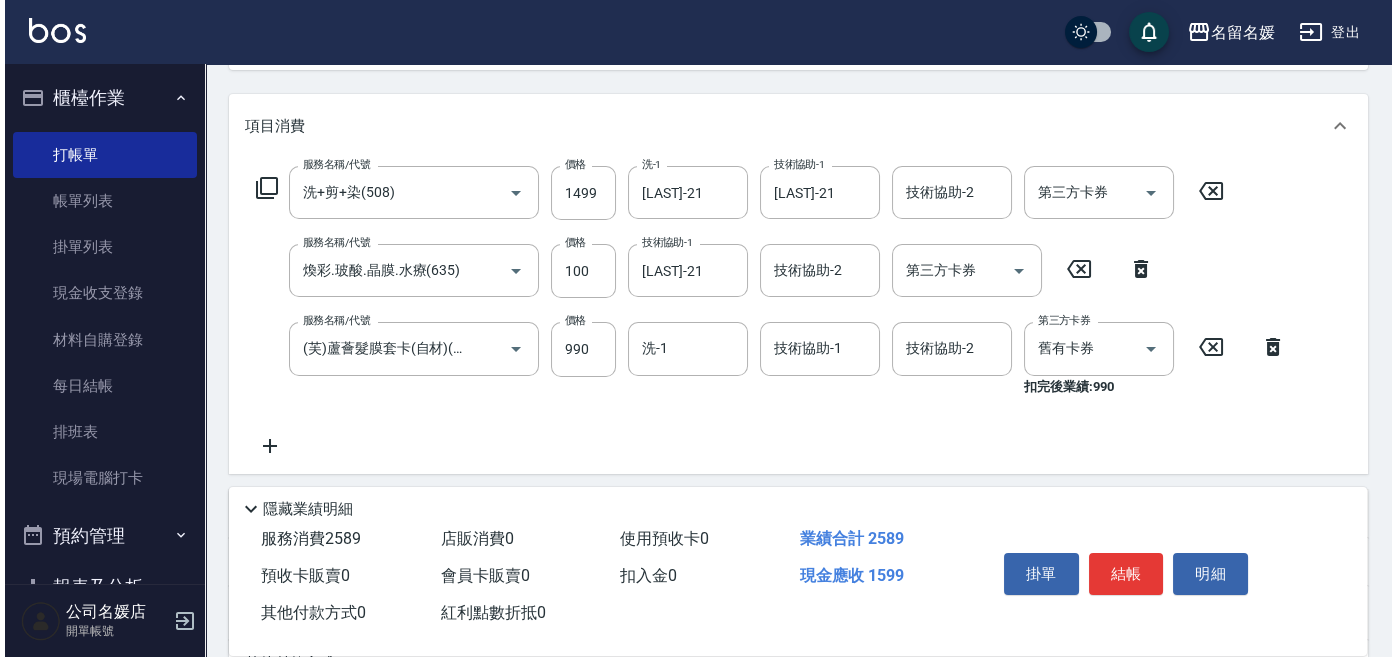 scroll, scrollTop: 363, scrollLeft: 0, axis: vertical 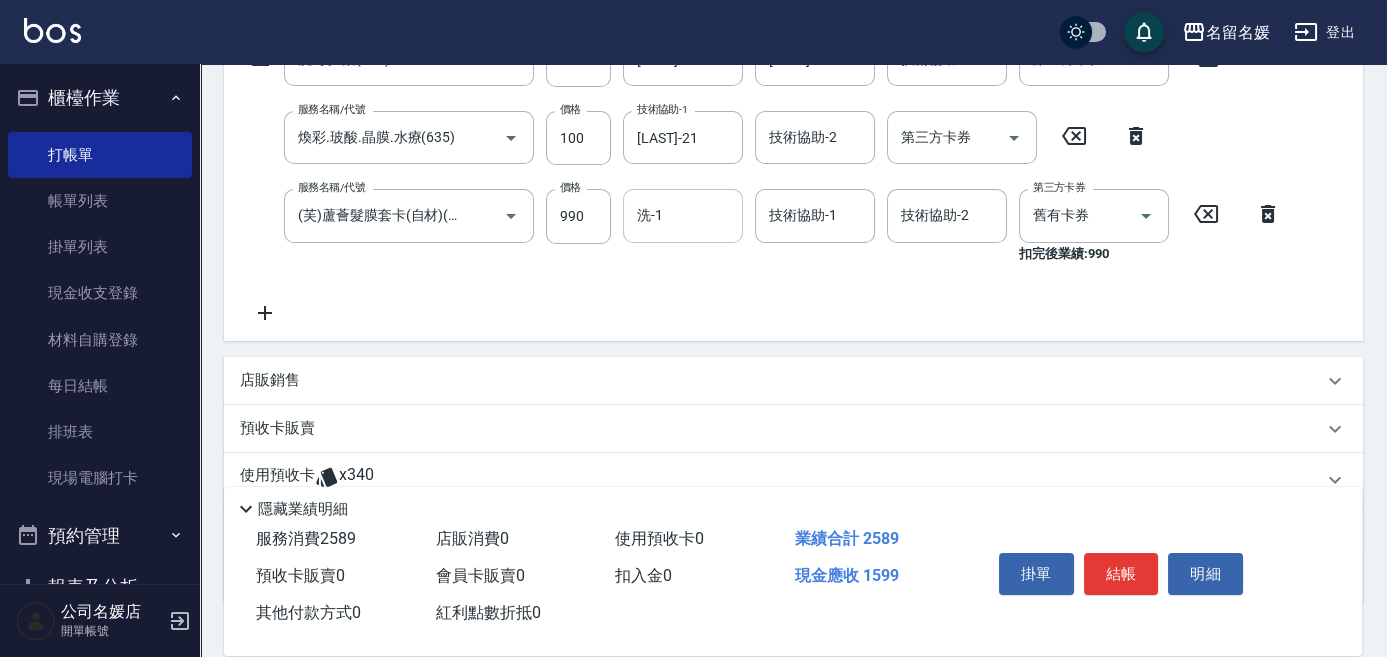 click on "洗-1" at bounding box center [683, 215] 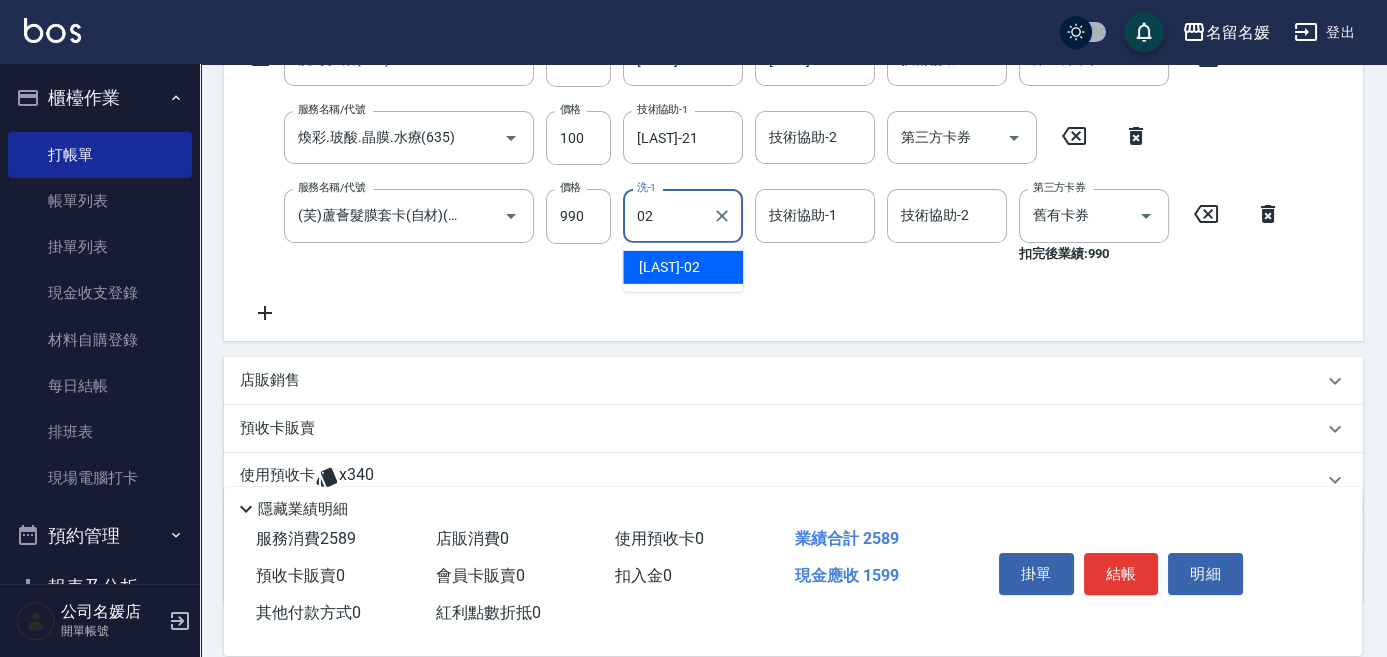 type on "[LAST]-02" 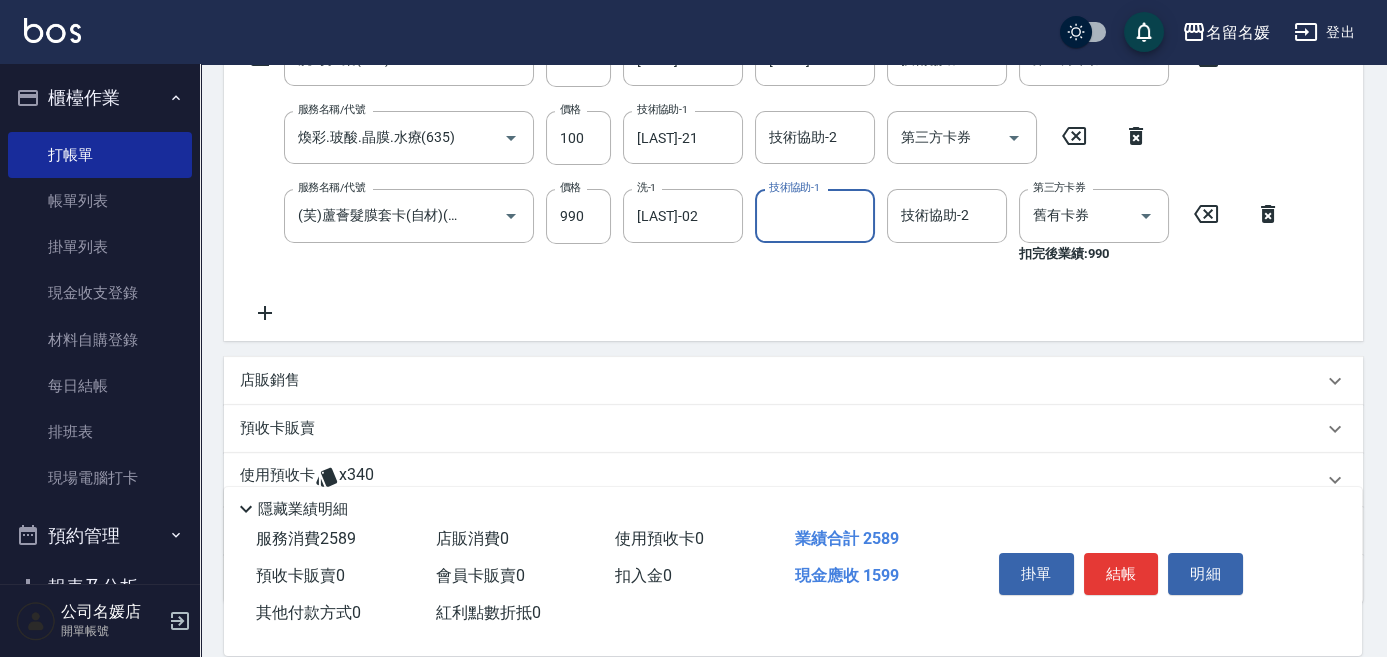 type on "0" 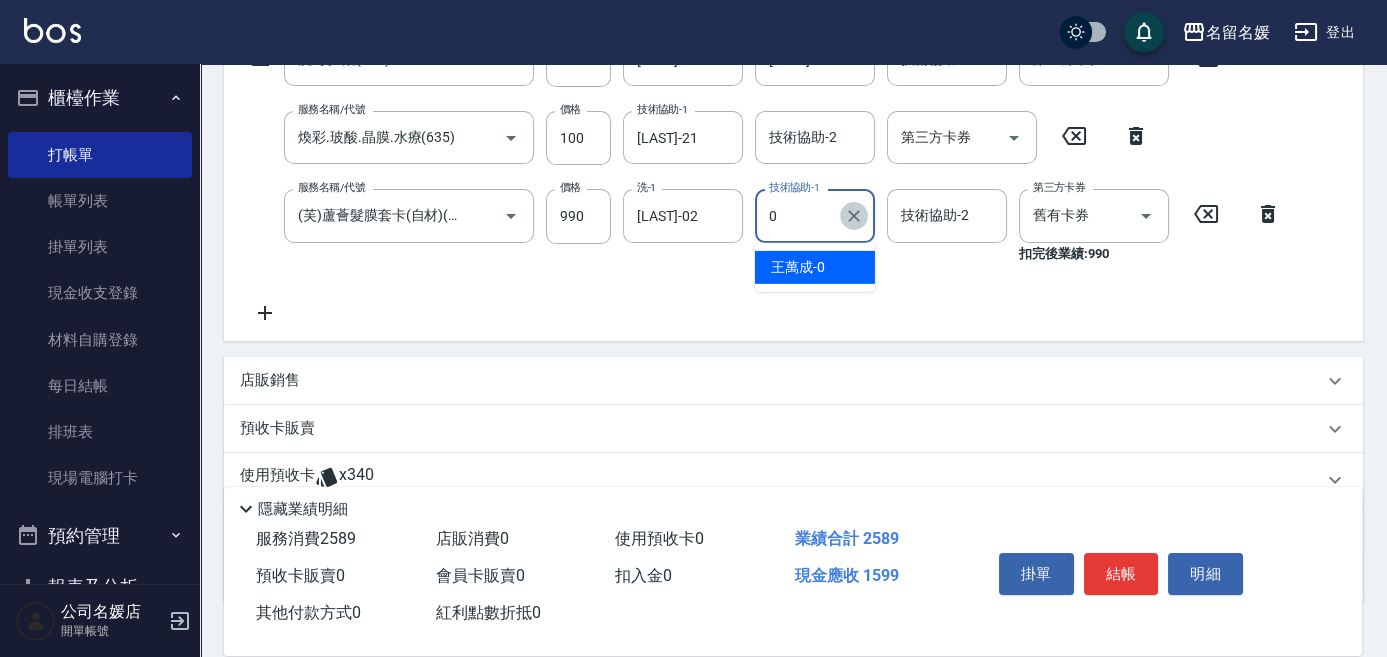 click 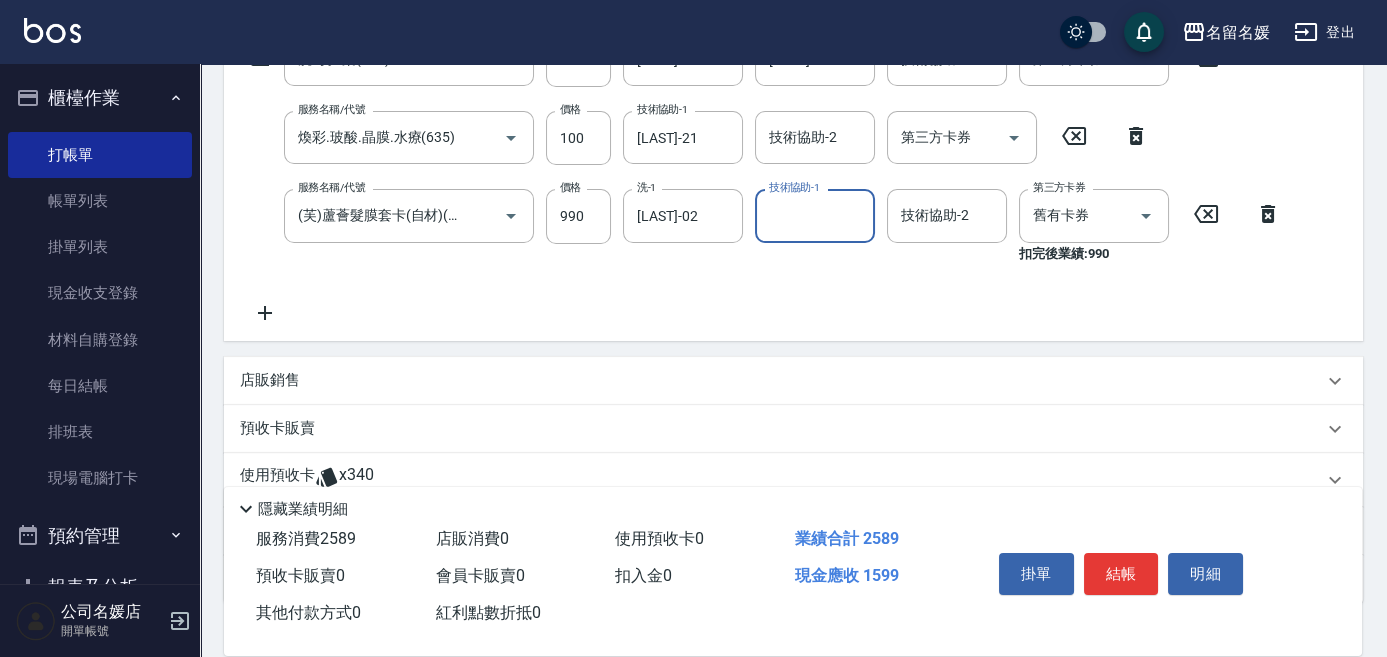click on "技術協助-1" at bounding box center [815, 215] 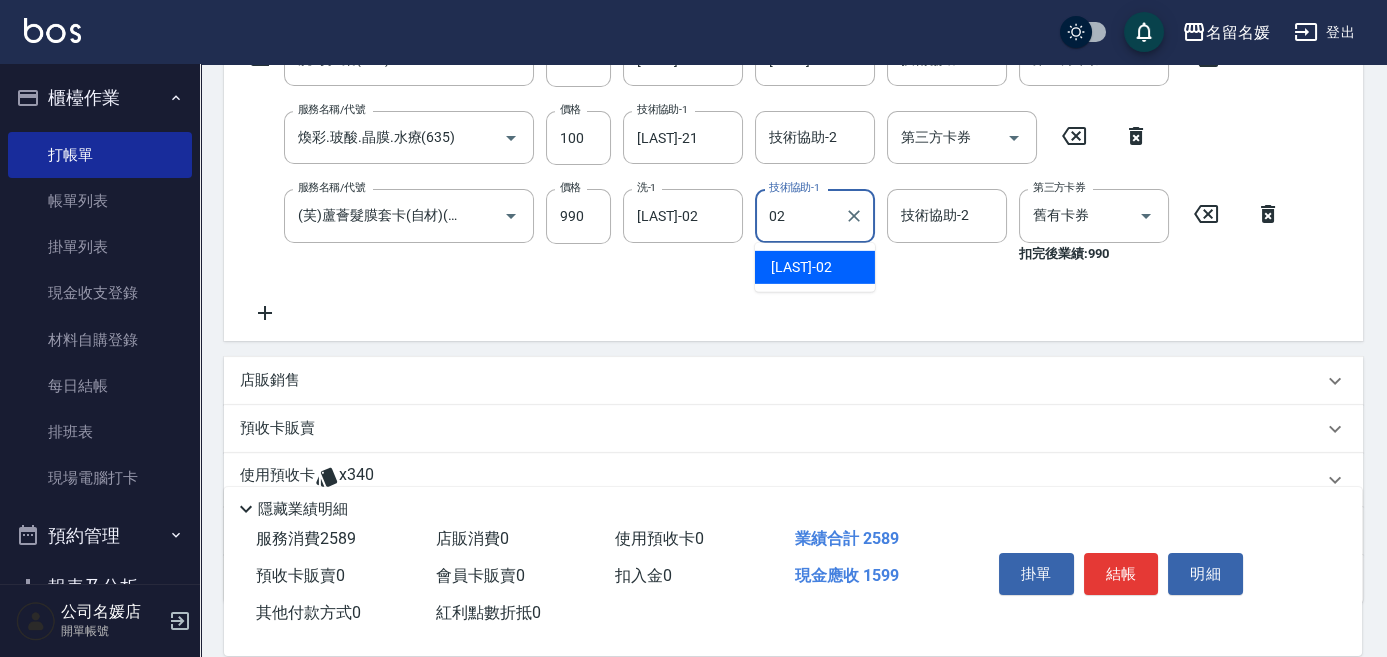 type on "[LAST]-02" 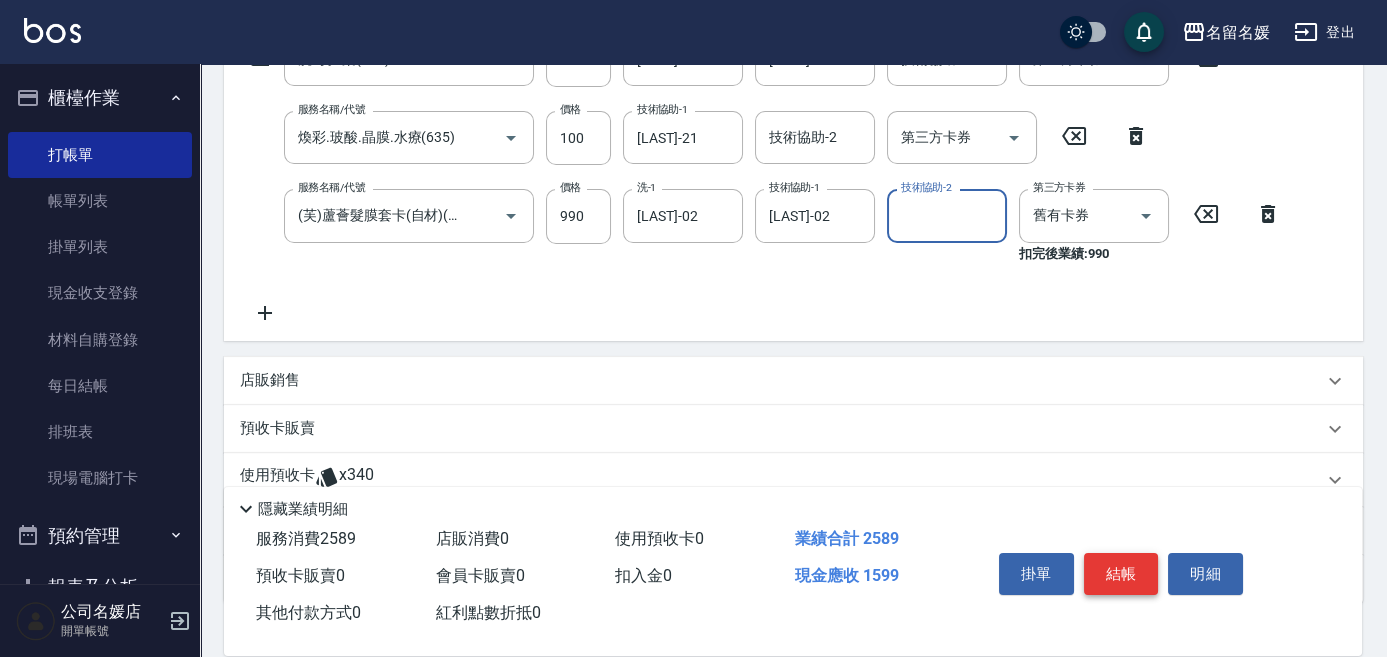 click on "結帳" at bounding box center [1121, 574] 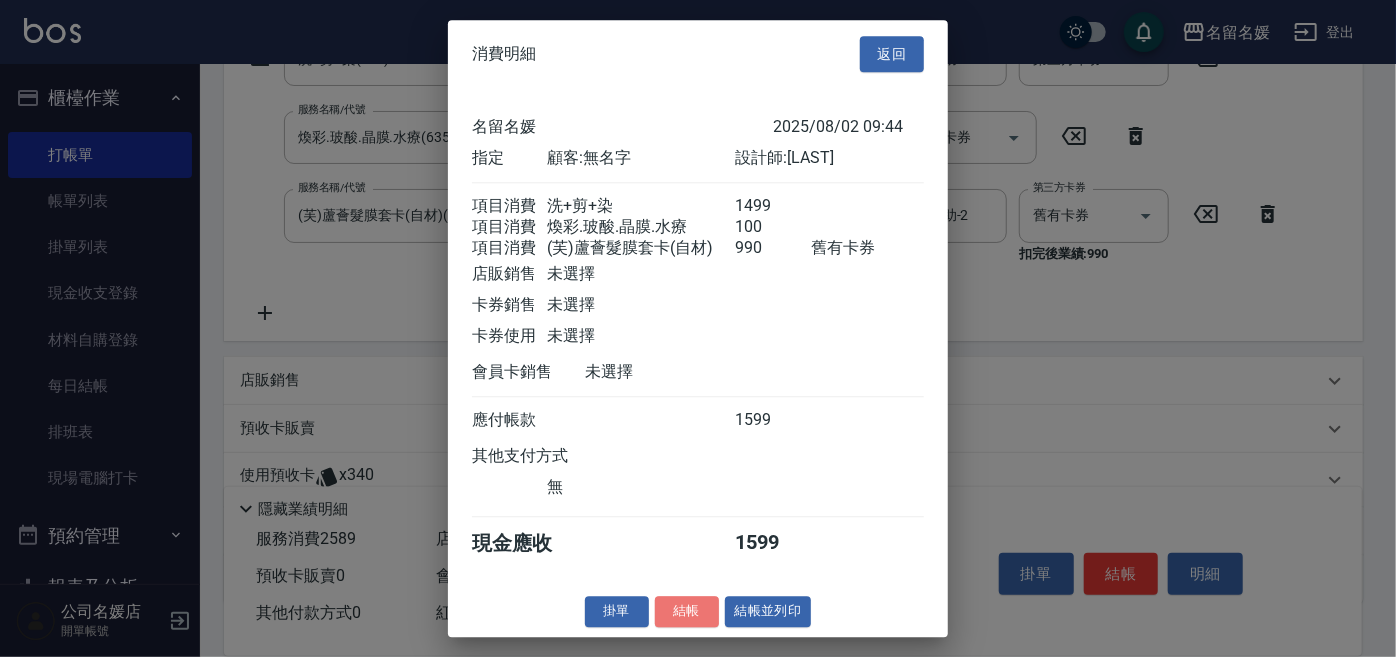 click on "結帳" at bounding box center [687, 611] 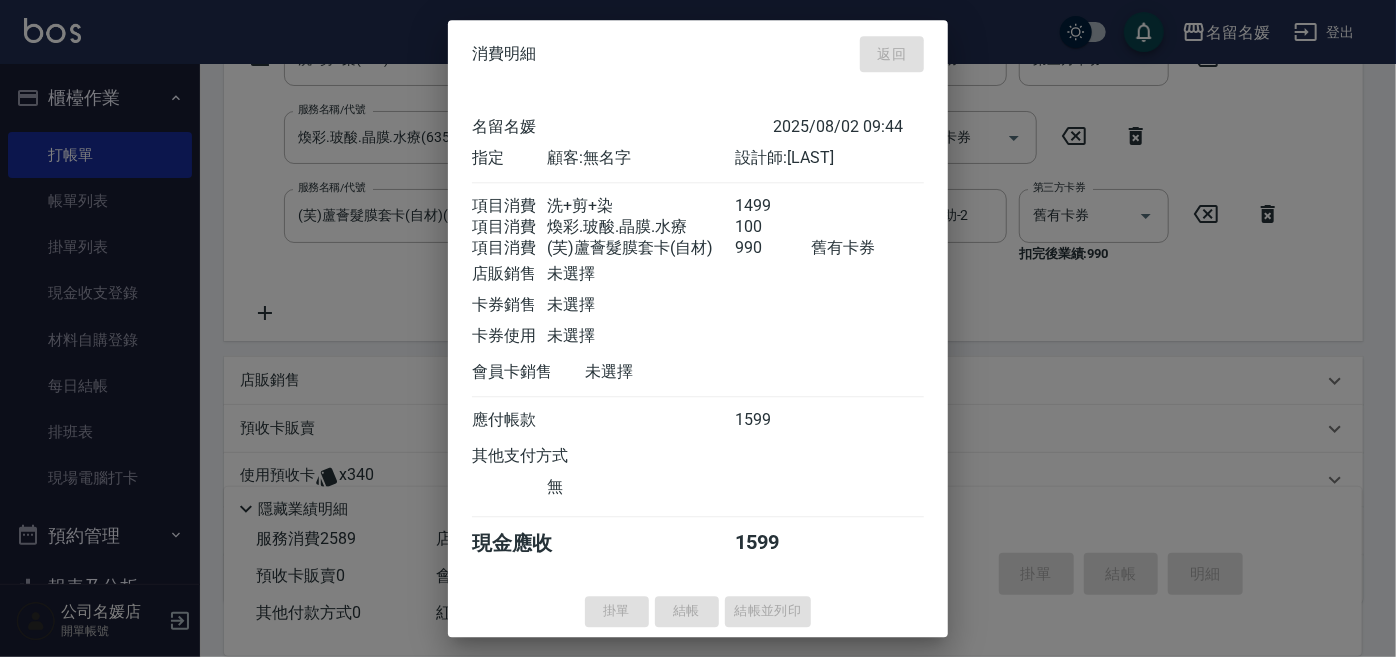type 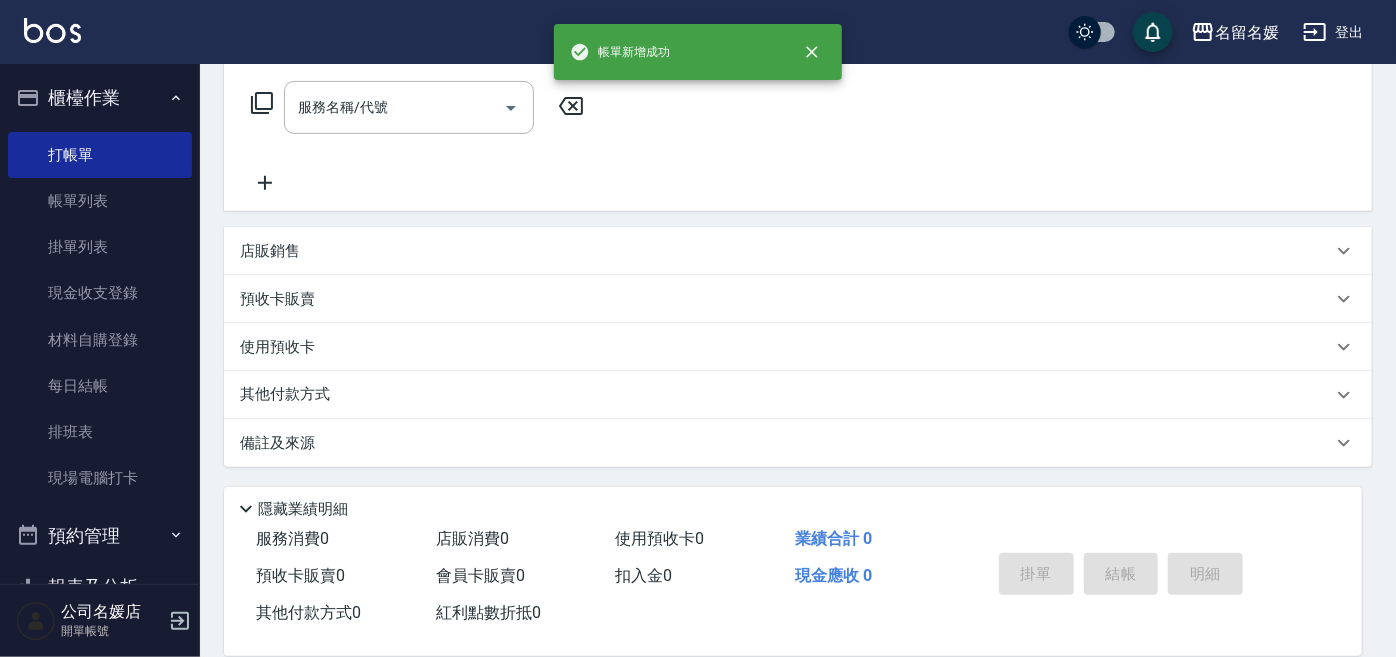 scroll, scrollTop: 0, scrollLeft: 0, axis: both 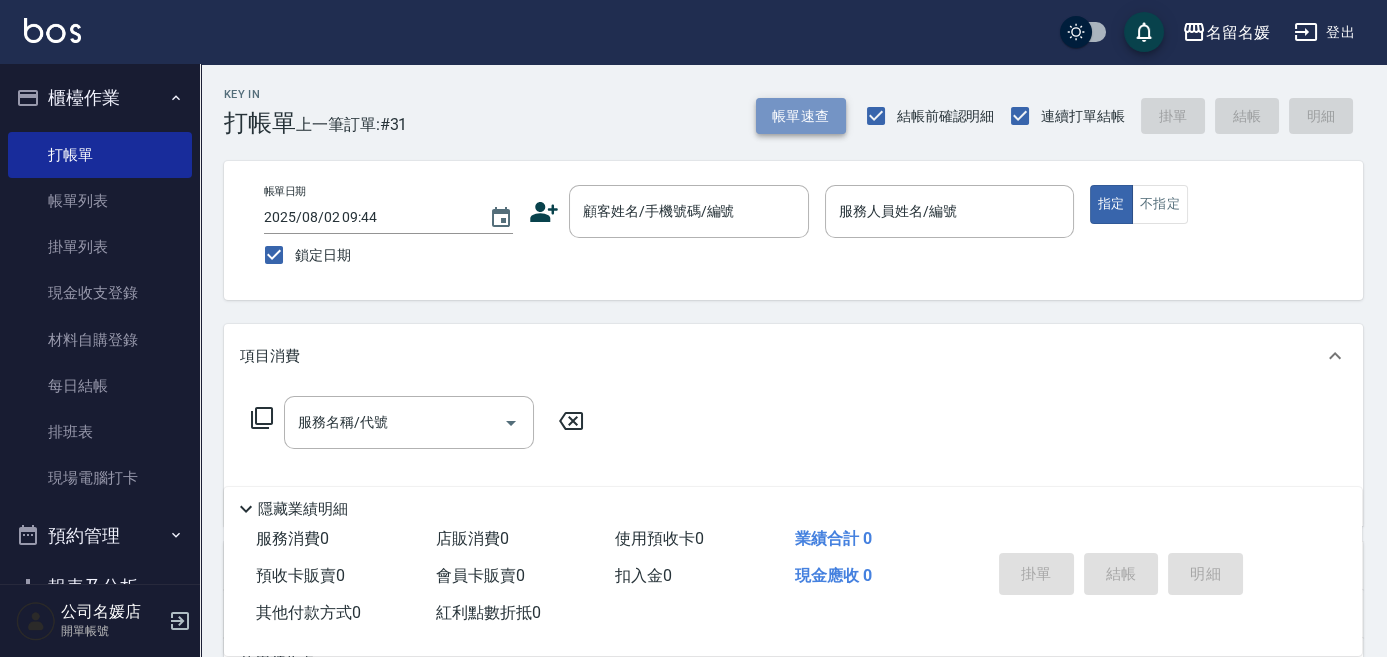 click on "帳單速查" at bounding box center [801, 116] 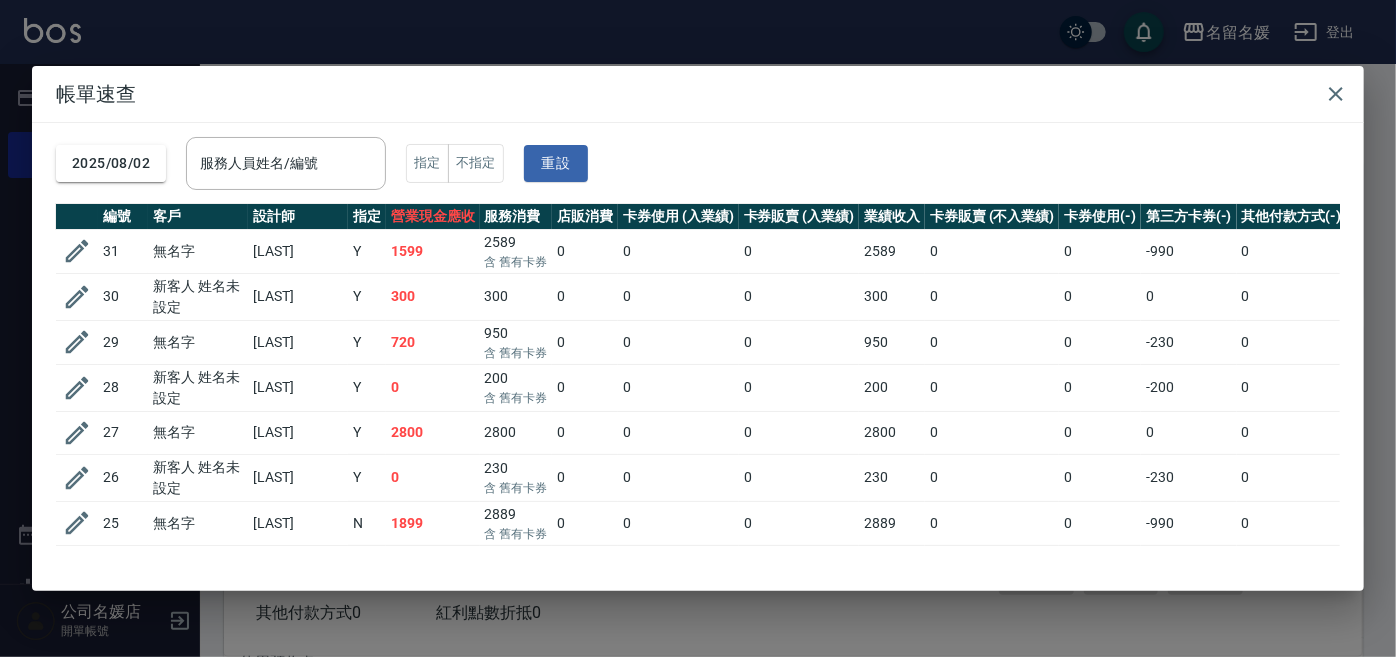 click on "服務人員姓名/編號 服務人員姓名/編號" at bounding box center [286, 163] 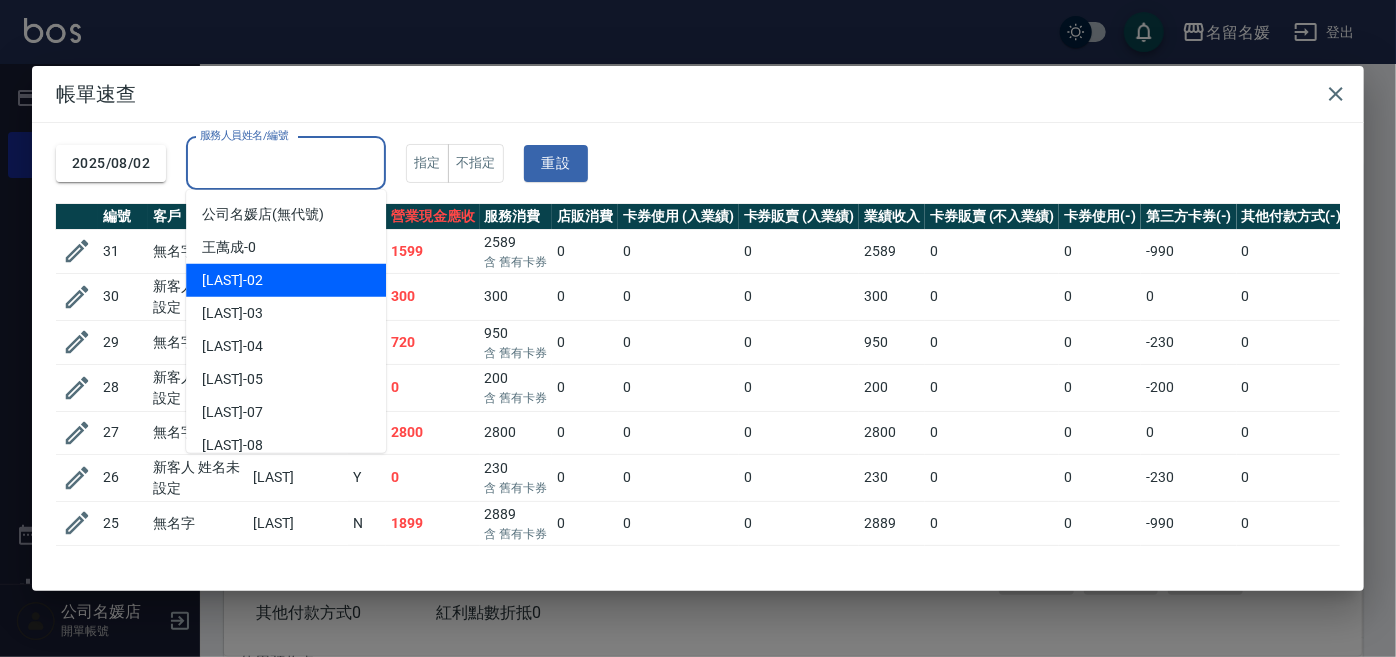 click on "[LAST] -02" at bounding box center (286, 280) 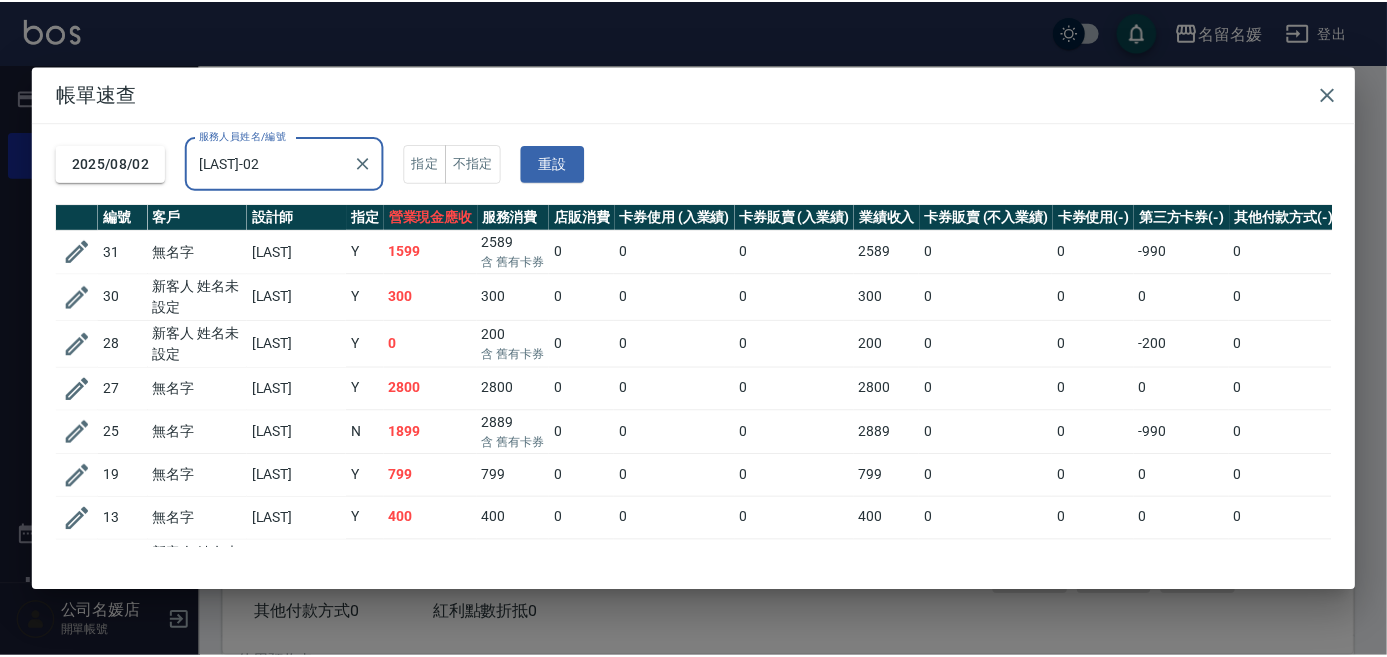 scroll, scrollTop: 77, scrollLeft: 0, axis: vertical 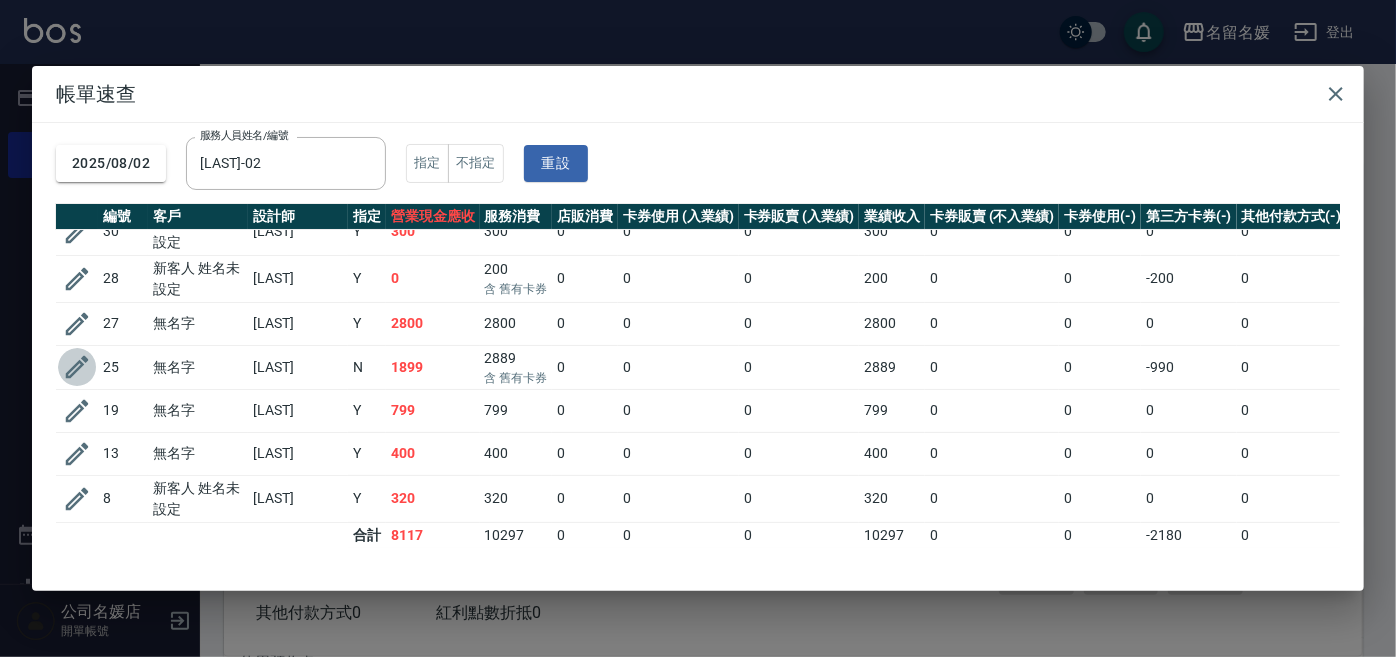 click 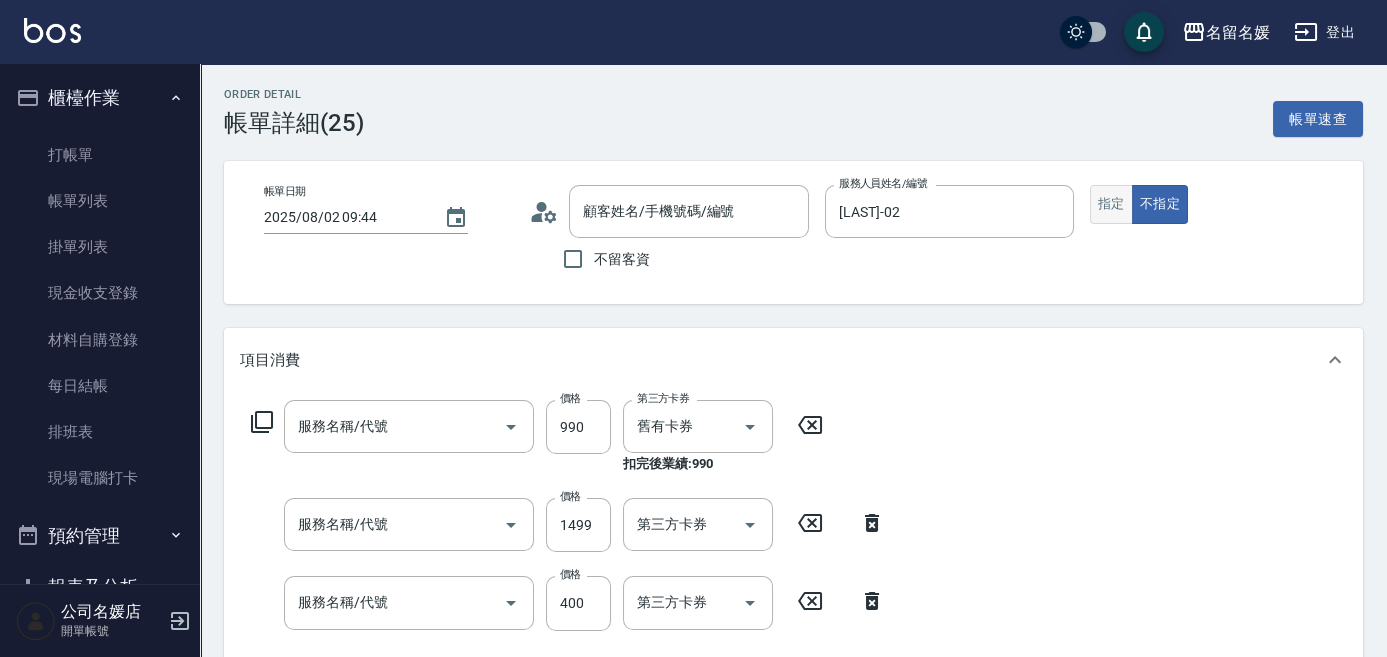 type on "2025/08/02 09:44" 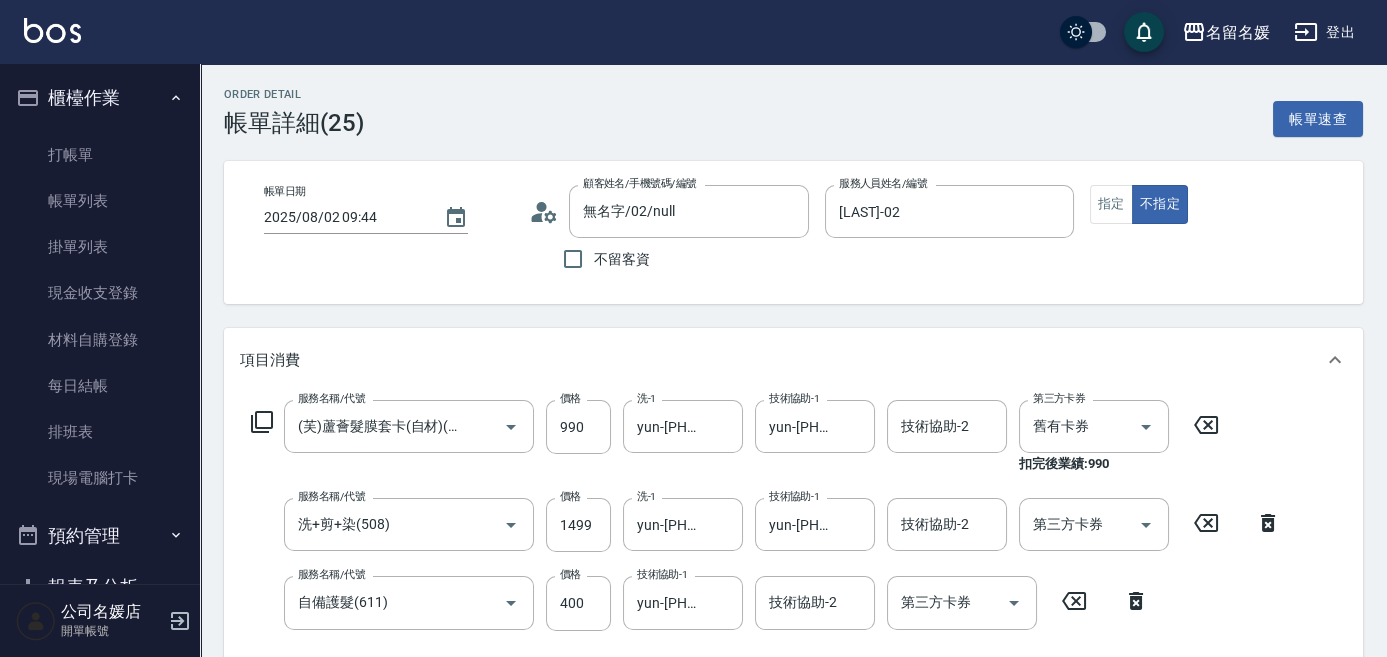 type on "無名字/02/null" 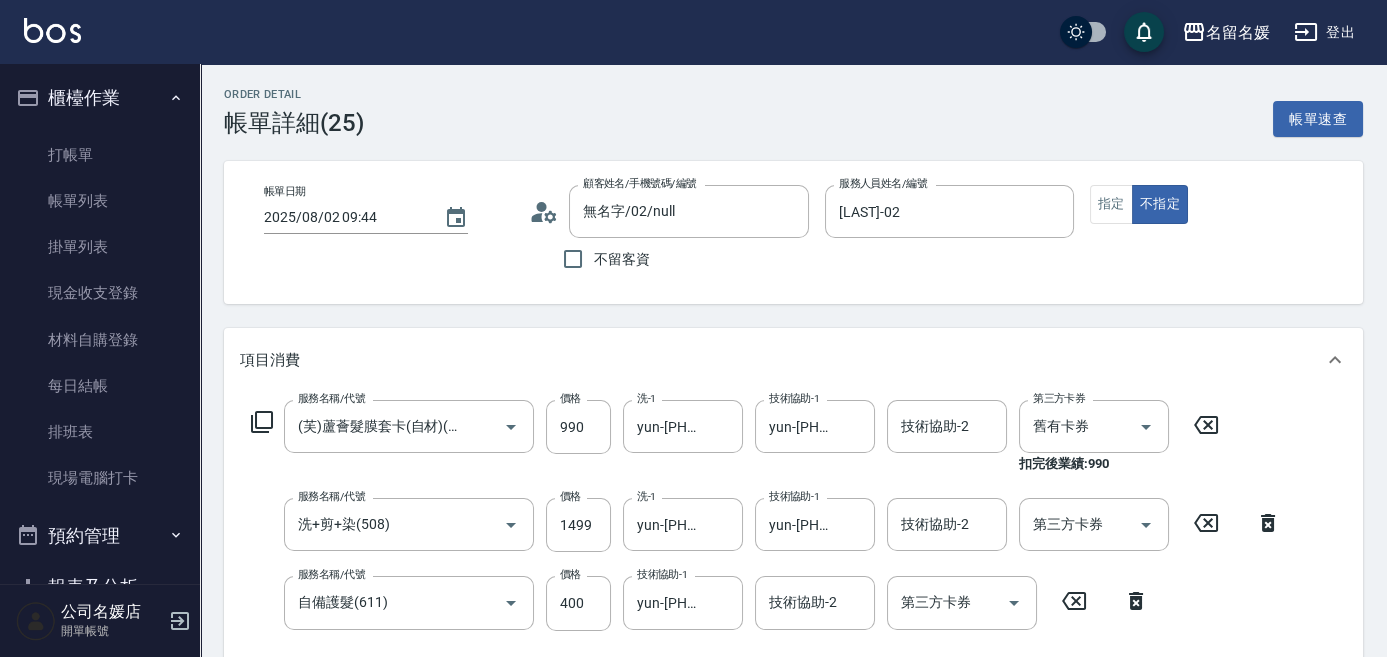 type on "(芙)蘆薈髮膜套卡(自材)(639)" 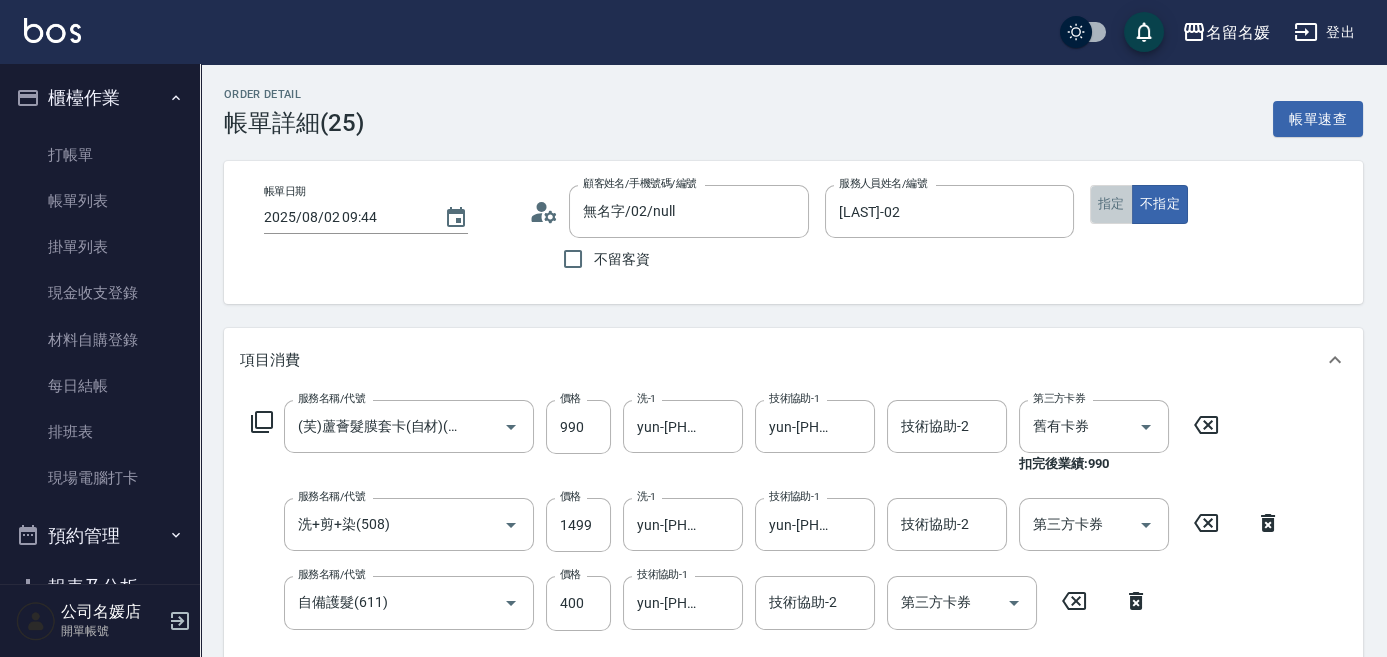 click on "指定" at bounding box center [1111, 204] 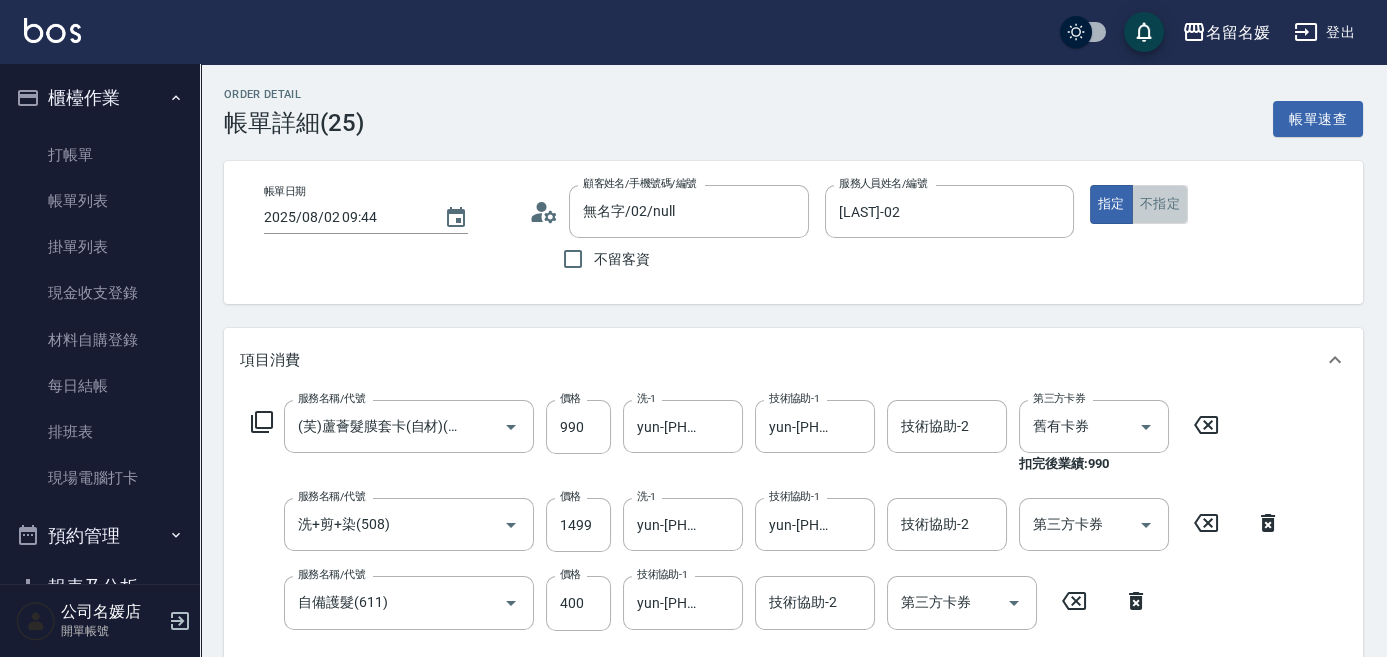 click on "不指定" at bounding box center [1160, 204] 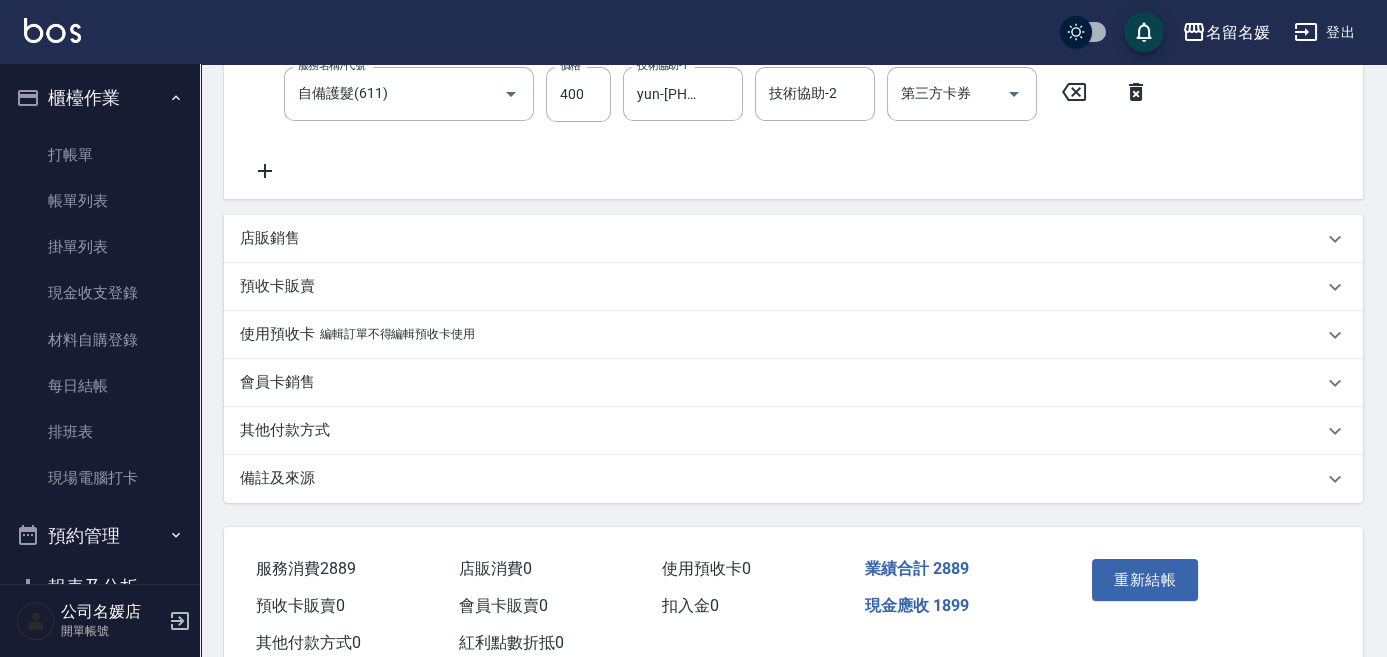 scroll, scrollTop: 568, scrollLeft: 0, axis: vertical 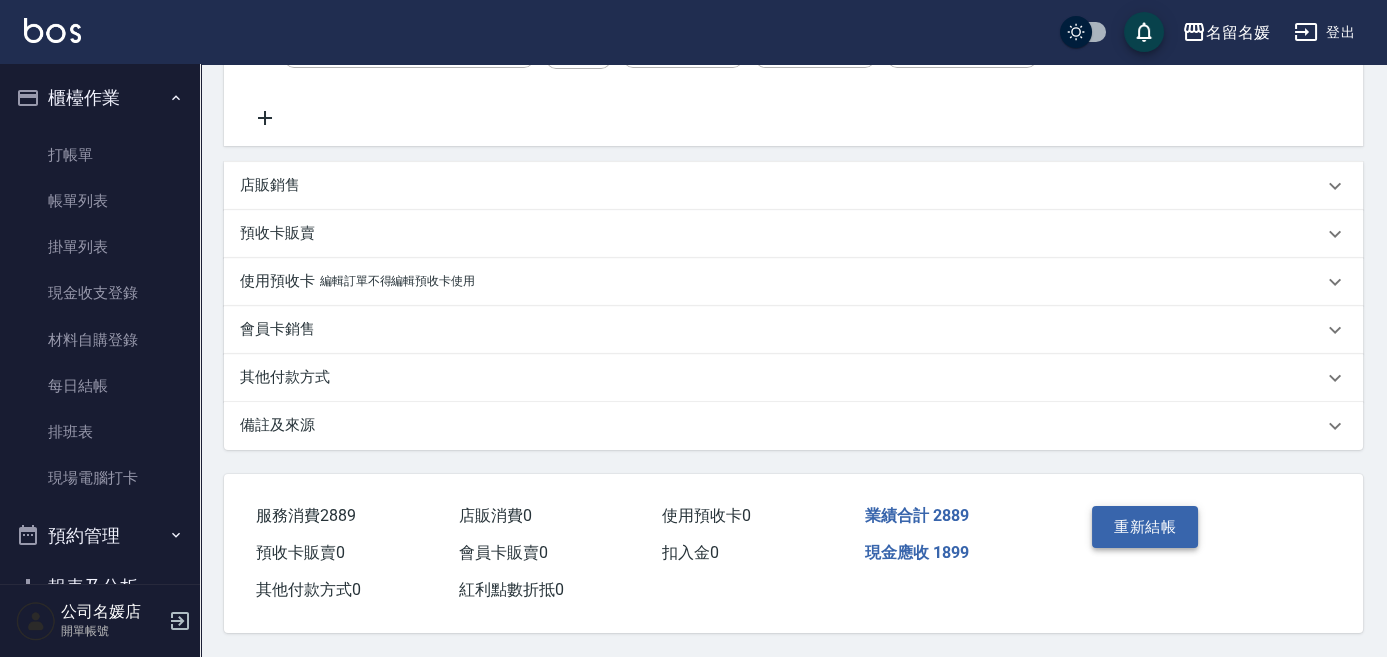 click on "重新結帳" at bounding box center (1145, 527) 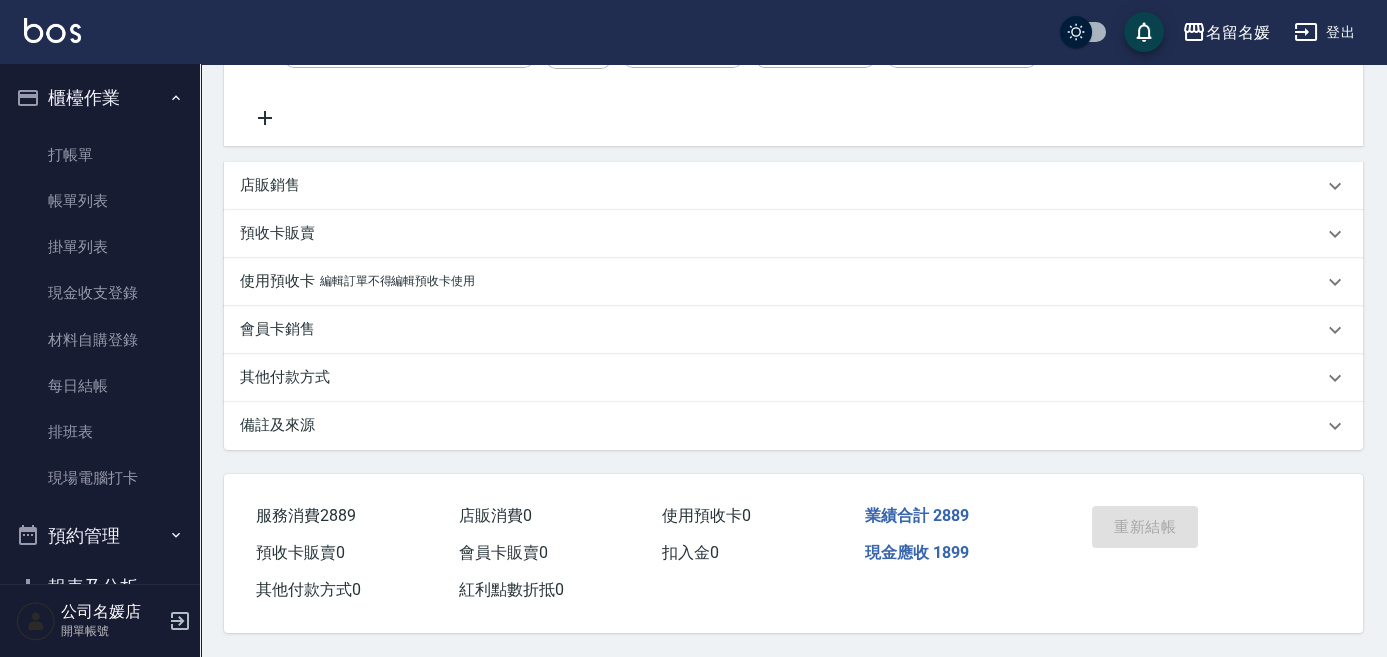 click on "Order detail 帳單詳細  (25) 帳單速查 帳單日期 2025/08/02 09:44 顧客姓名/手機號碼/編號 無名字/[PHONE]/null 顧客姓名/手機號碼/編號 不留客資 服務人員姓名/編號 [LAST]-02 服務人員姓名/編號 指定 不指定 項目消費 服務名稱/代號 (芙)蘆薈髮膜套卡(自材)(639) 服務名稱/代號 價格 990 價格 洗-1 yun-[PHONE] 洗-1 技術協助-1 yun-[PHONE] 技術協助-1 技術協助-2 技術協助-2 第三方卡券 舊有卡券 第三方卡券 扣完後業績: 990 服務名稱/代號 洗+剪+染(508) 服務名稱/代號 價格 1499 價格 洗-1 yun-[PHONE] 洗-1 技術協助-1 yun-[PHONE] 技術協助-1 技術協助-2 技術協助-2 第三方卡券 第三方卡券 服務名稱/代號 自備護髮(611) 服務名稱/代號 價格 400 價格 技術協助-1 yun-[PHONE] 技術協助-1 技術協助-2 技術協助-2 第三方卡券 第三方卡券 店販銷售 服務人員姓名/編號 服務人員姓名/編號 商品代號/名稱 商品代號/名稱 預收卡販賣 卡券名稱/代號" at bounding box center (693, 47) 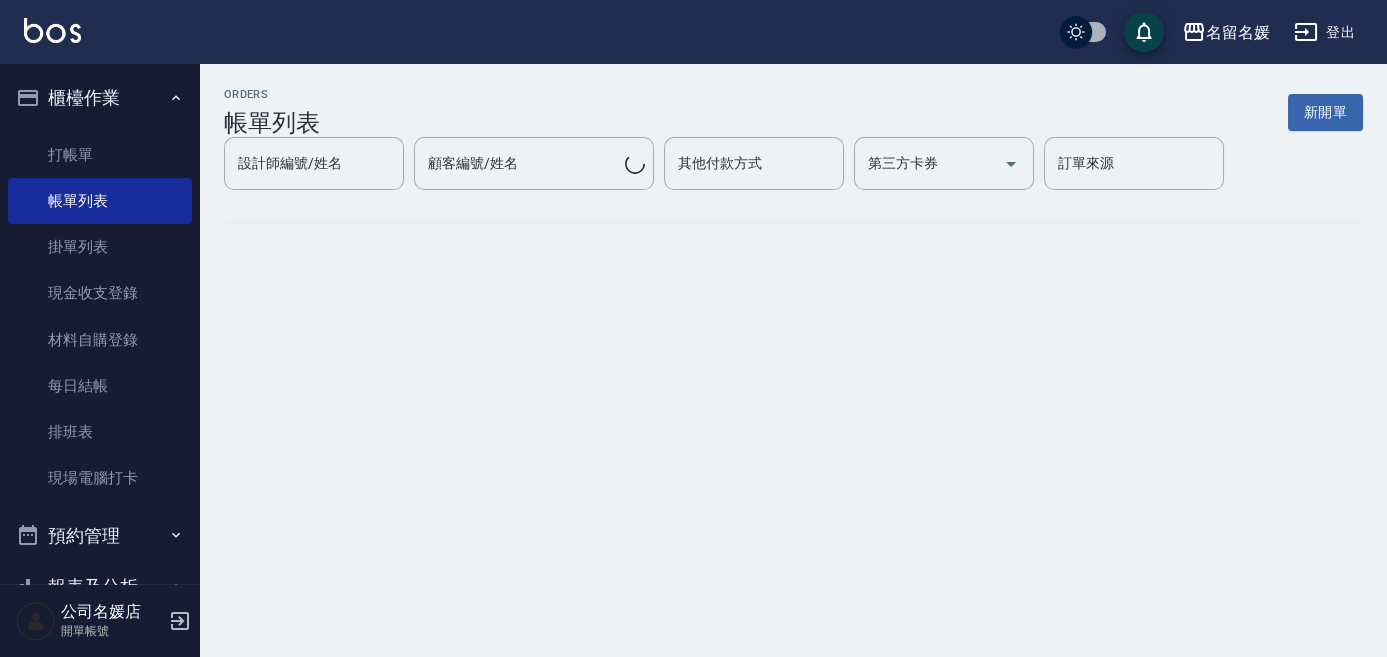click on "ORDERS 帳單列表 新開單 設計師編號/姓名 設計師編號/姓名 顧客編號/姓名 顧客編號/姓名 其他付款方式 其他付款方式 第三方卡券 第三方卡券 訂單來源 訂單來源" at bounding box center [693, 328] 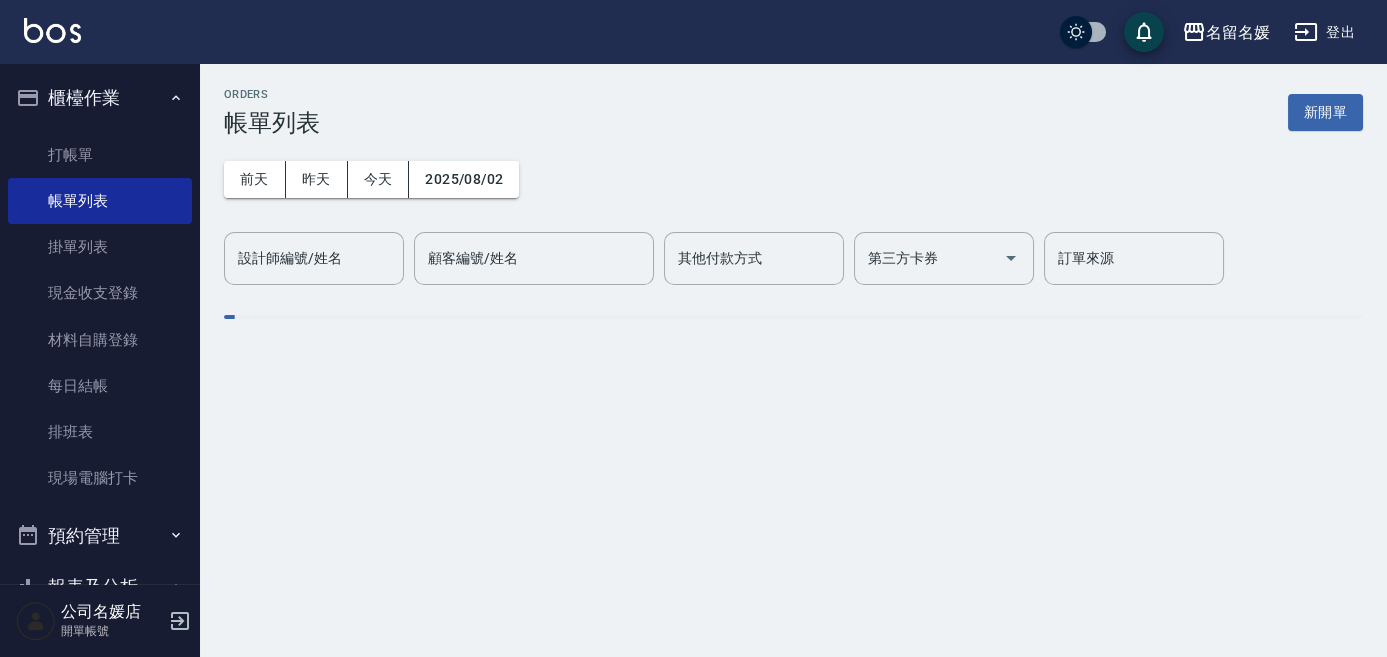 scroll, scrollTop: 0, scrollLeft: 0, axis: both 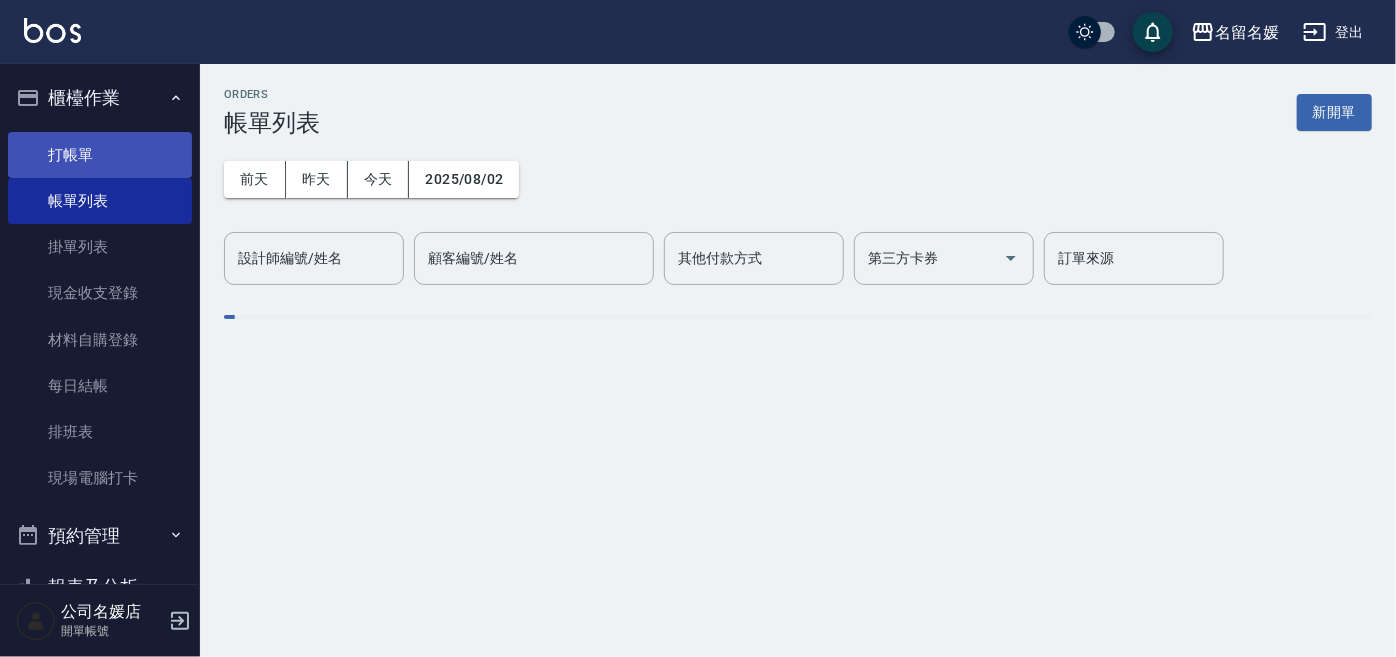 click on "打帳單" at bounding box center [100, 155] 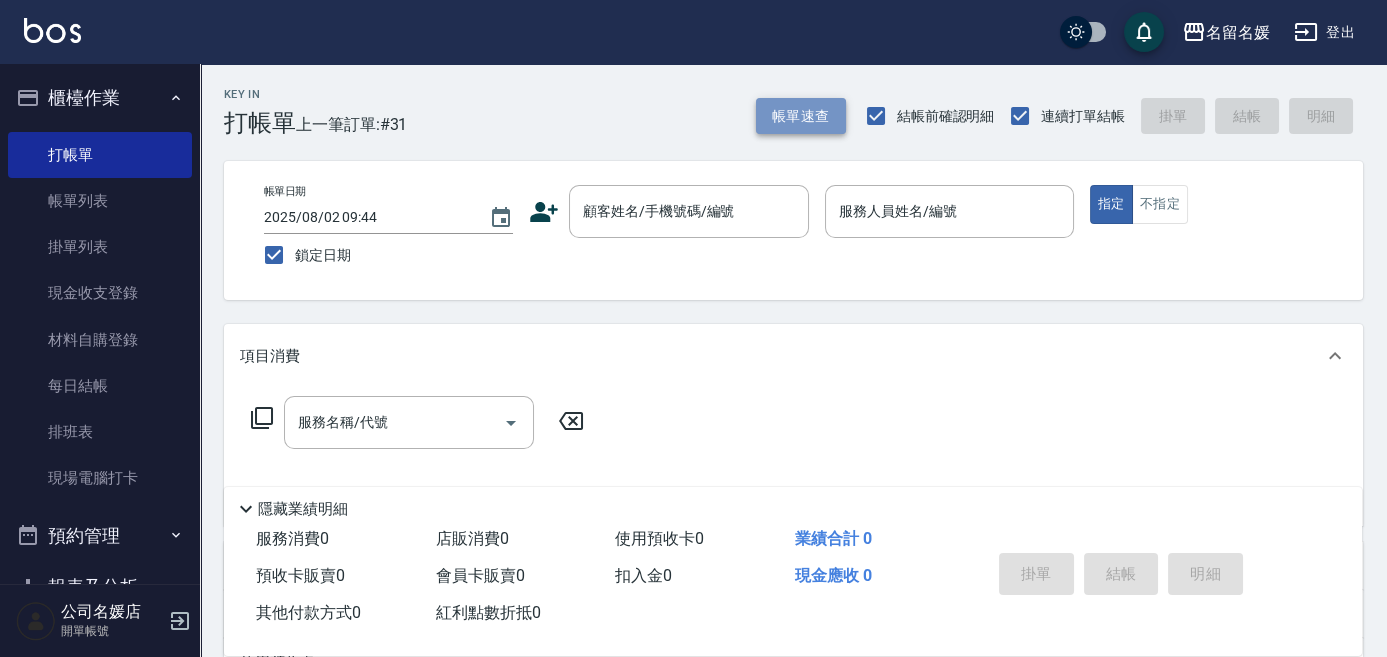 click on "帳單速查" at bounding box center (801, 116) 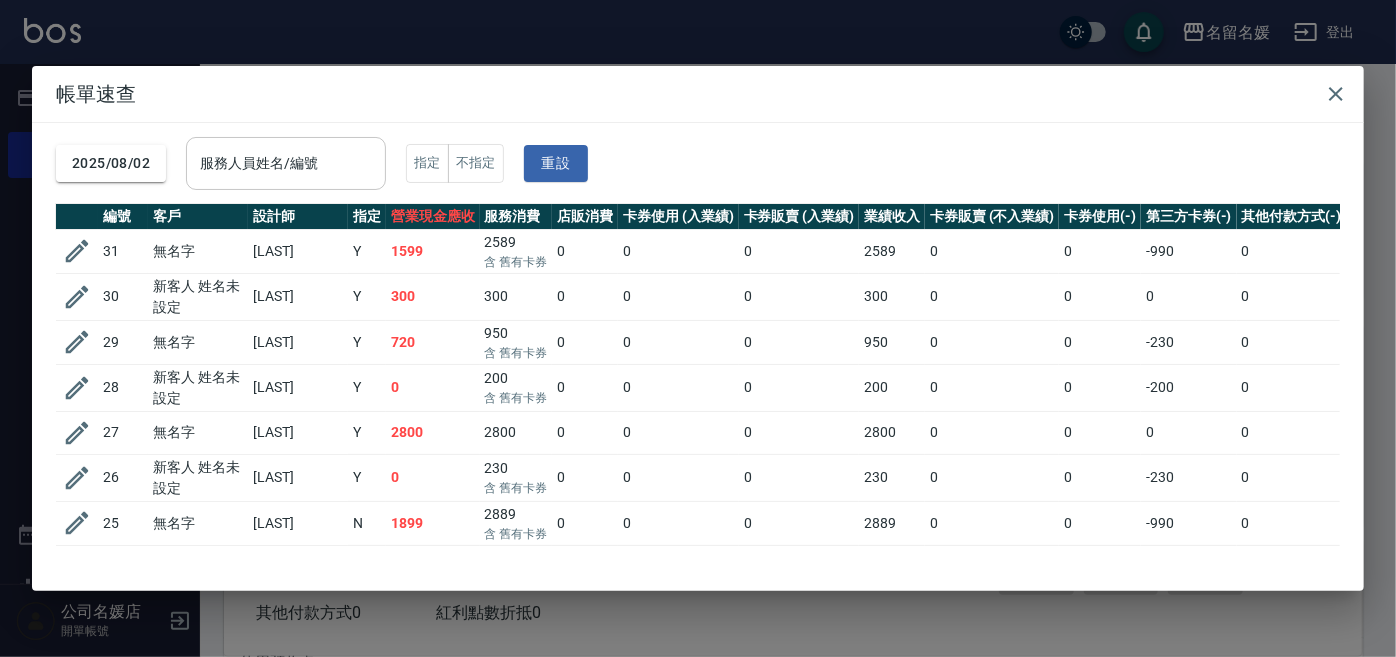 click on "服務人員姓名/編號" at bounding box center [286, 163] 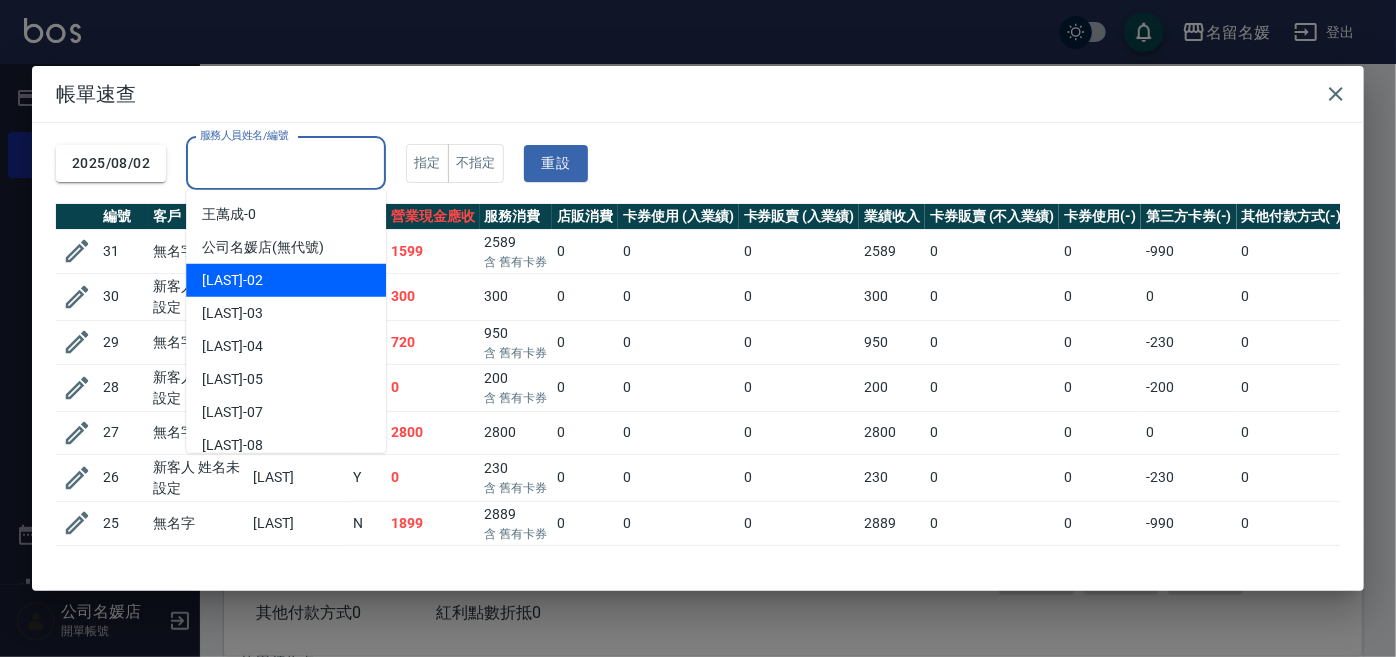click on "[LAST] -02" at bounding box center (286, 280) 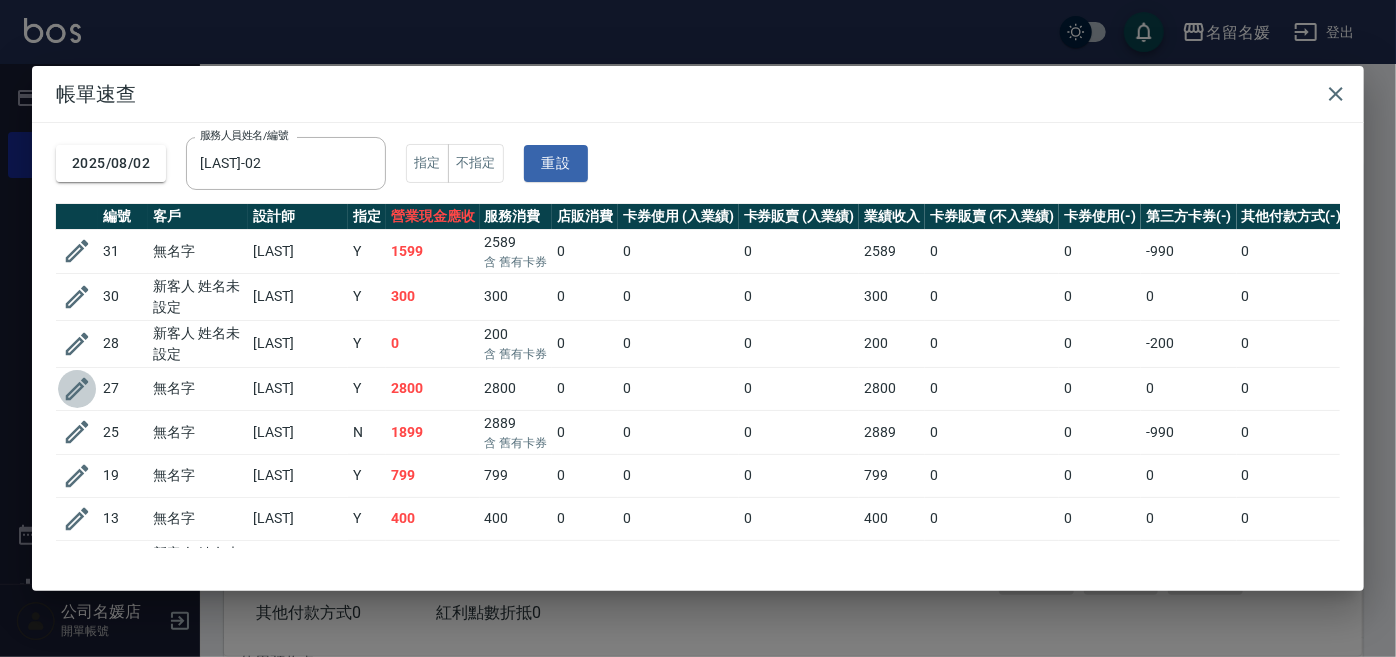 click 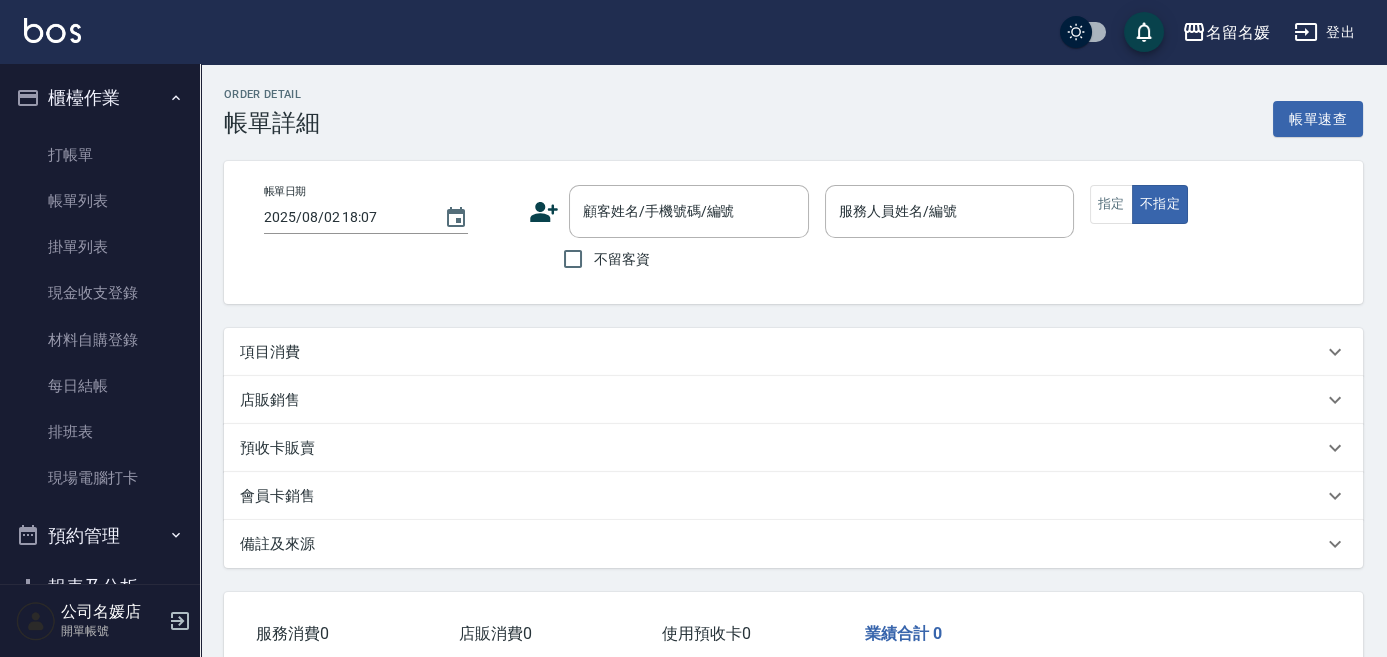 type on "2025/08/02 09:44" 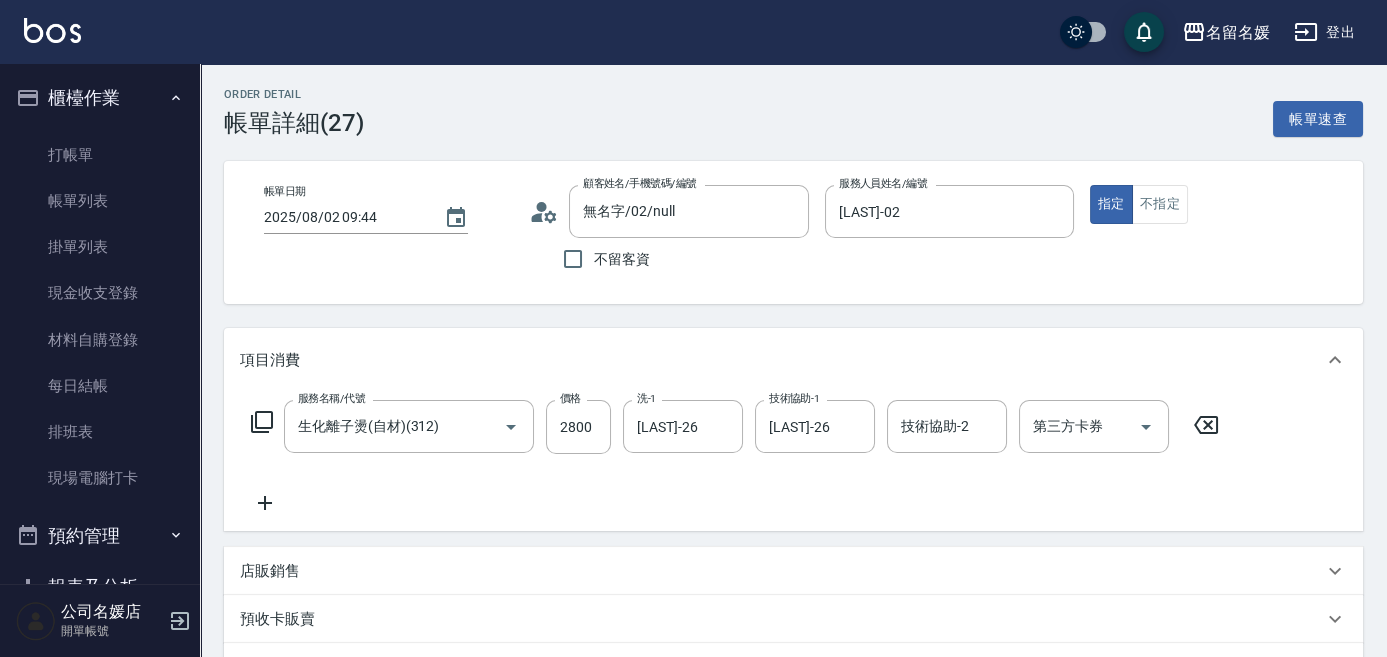 type on "無名字/02/null" 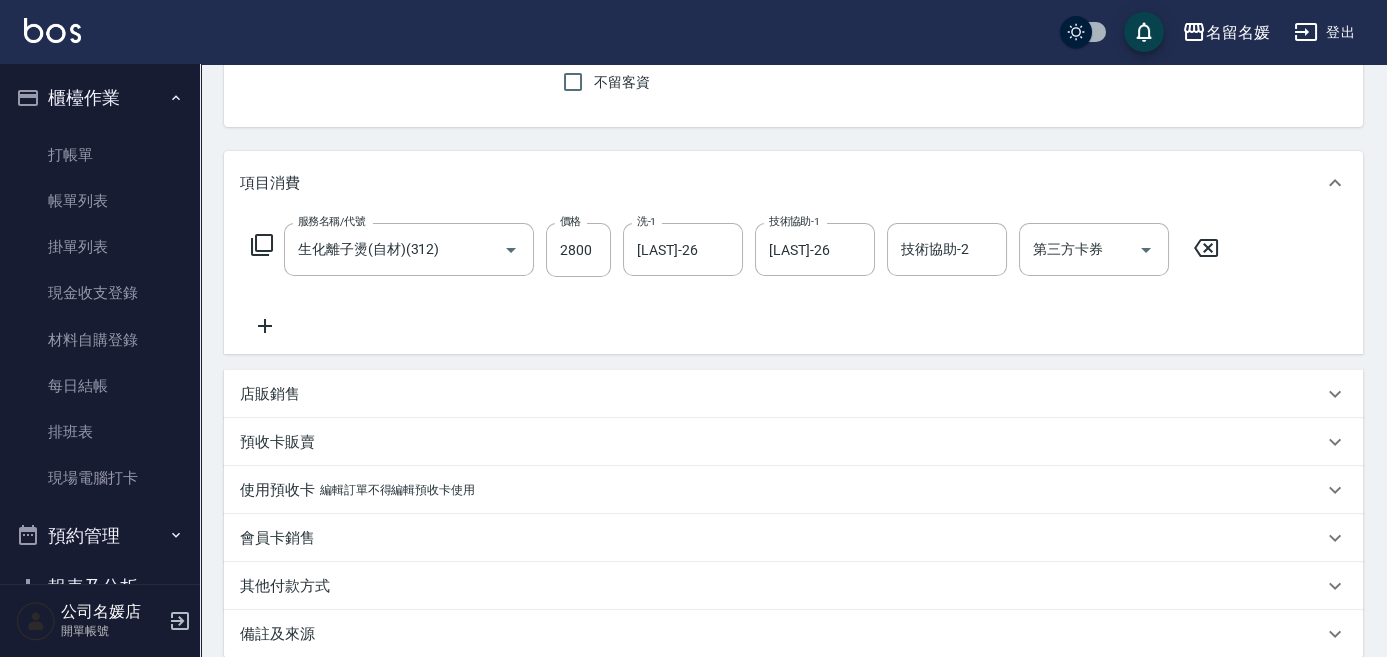 scroll, scrollTop: 181, scrollLeft: 0, axis: vertical 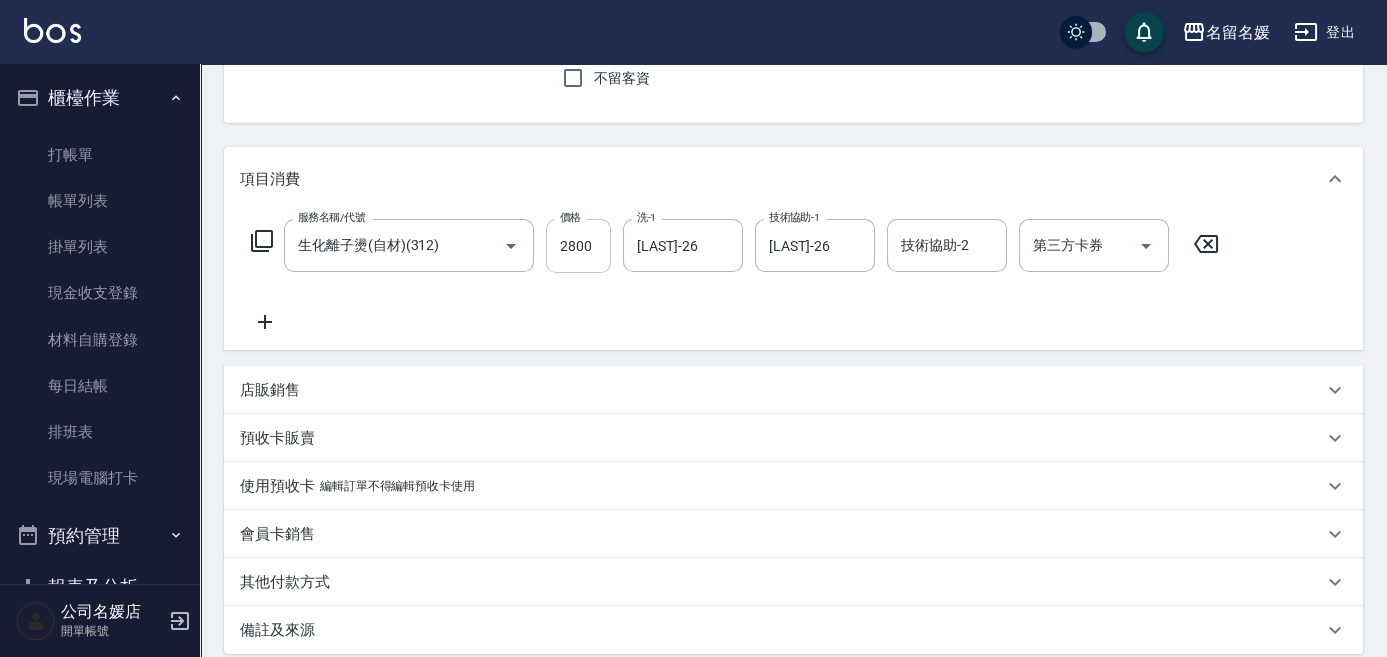 click on "2800" at bounding box center [578, 246] 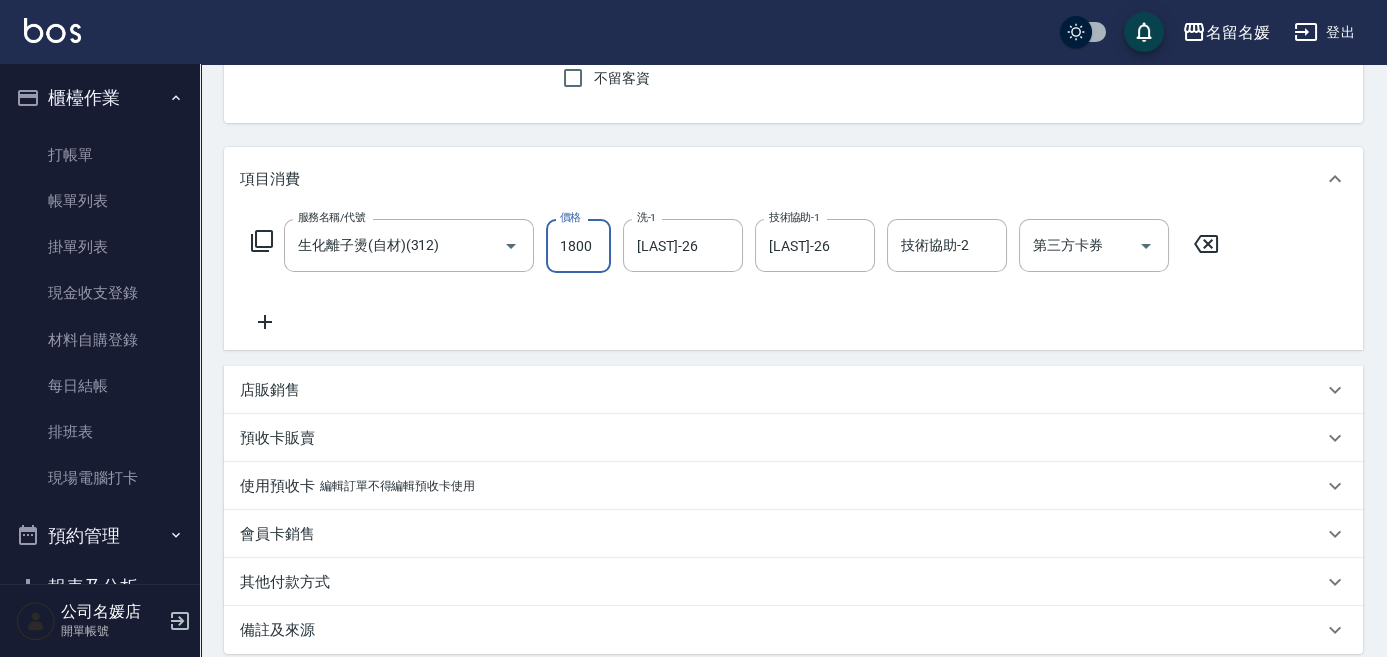 type on "1800" 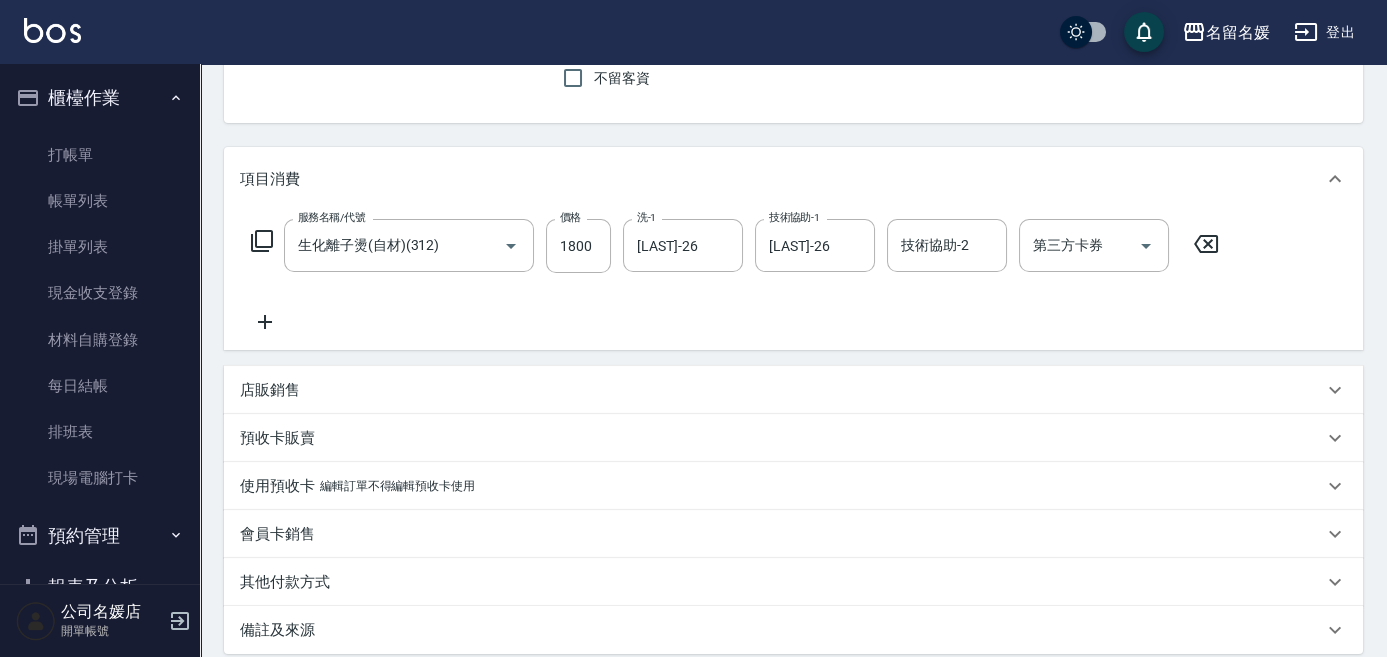 click 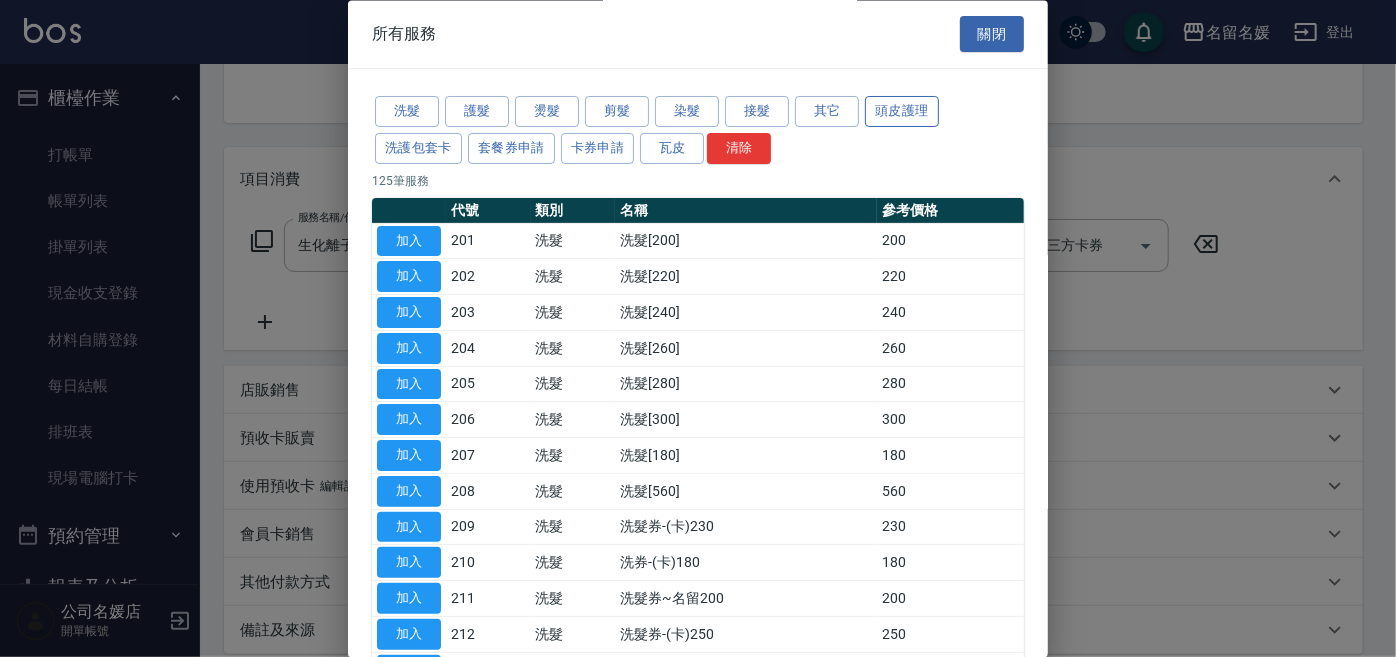 click on "頭皮護理" at bounding box center (902, 112) 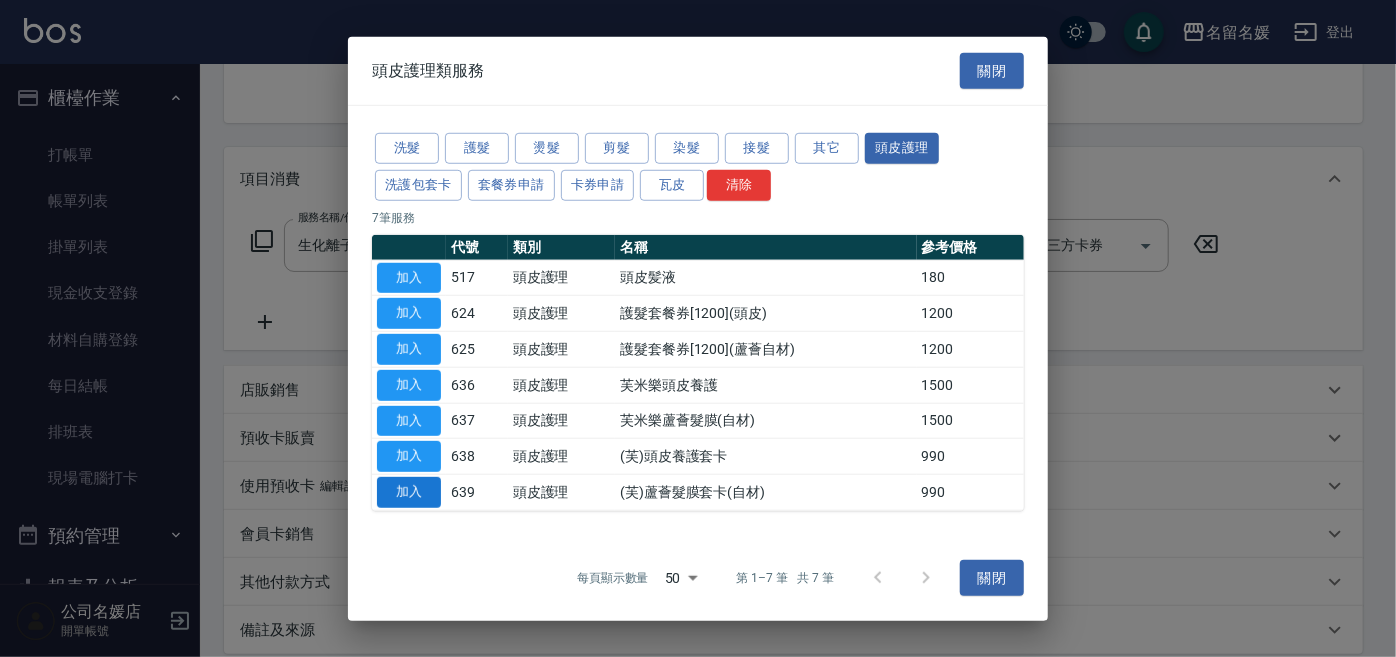 click on "加入" at bounding box center [409, 492] 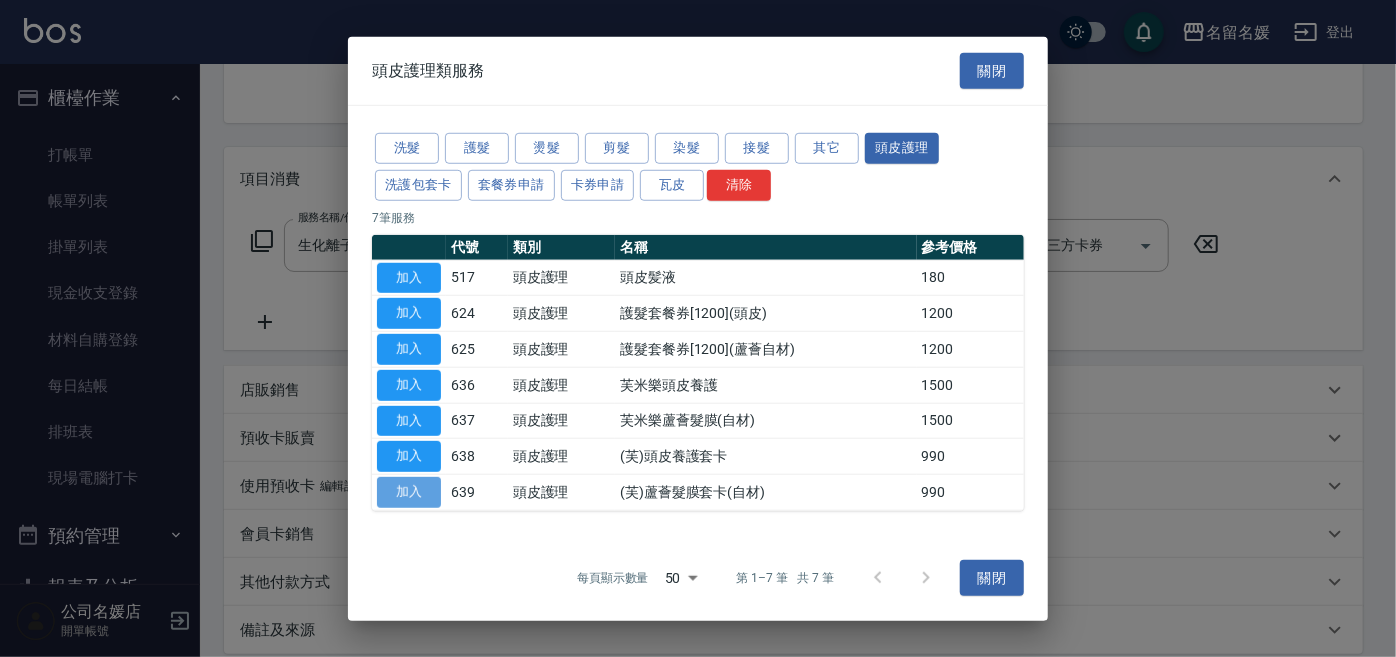 click on "加入" at bounding box center (409, 492) 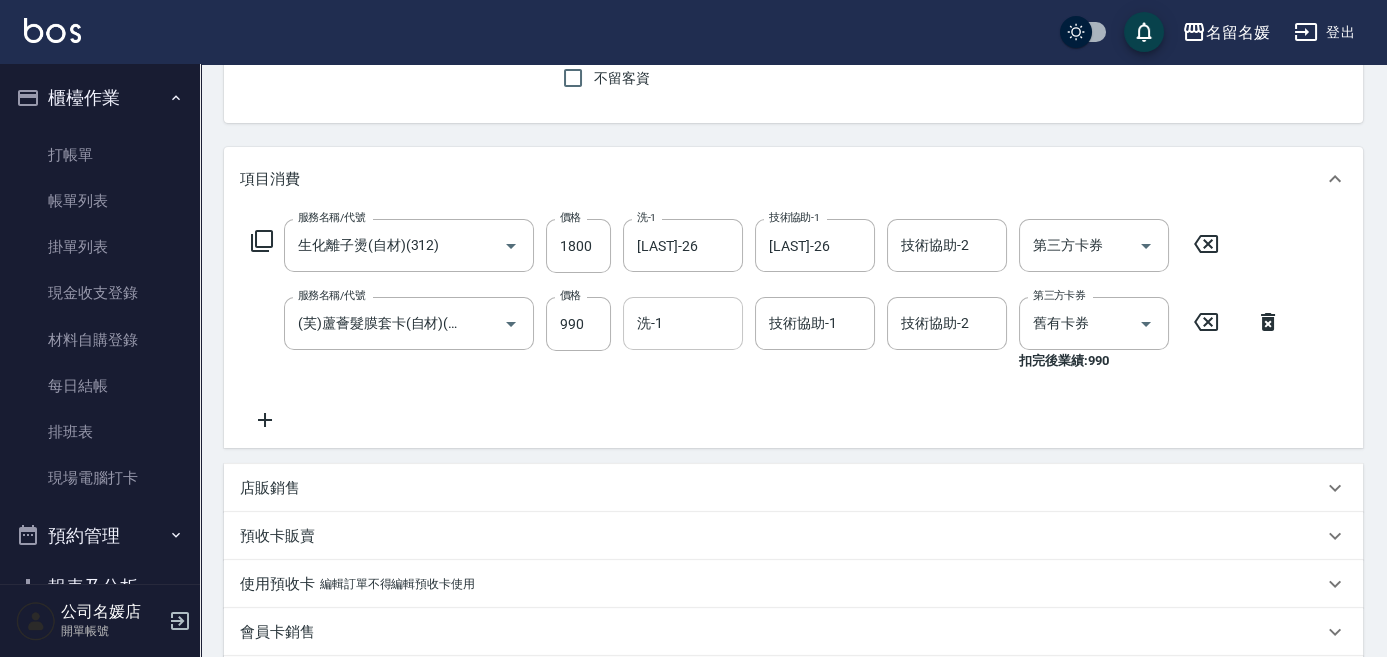 click on "洗-1" at bounding box center (683, 323) 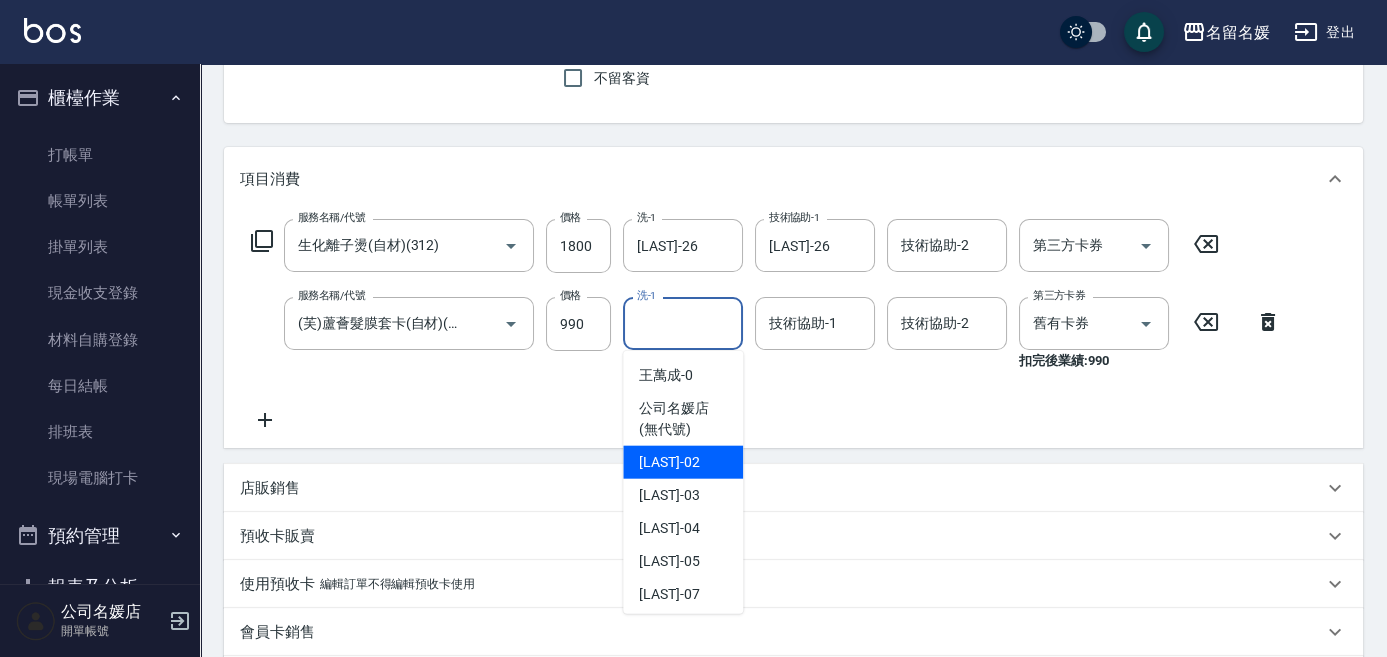 drag, startPoint x: 675, startPoint y: 468, endPoint x: 731, endPoint y: 433, distance: 66.037865 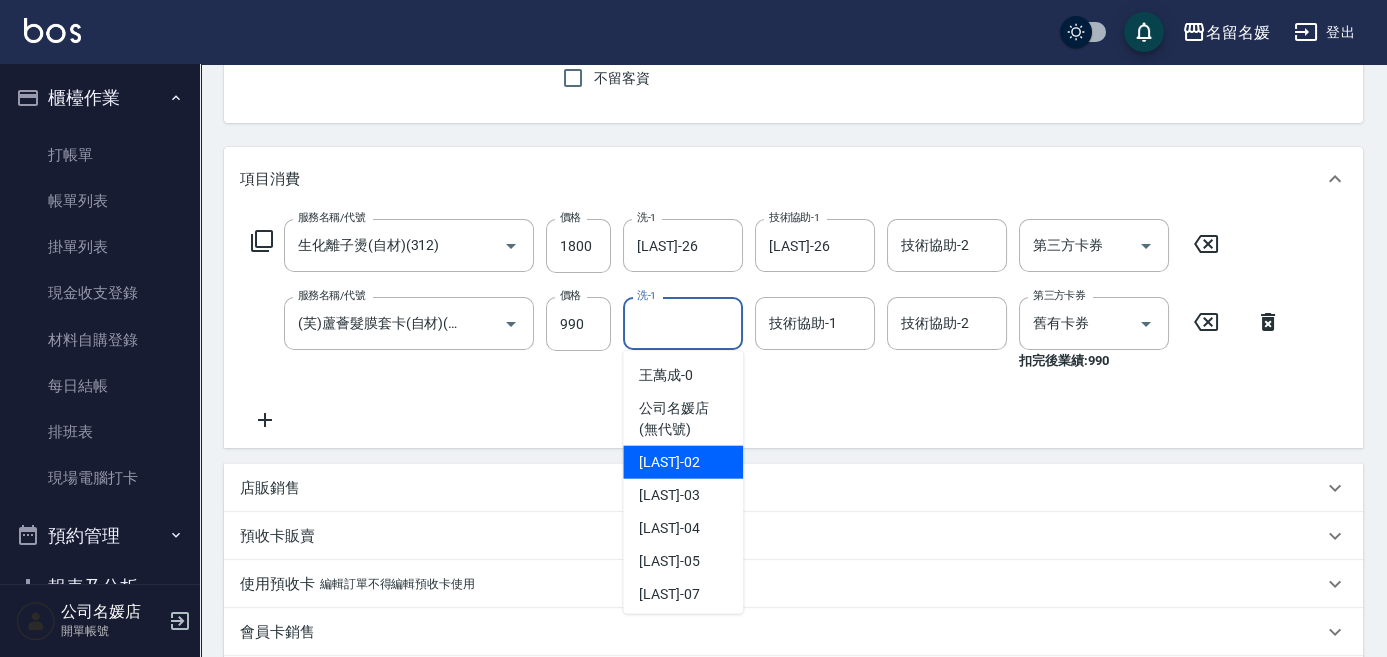 click on "[LAST] -02" at bounding box center [669, 462] 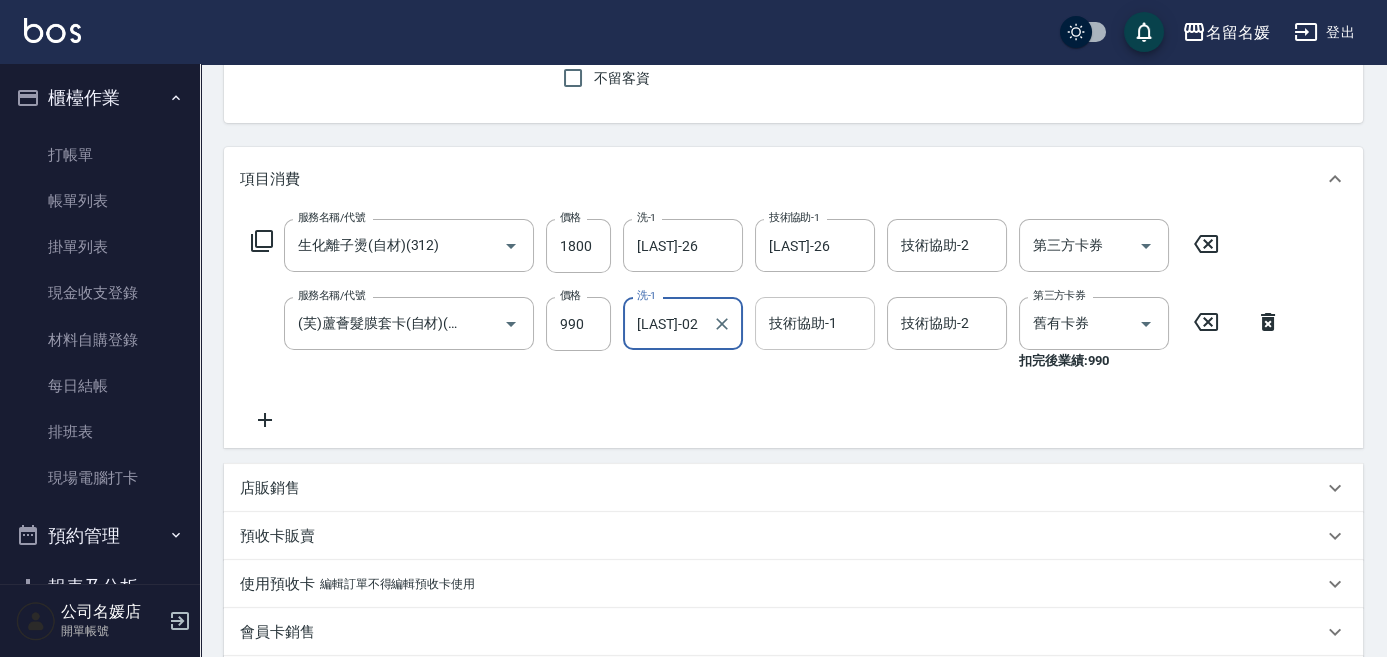 click on "技術協助-1" at bounding box center (815, 323) 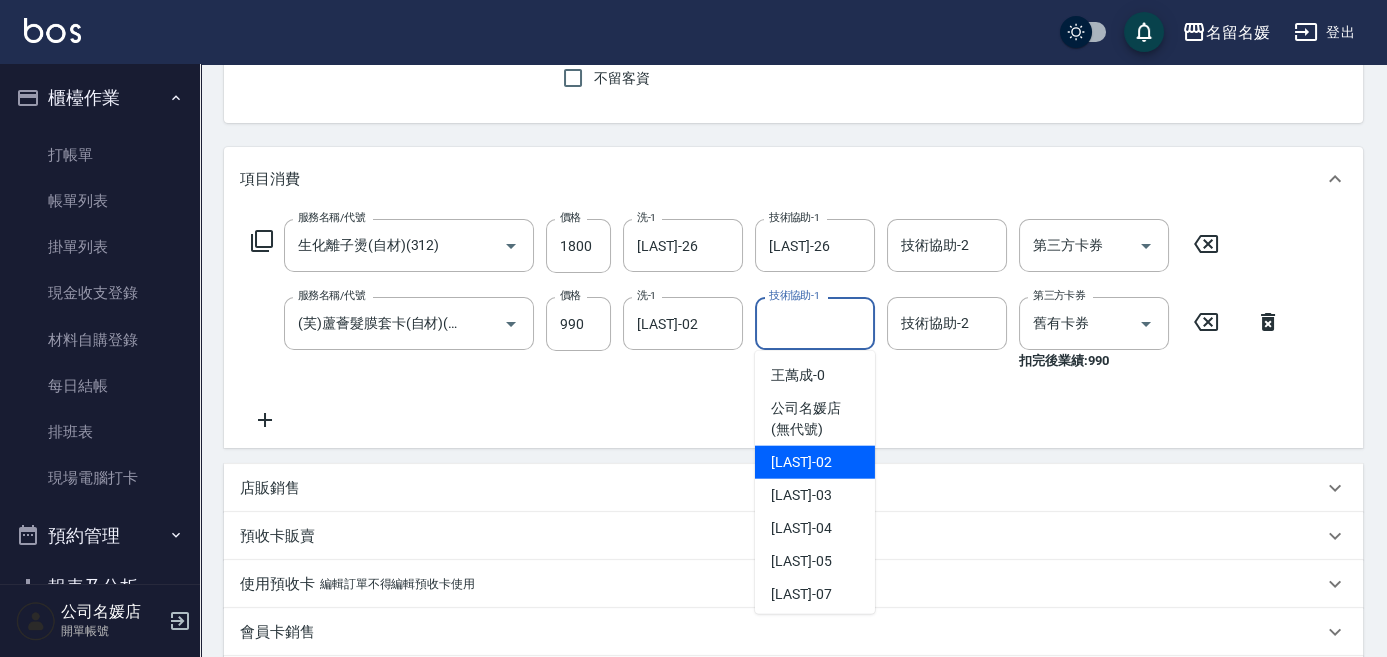 click on "[LAST] -02" at bounding box center (801, 462) 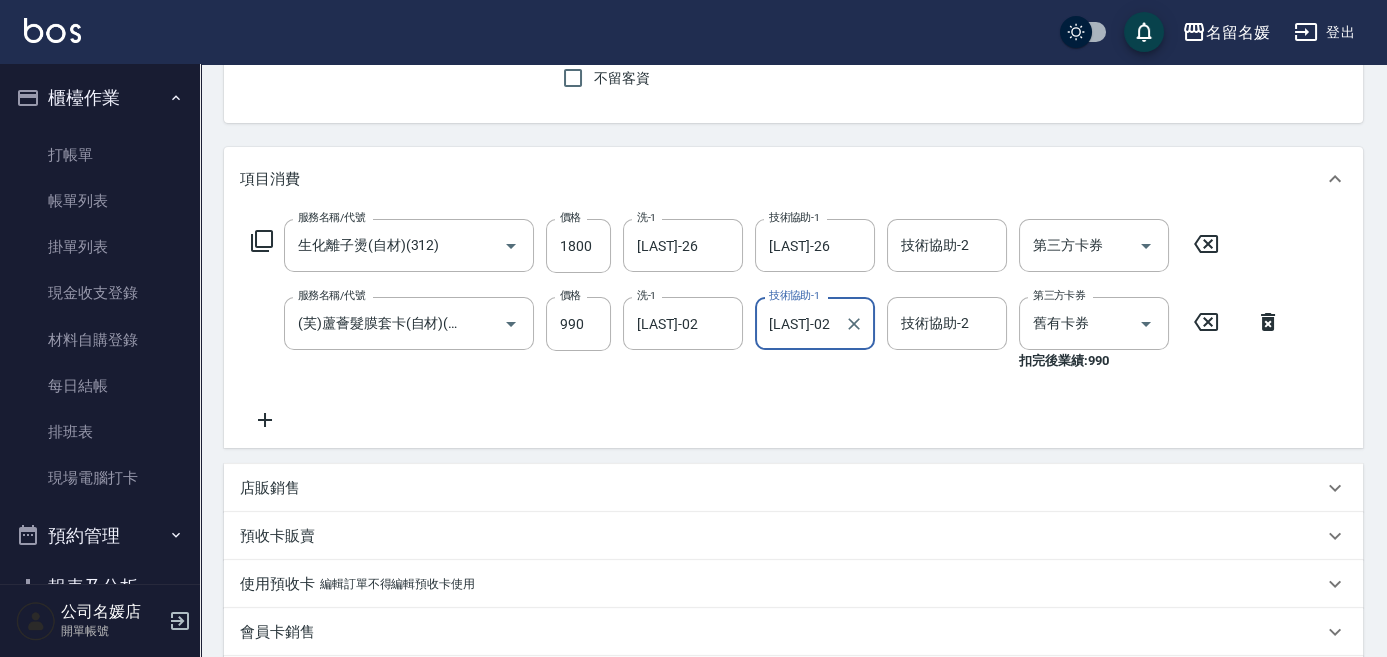 scroll, scrollTop: 489, scrollLeft: 0, axis: vertical 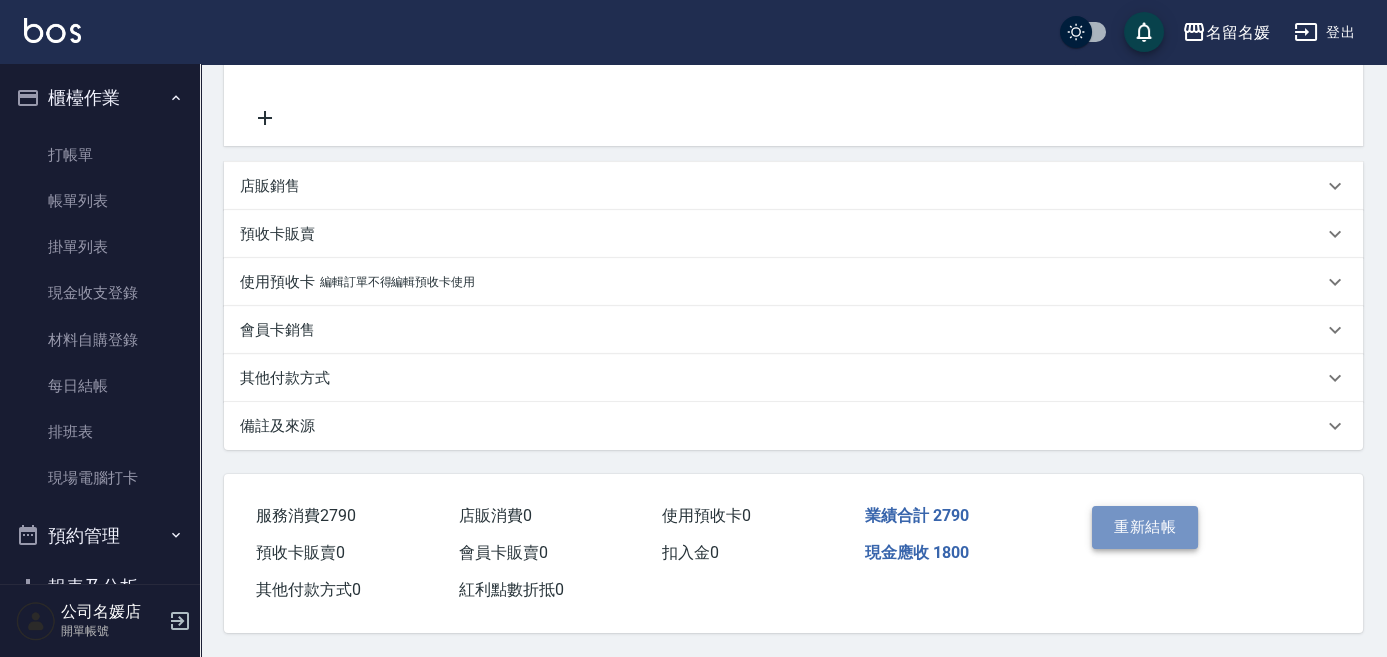 click on "重新結帳" at bounding box center [1145, 527] 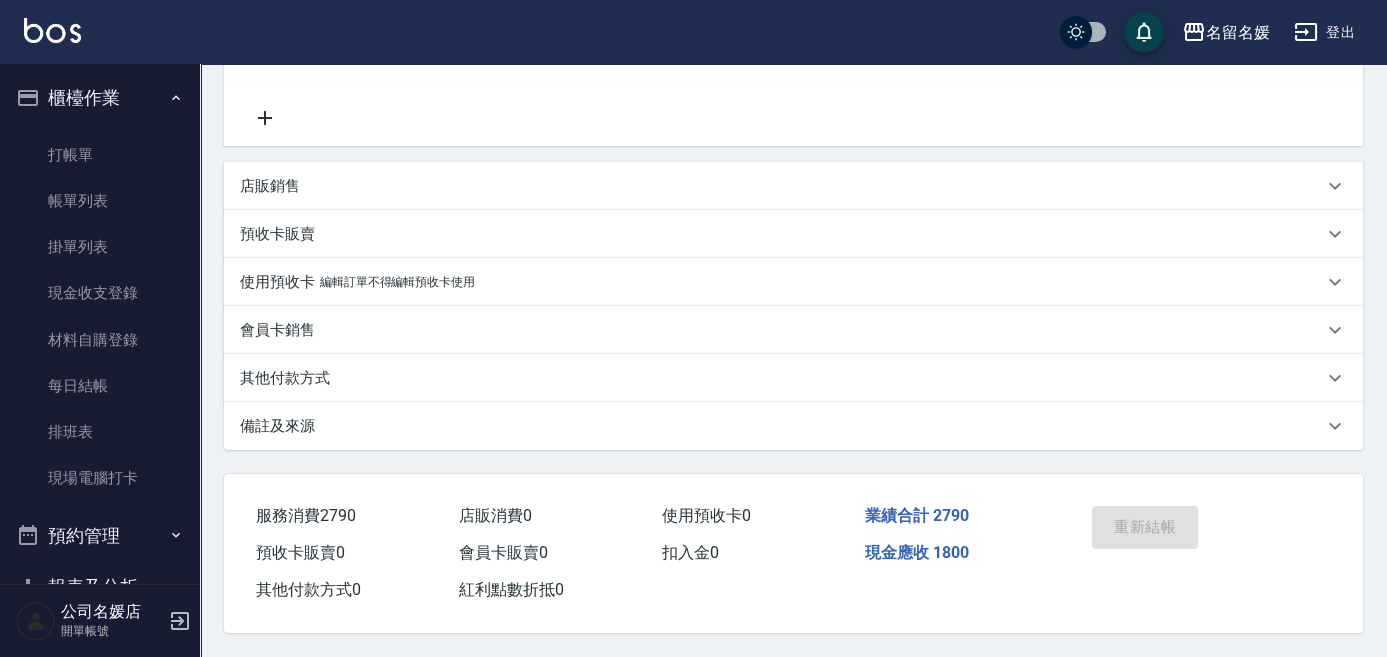 click on "重新結帳" at bounding box center (1141, 541) 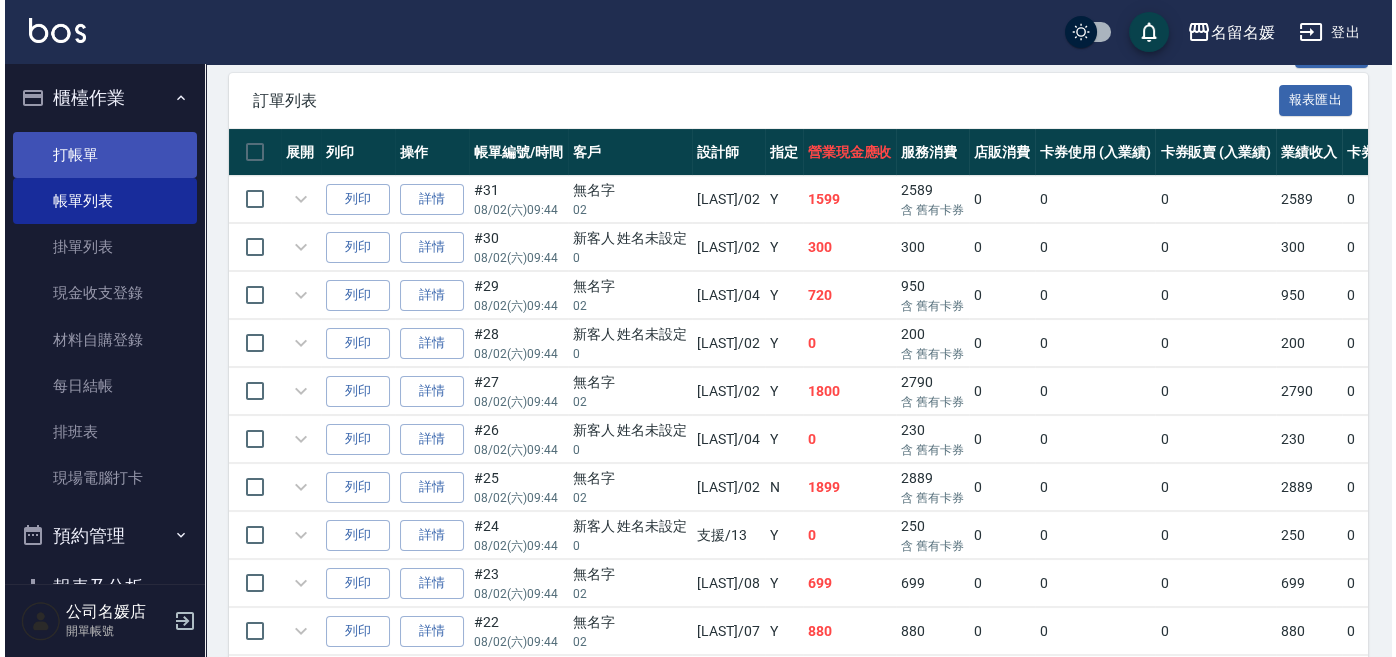 scroll, scrollTop: 0, scrollLeft: 0, axis: both 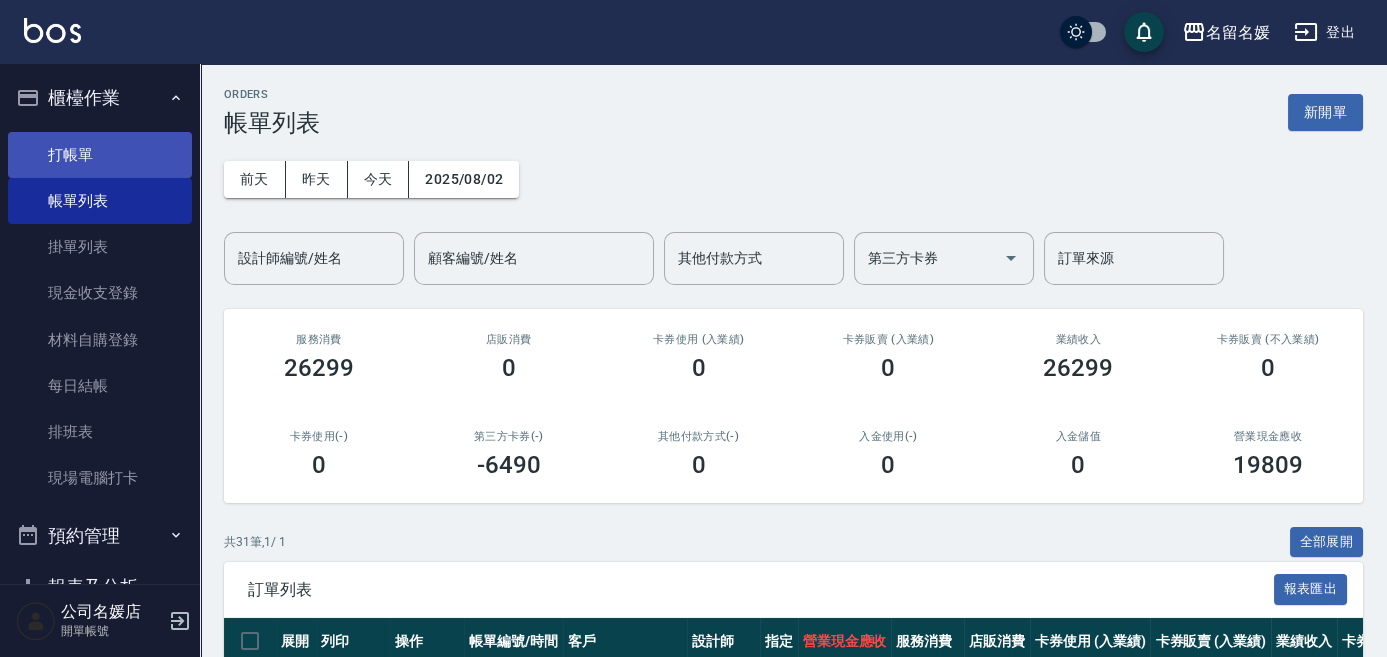 click on "打帳單" at bounding box center (100, 155) 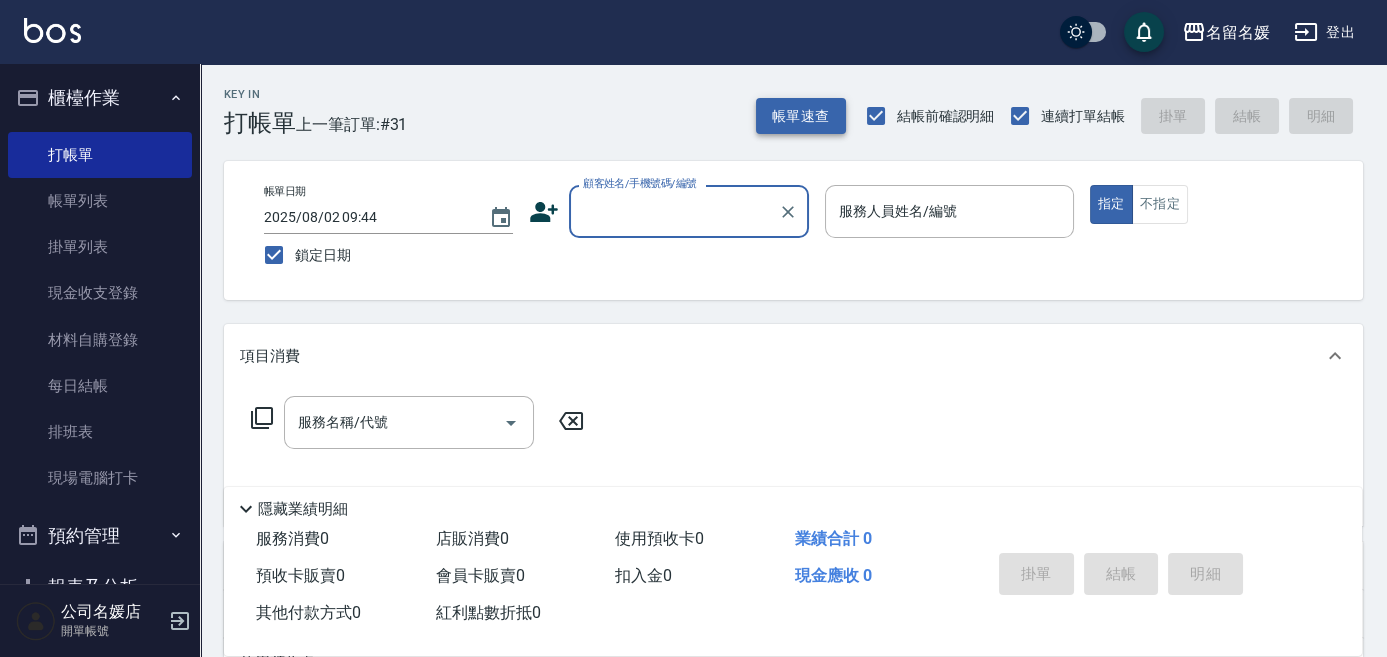 click on "帳單速查" at bounding box center [801, 116] 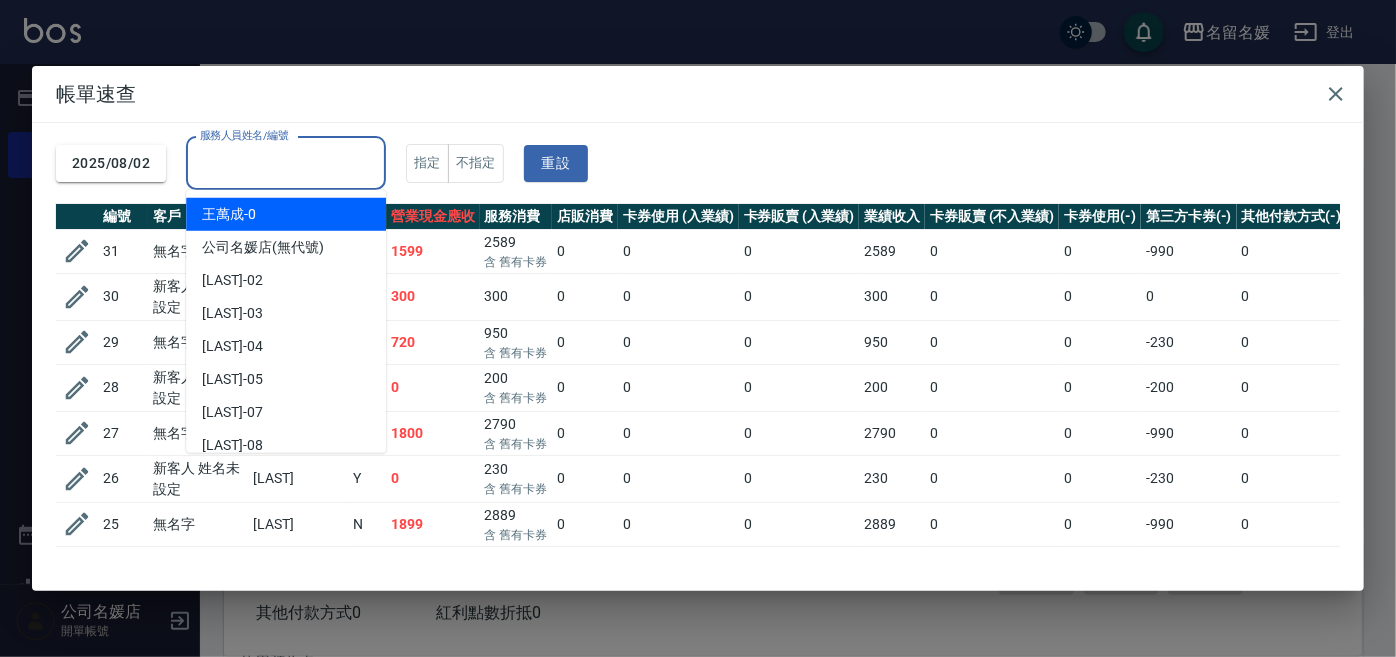 click on "服務人員姓名/編號 服務人員姓名/編號" at bounding box center (286, 163) 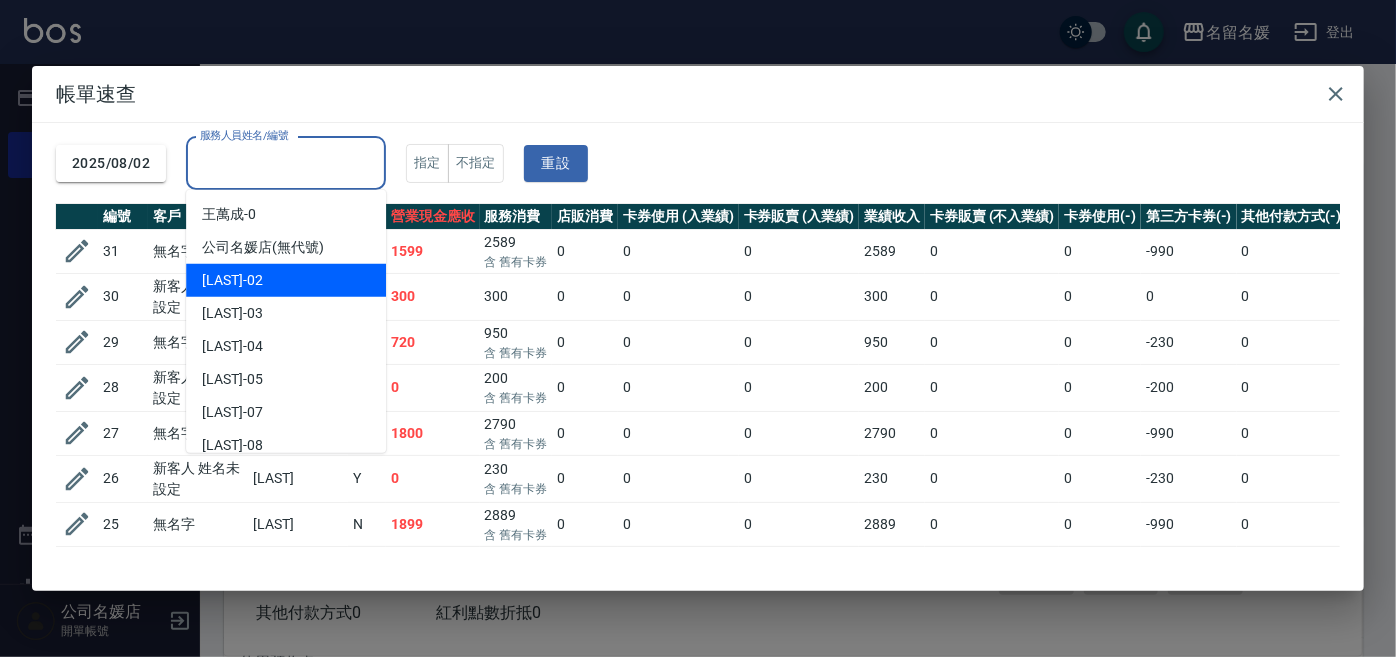 click on "[LAST] -02" at bounding box center [286, 280] 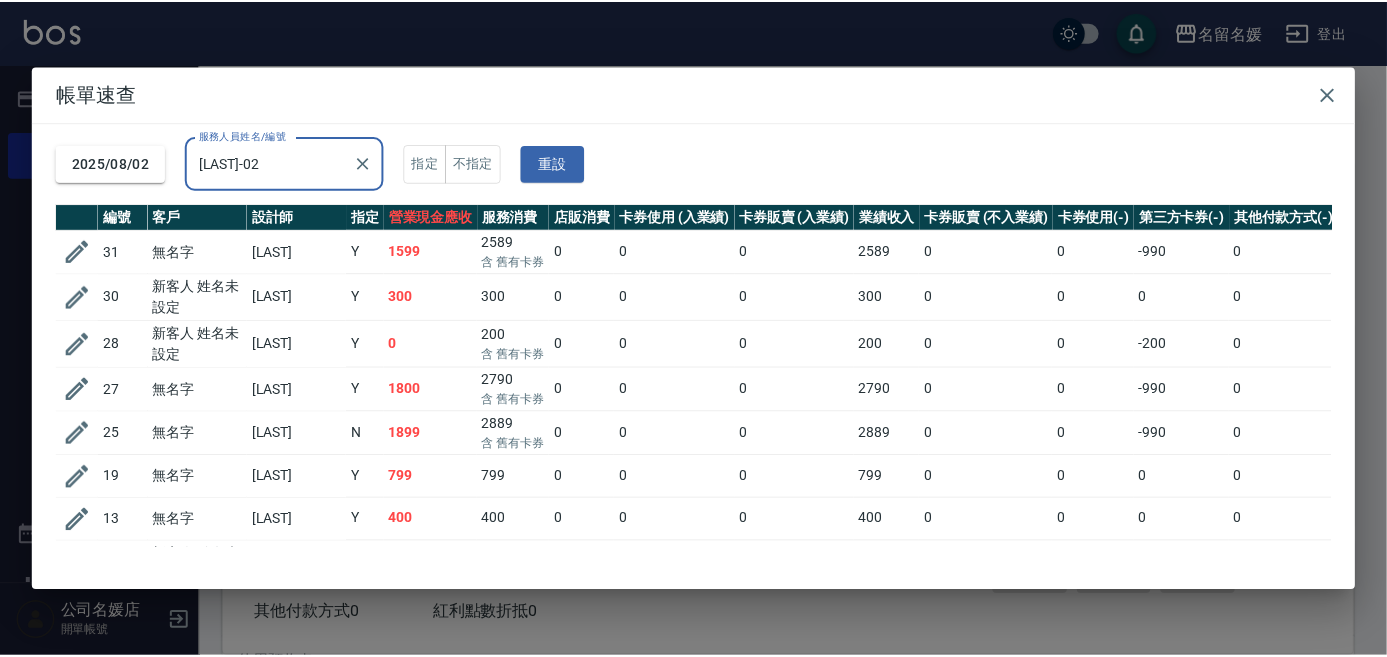scroll, scrollTop: 77, scrollLeft: 0, axis: vertical 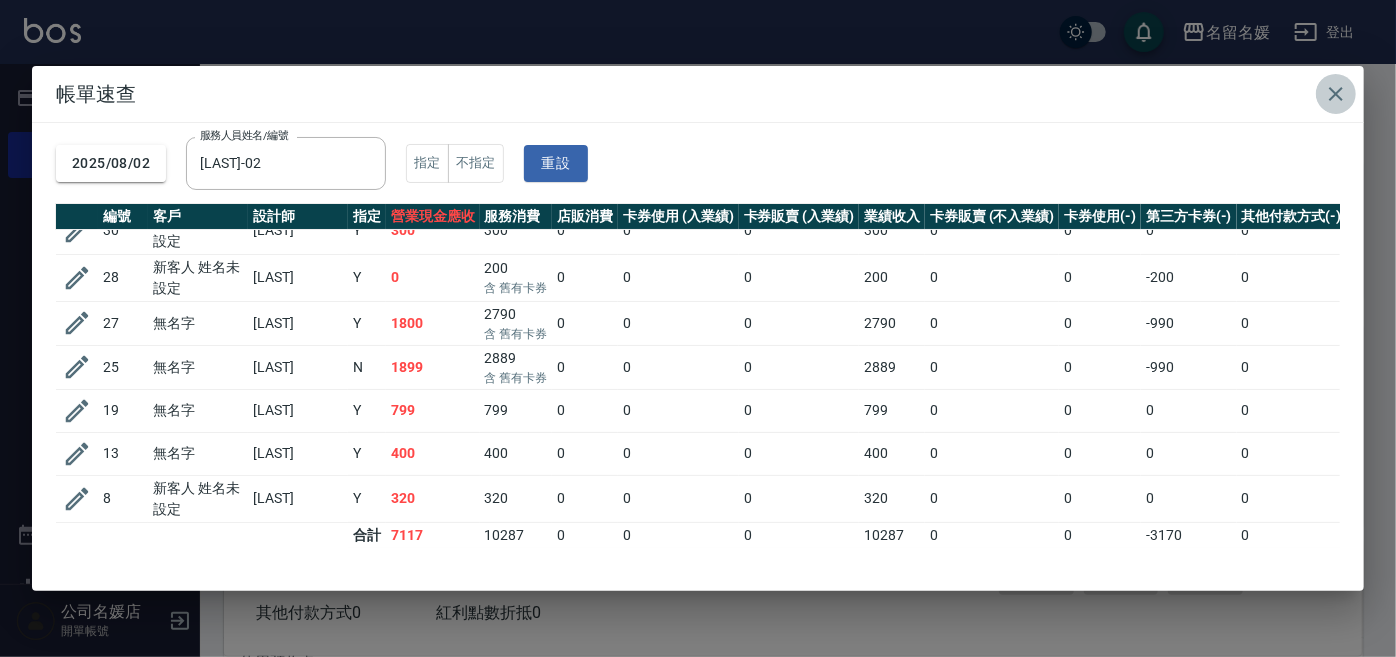 click 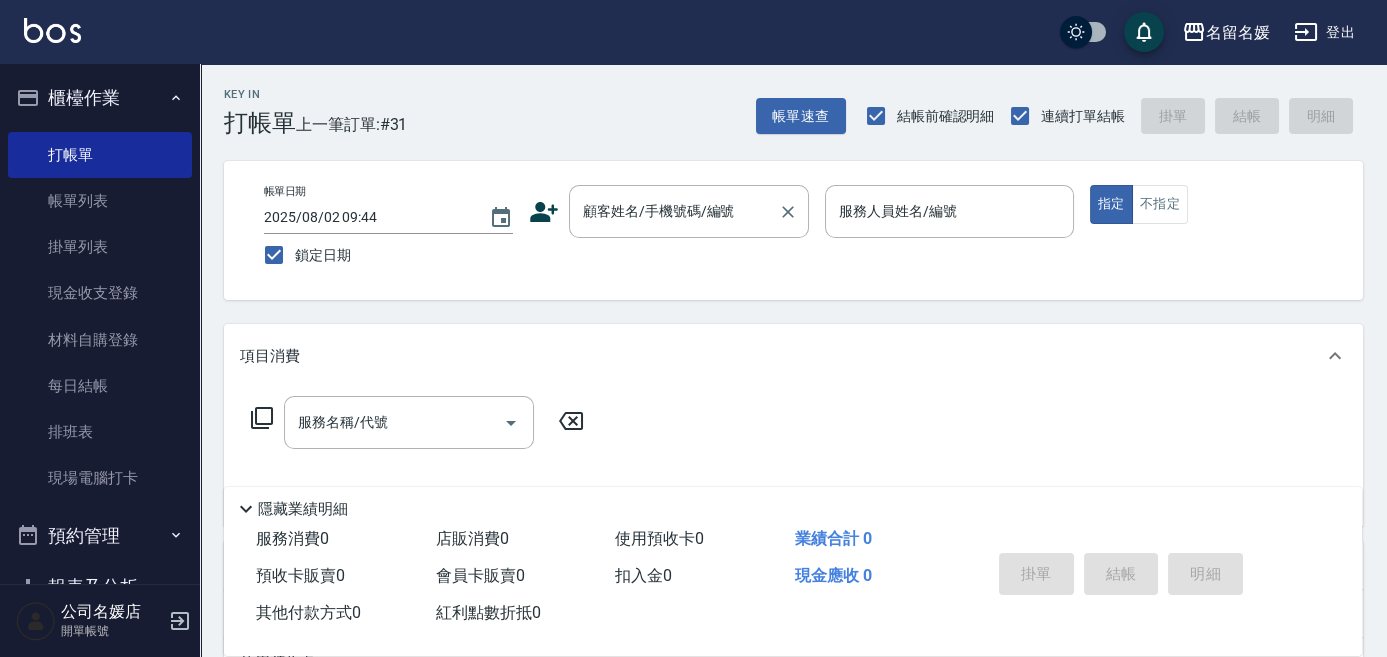 click on "顧客姓名/手機號碼/編號 顧客姓名/手機號碼/編號" at bounding box center [689, 211] 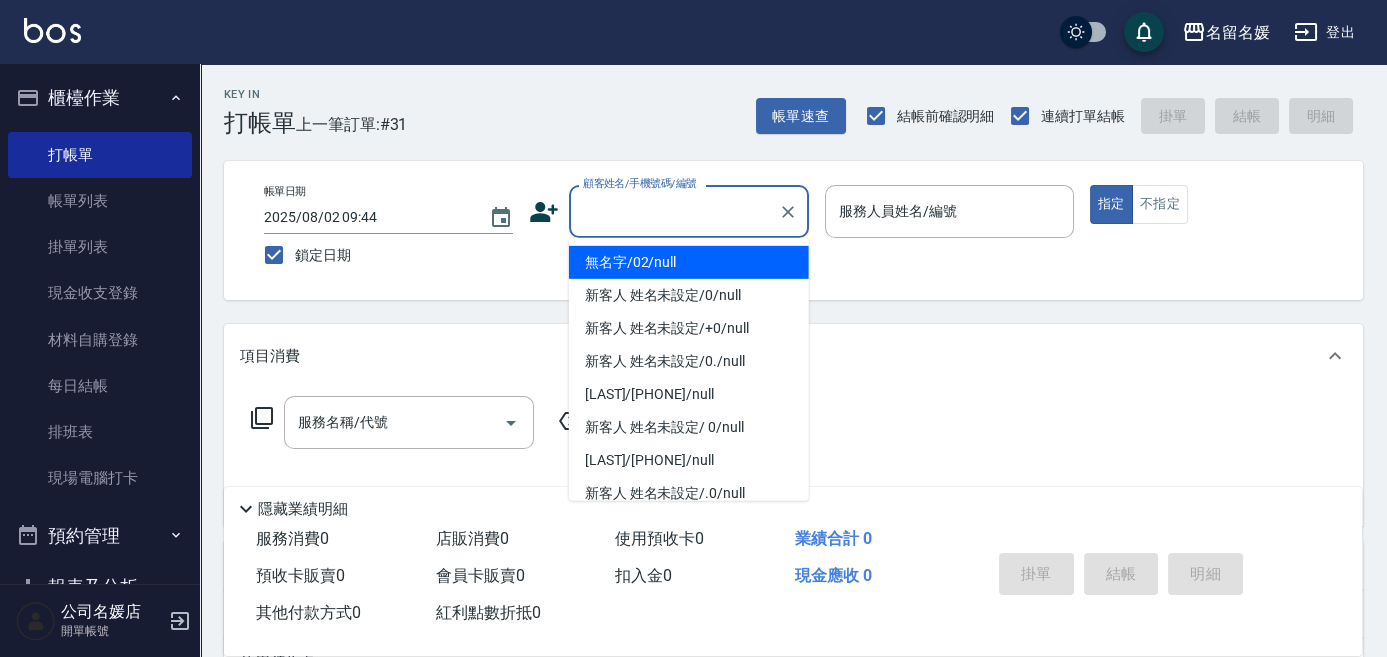 drag, startPoint x: 705, startPoint y: 263, endPoint x: 893, endPoint y: 212, distance: 194.79477 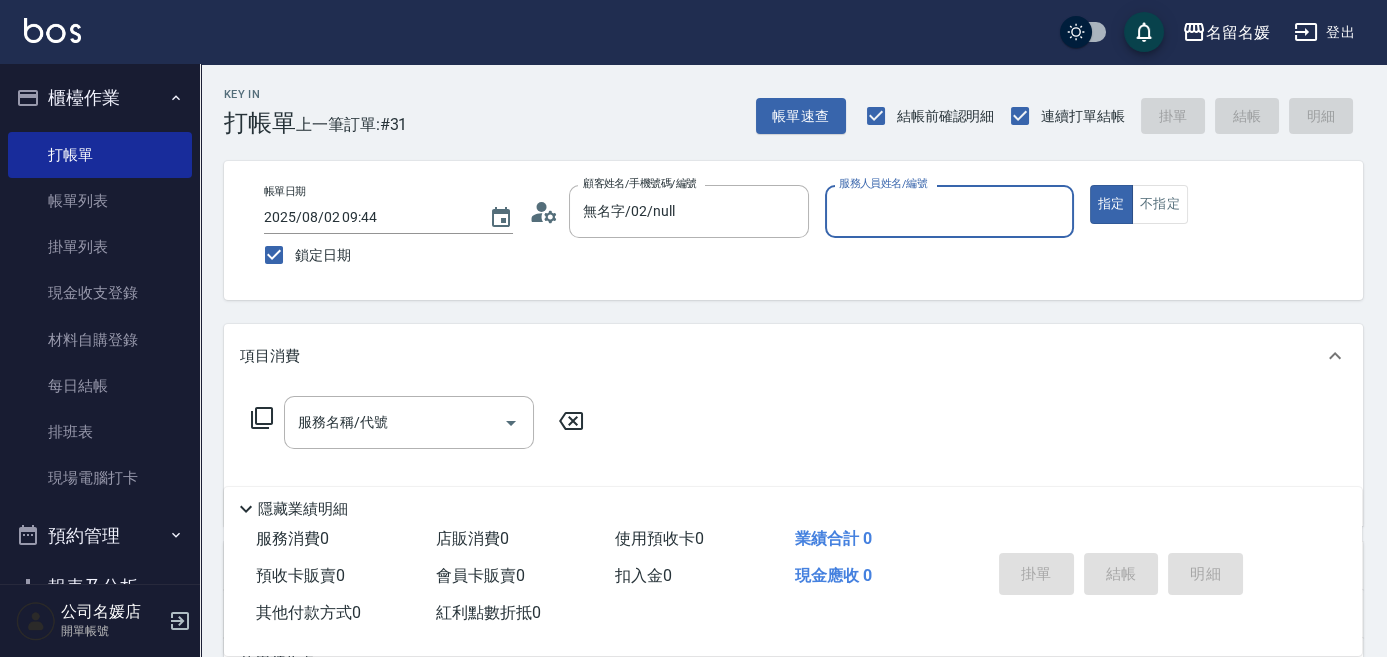 type on "無名字/02/null" 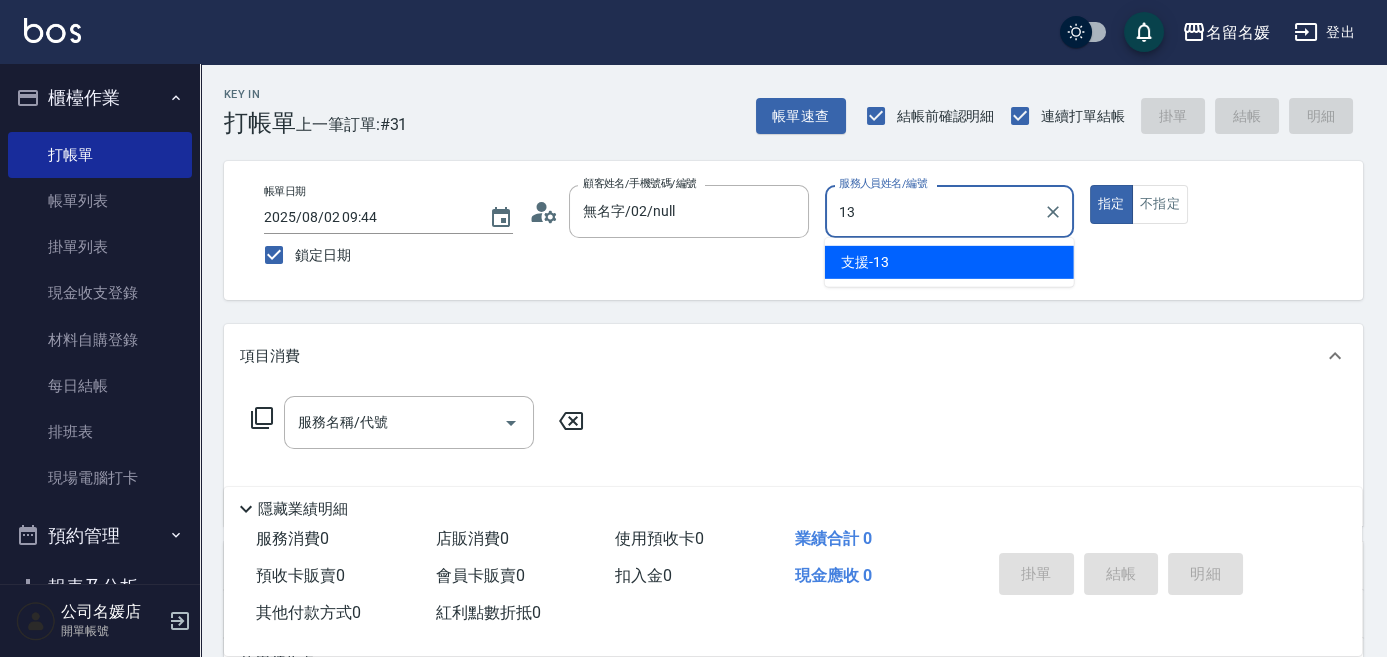 type on "13" 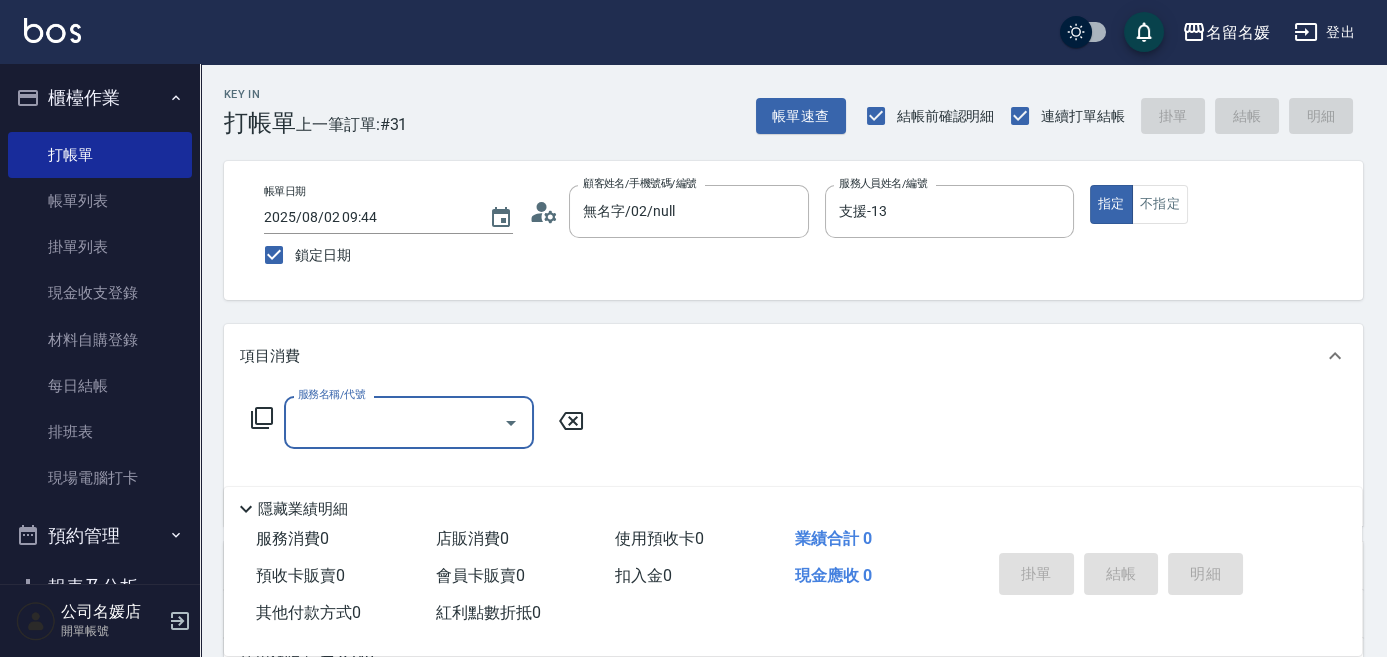 click 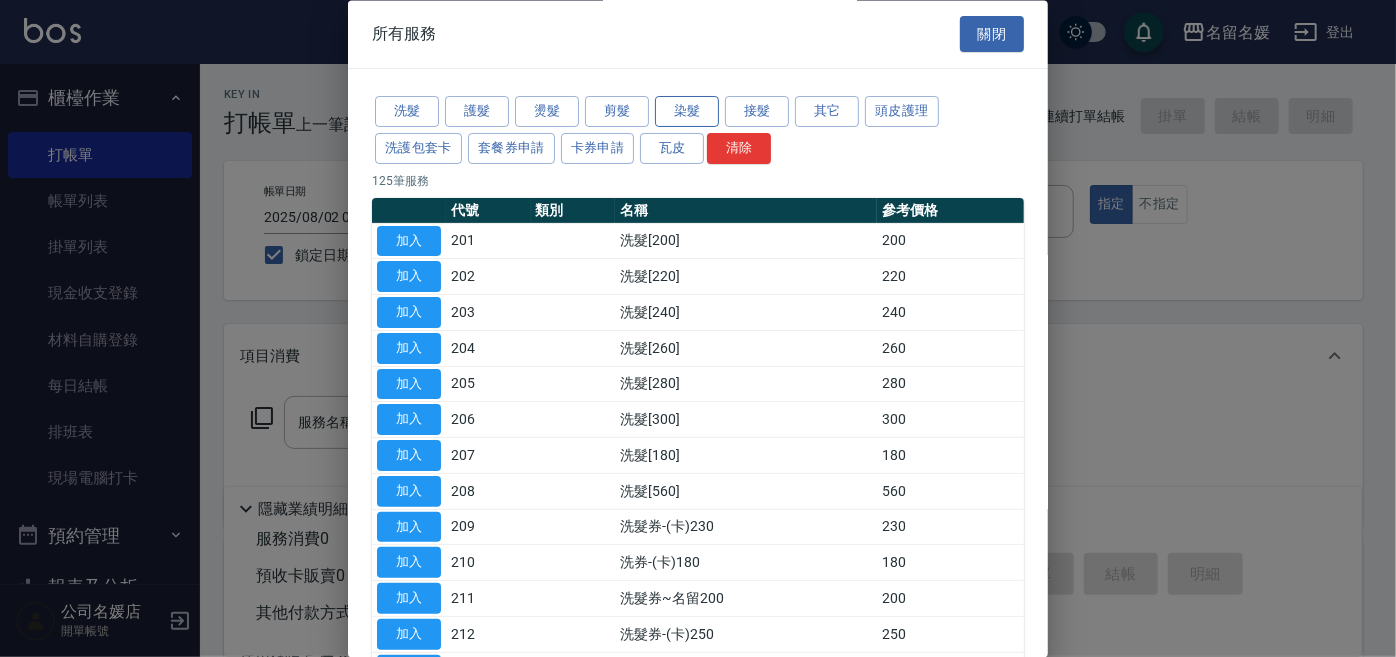 click on "染髮" at bounding box center [687, 112] 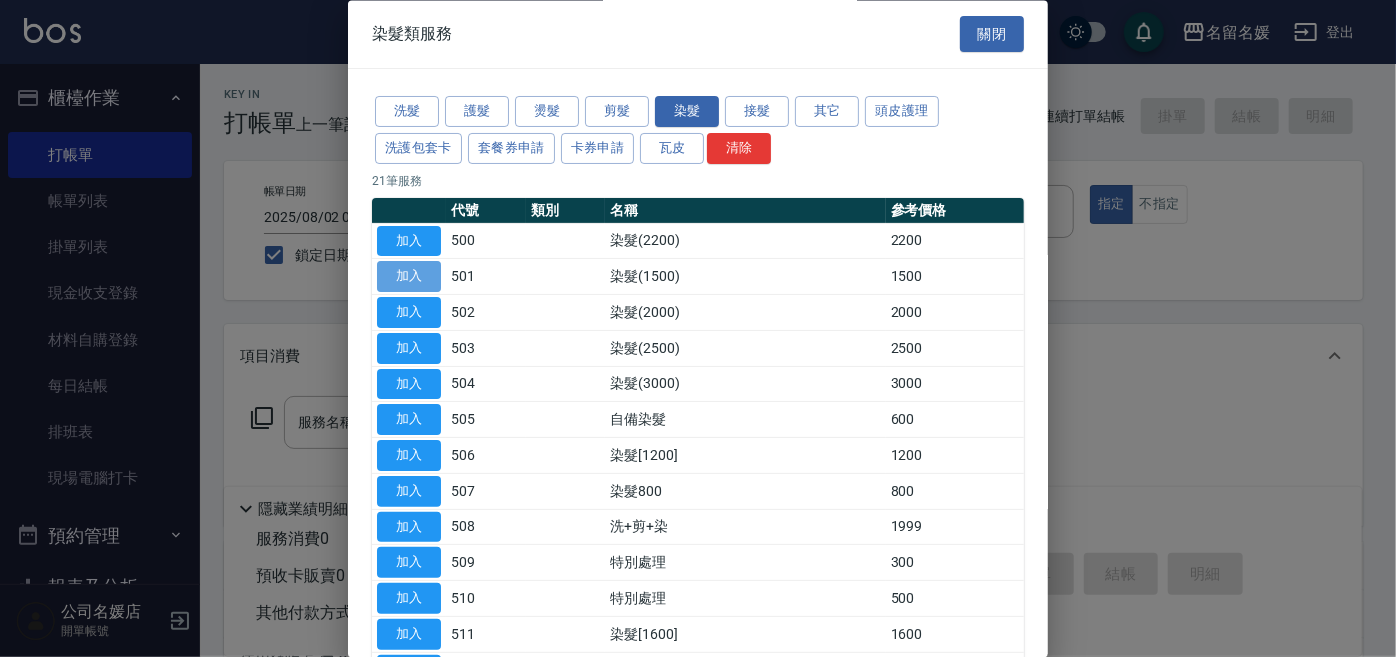 click on "加入" at bounding box center (409, 277) 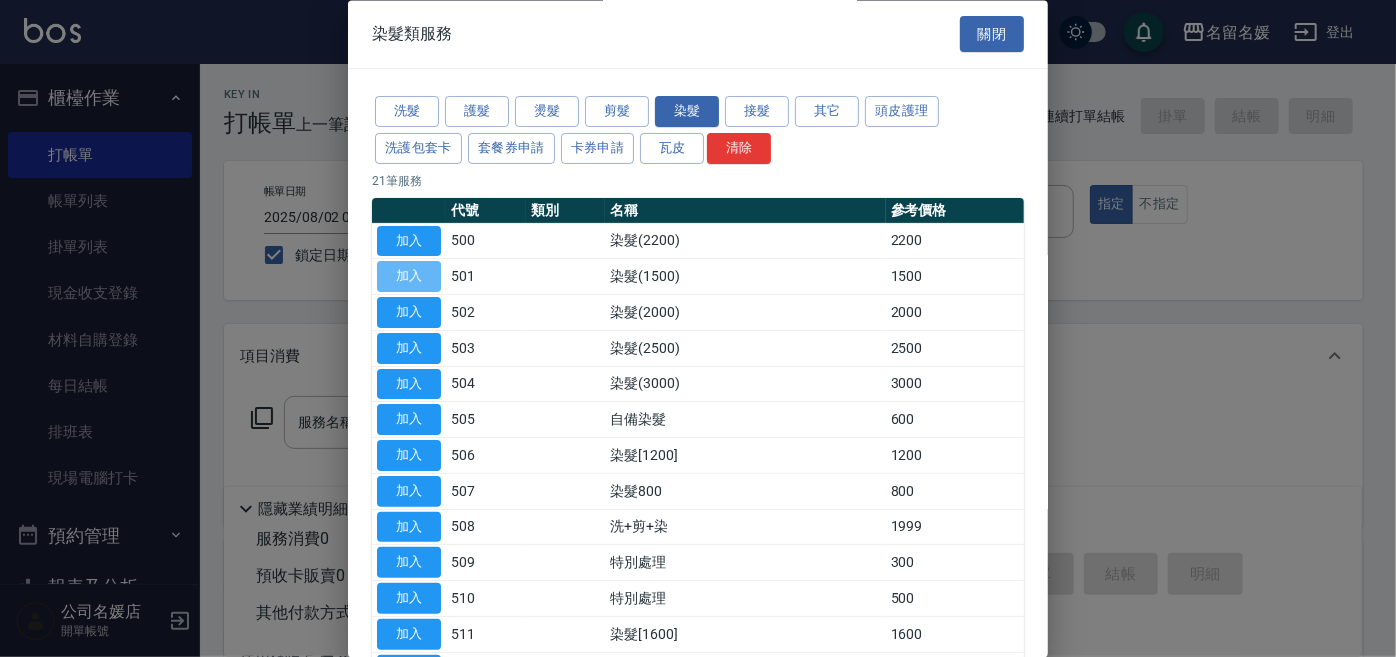 type on "染髮(1500)(501)" 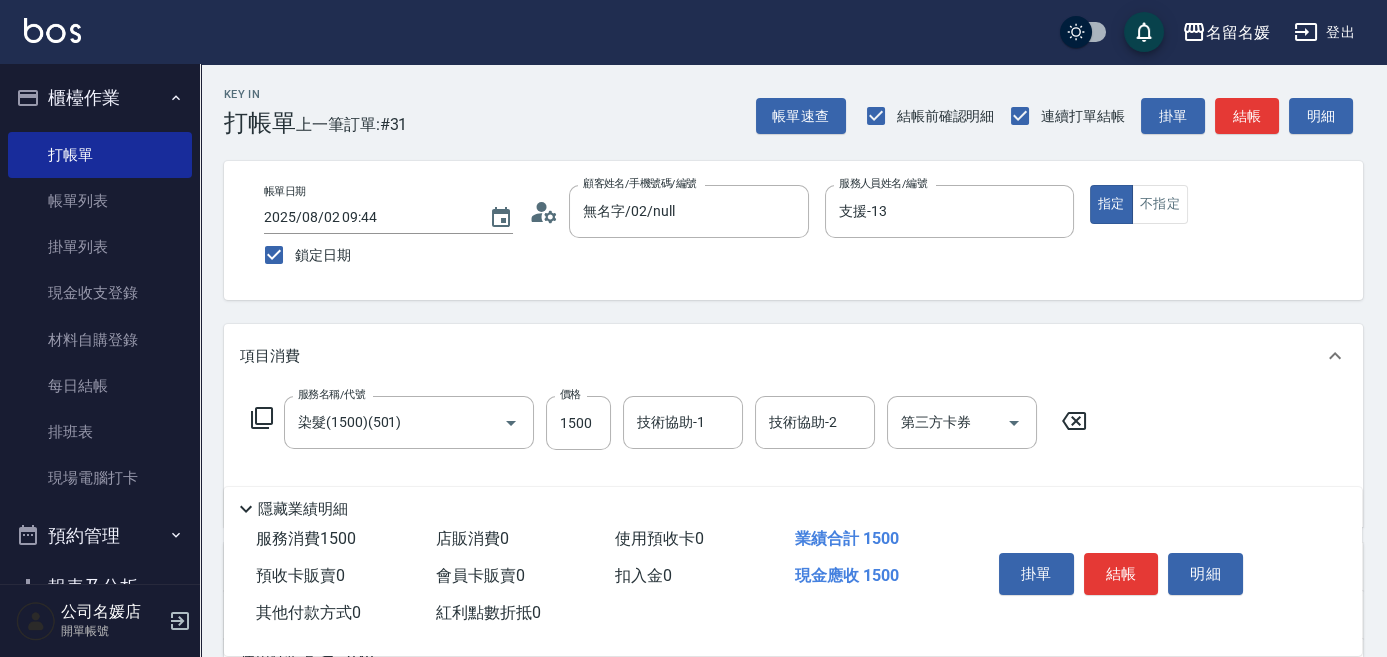 click on "技術協助-1 技術協助-1" at bounding box center (683, 422) 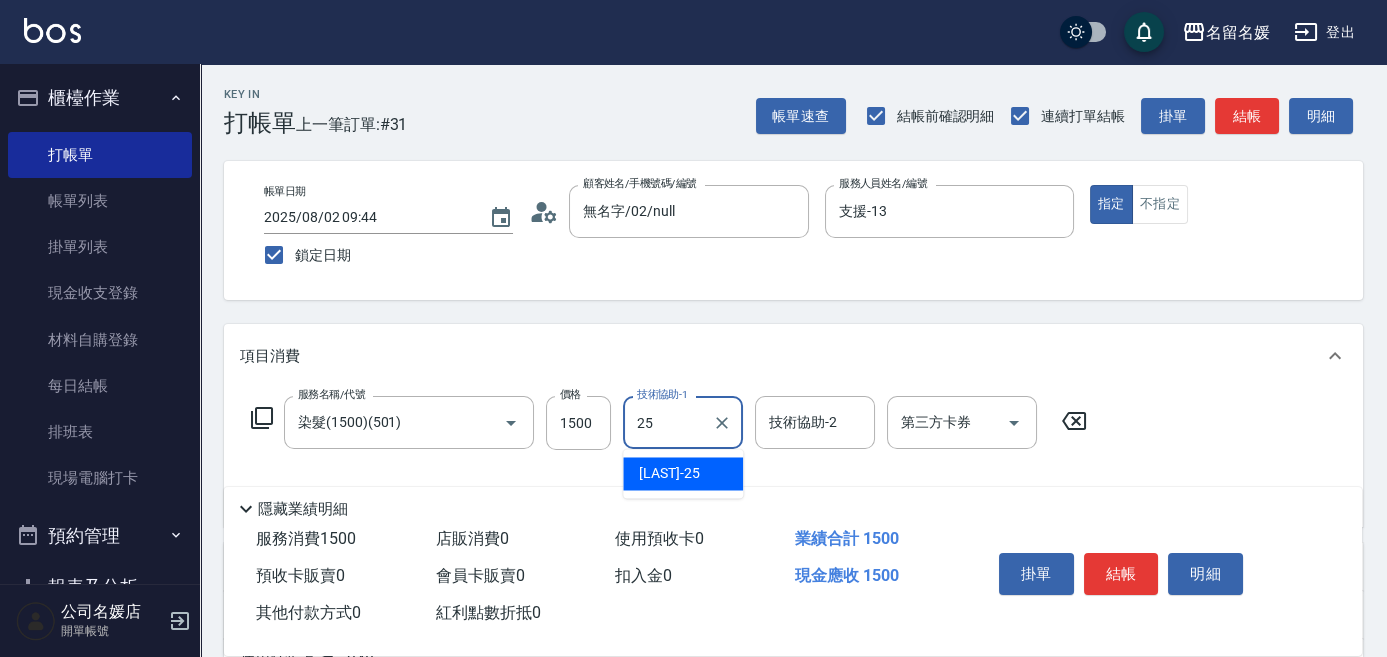 type on "[LAST]-25" 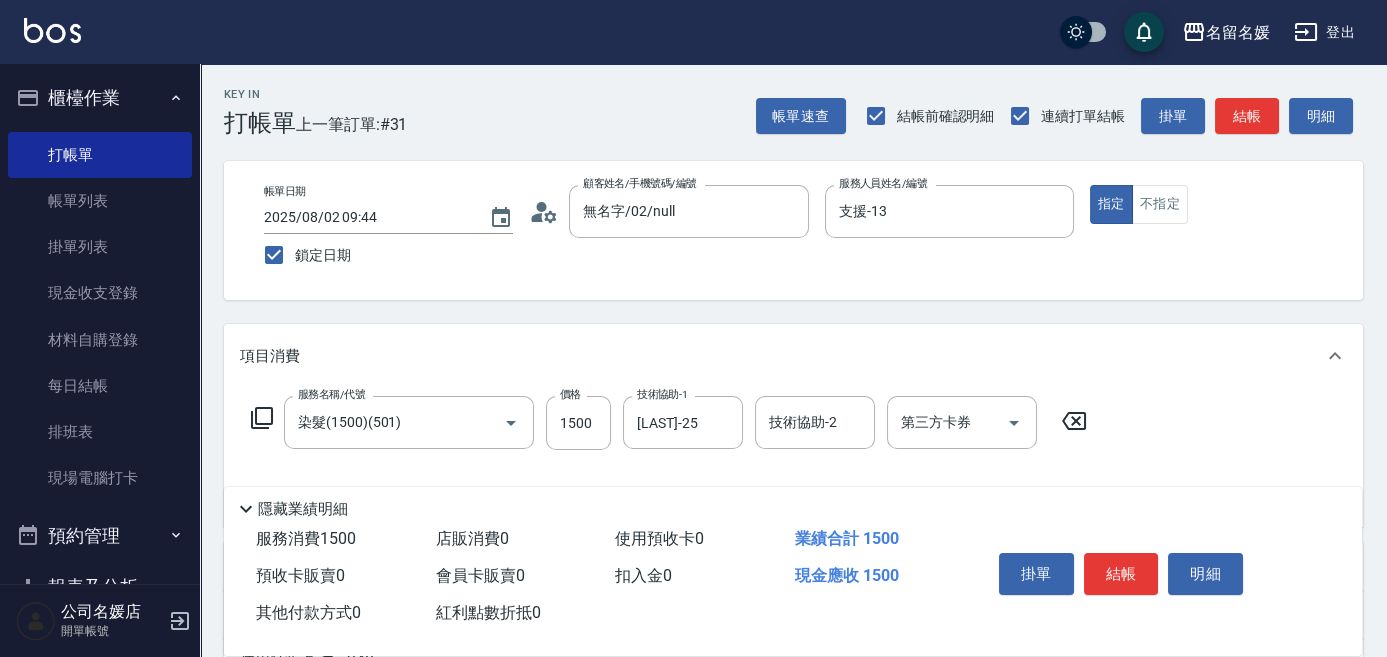 drag, startPoint x: 245, startPoint y: 417, endPoint x: 257, endPoint y: 413, distance: 12.649111 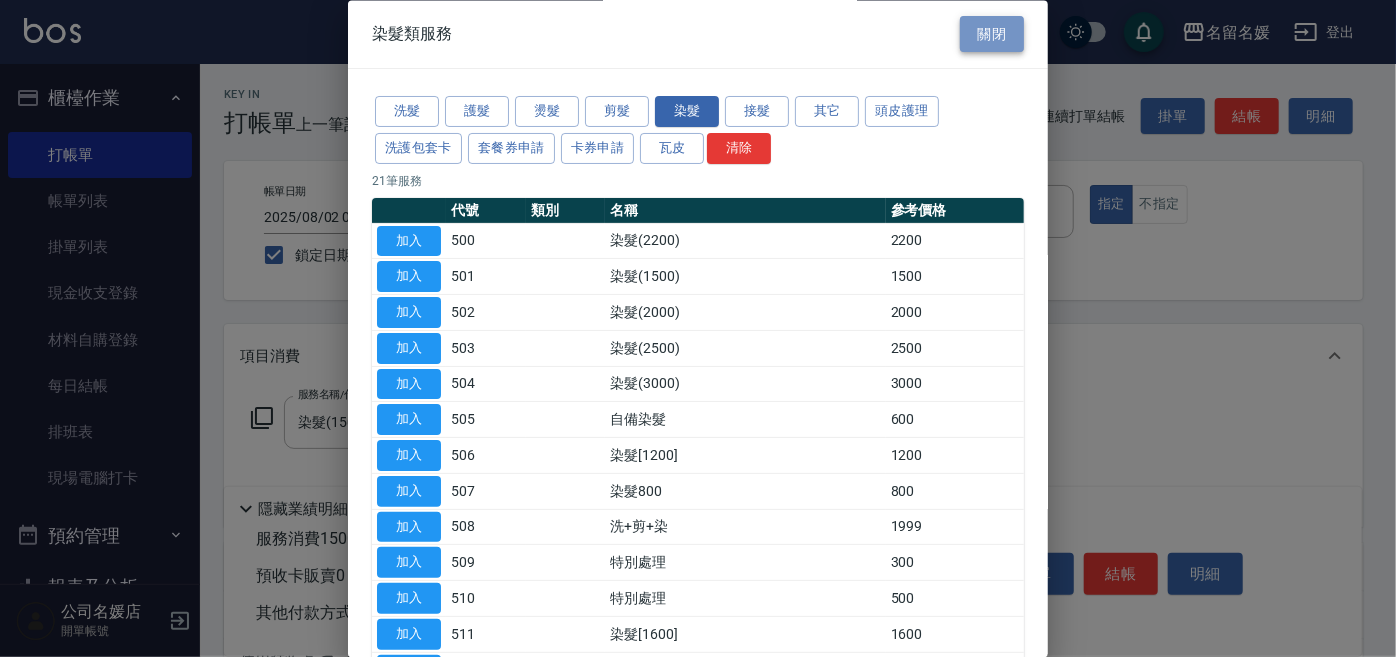 click on "關閉" at bounding box center (992, 34) 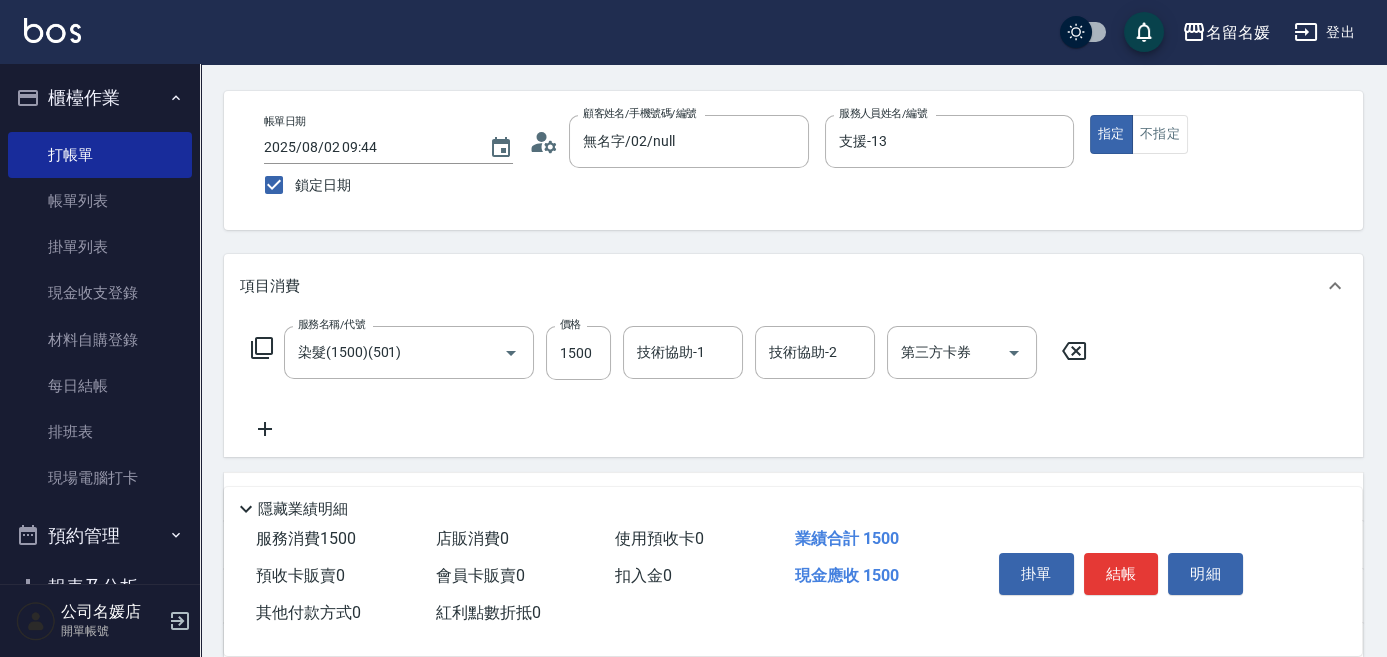 scroll, scrollTop: 90, scrollLeft: 0, axis: vertical 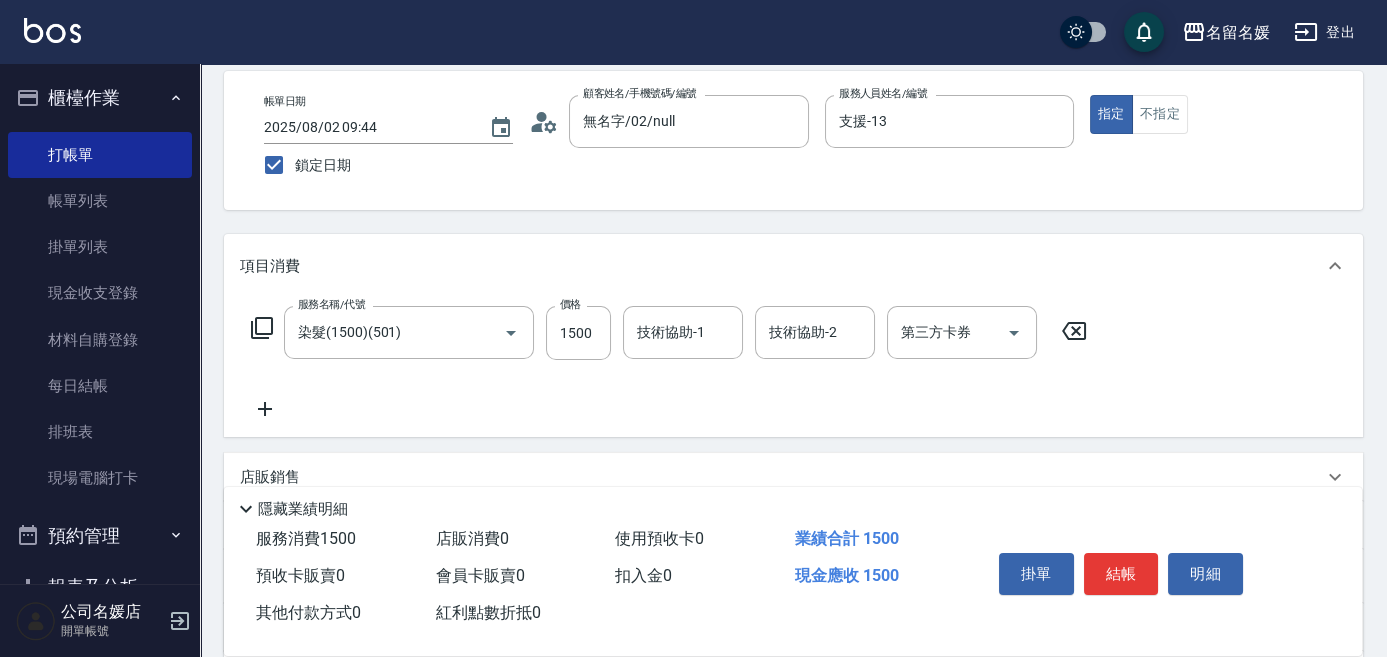 click 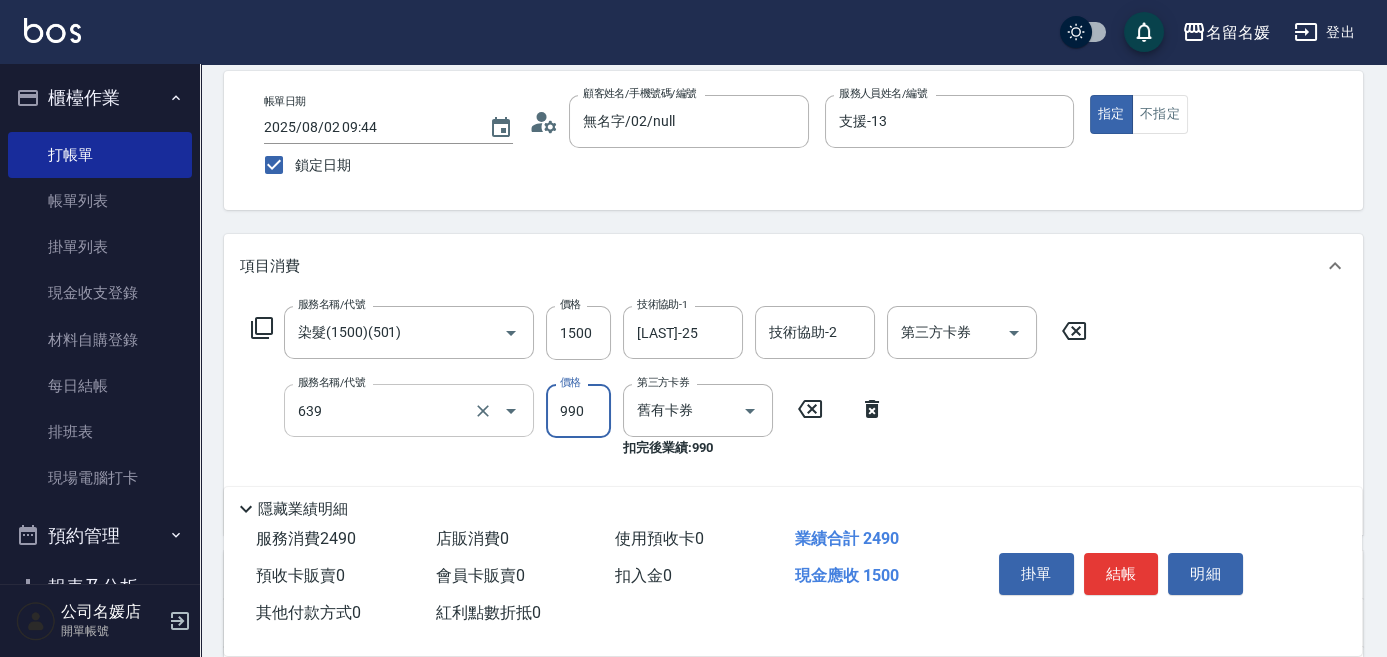 type on "(芙)蘆薈髮膜套卡(自材)(639)" 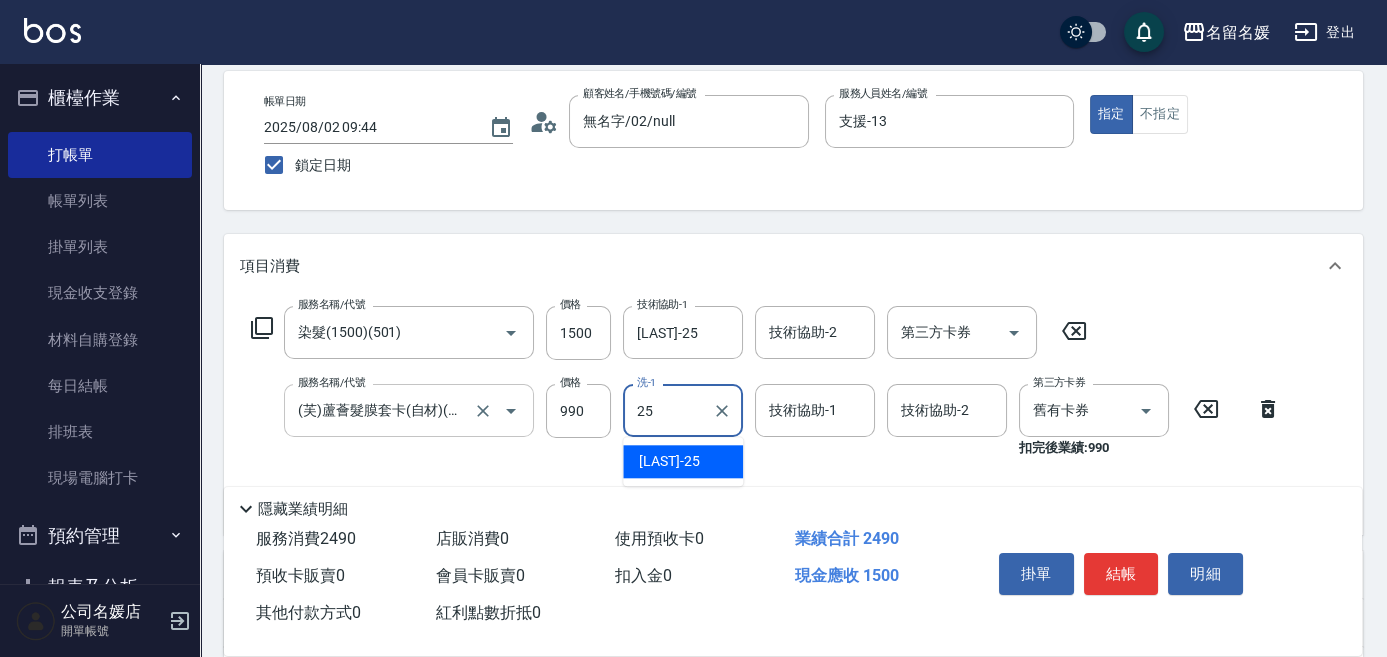 type on "[LAST]-25" 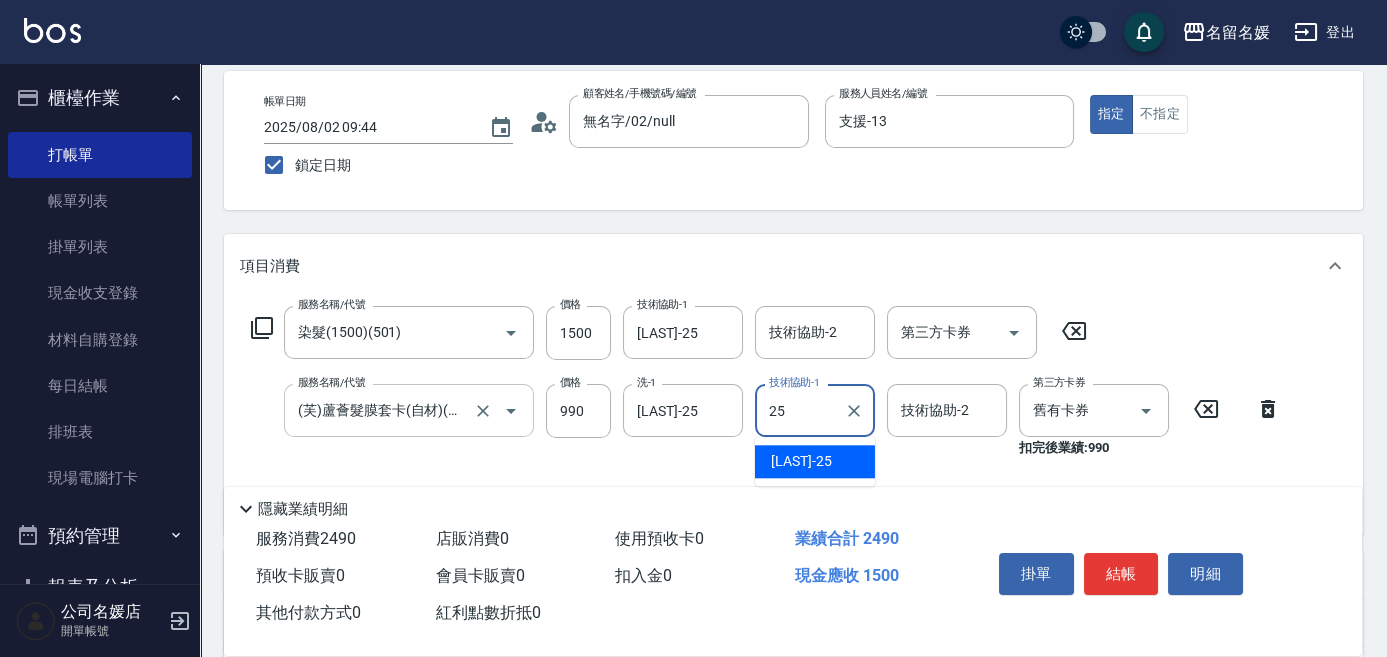 type on "[LAST]-25" 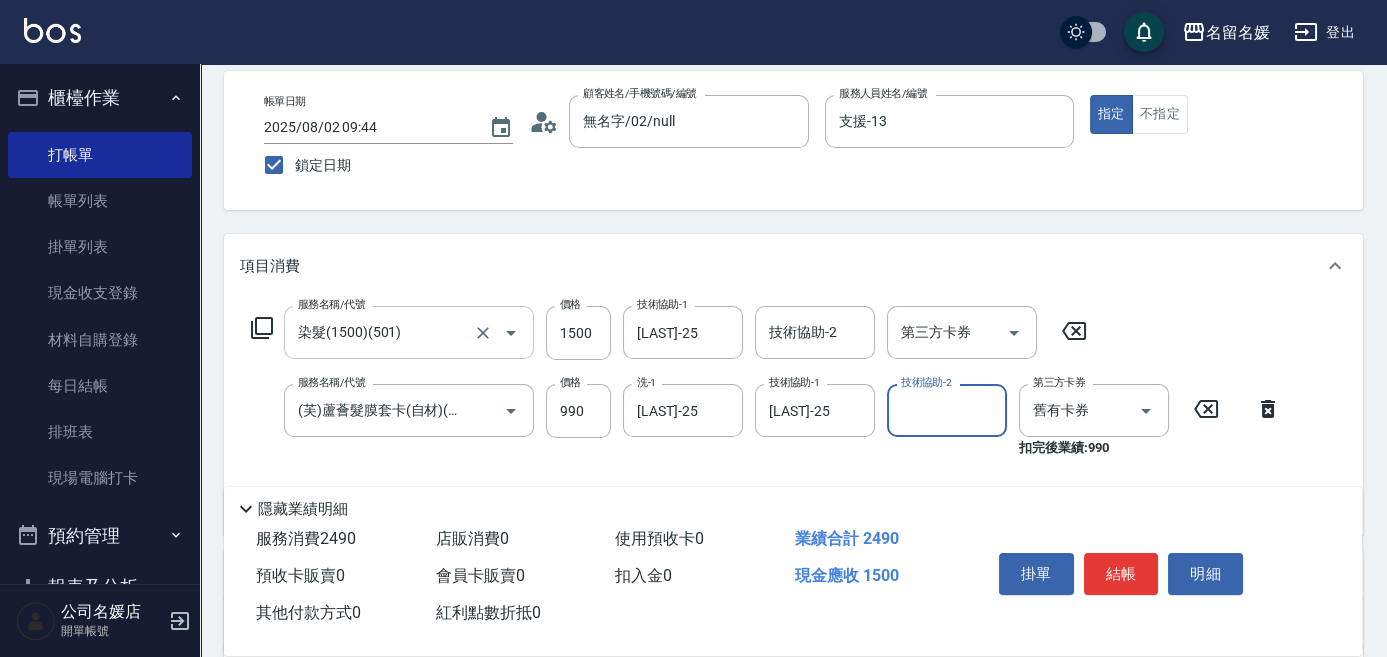 scroll, scrollTop: 0, scrollLeft: 0, axis: both 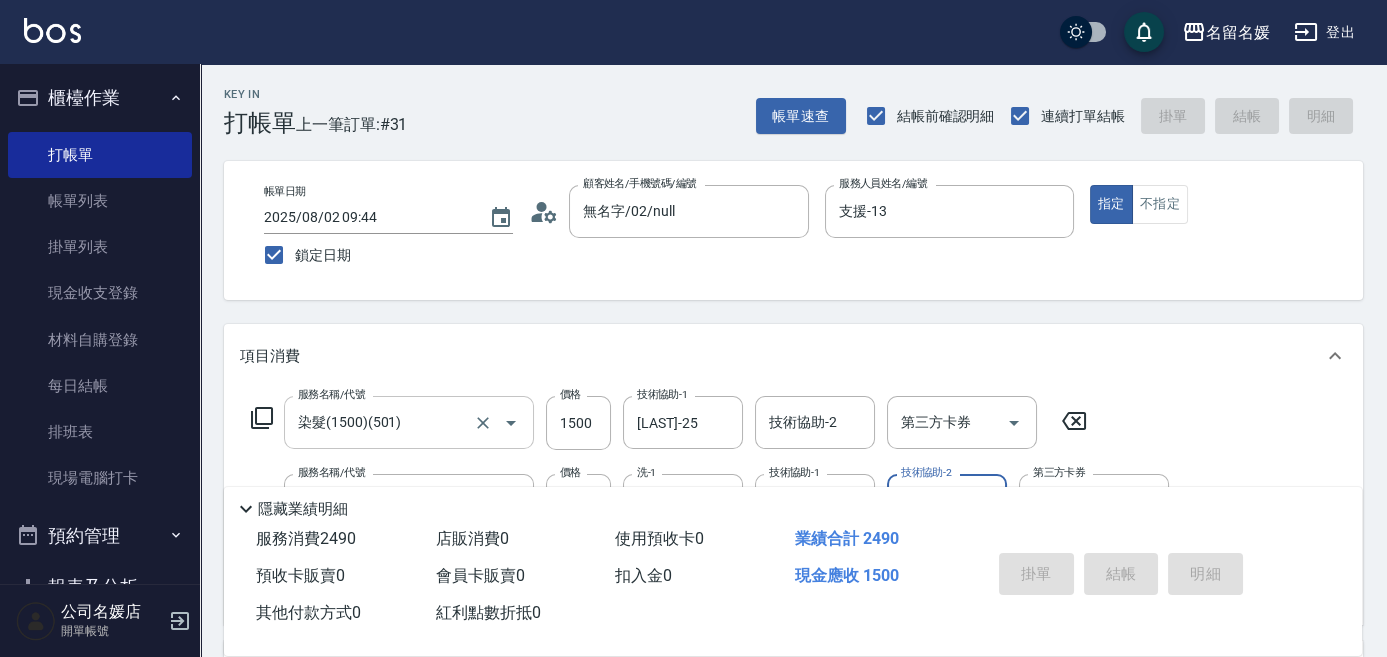 type 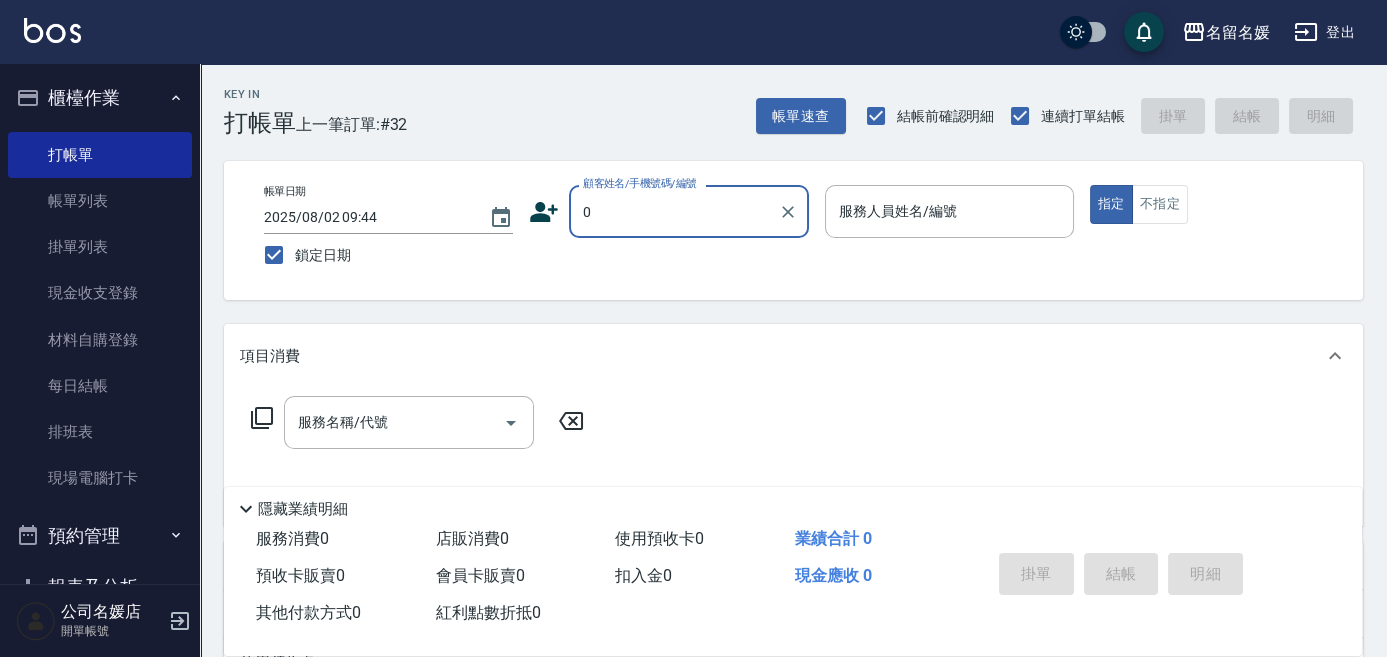 type on "0" 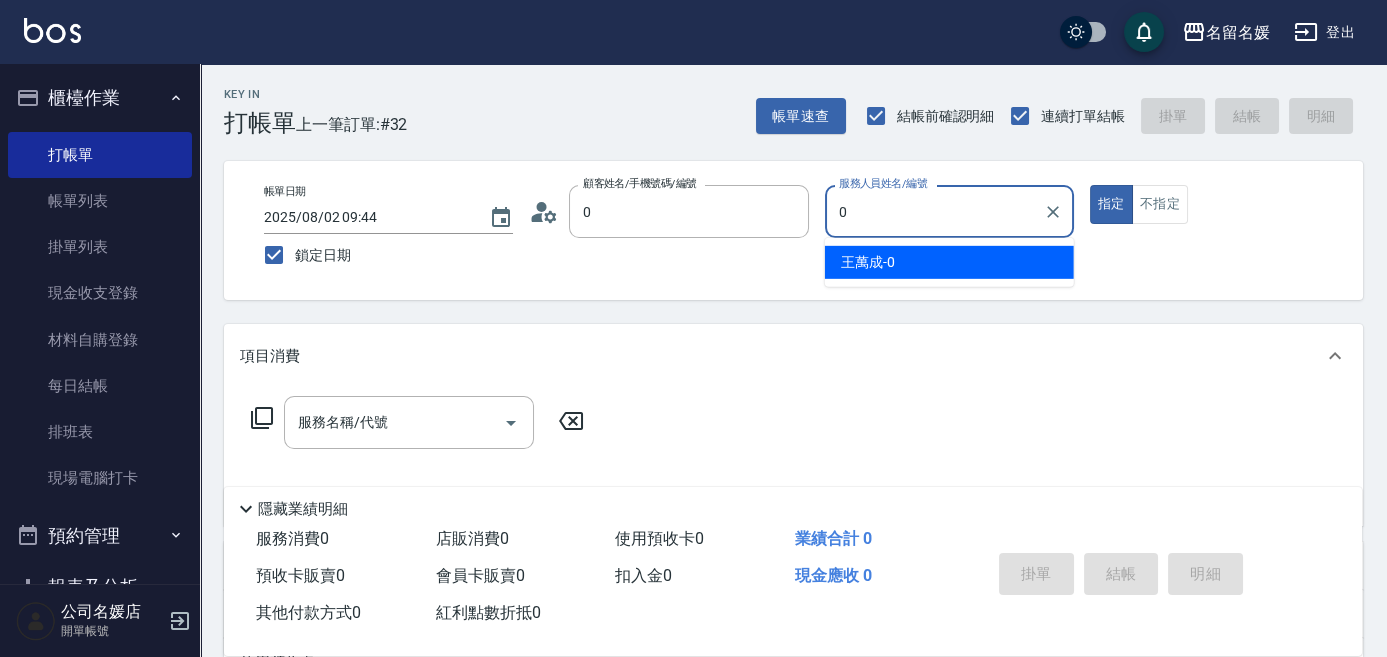 type on "無名字/02/null" 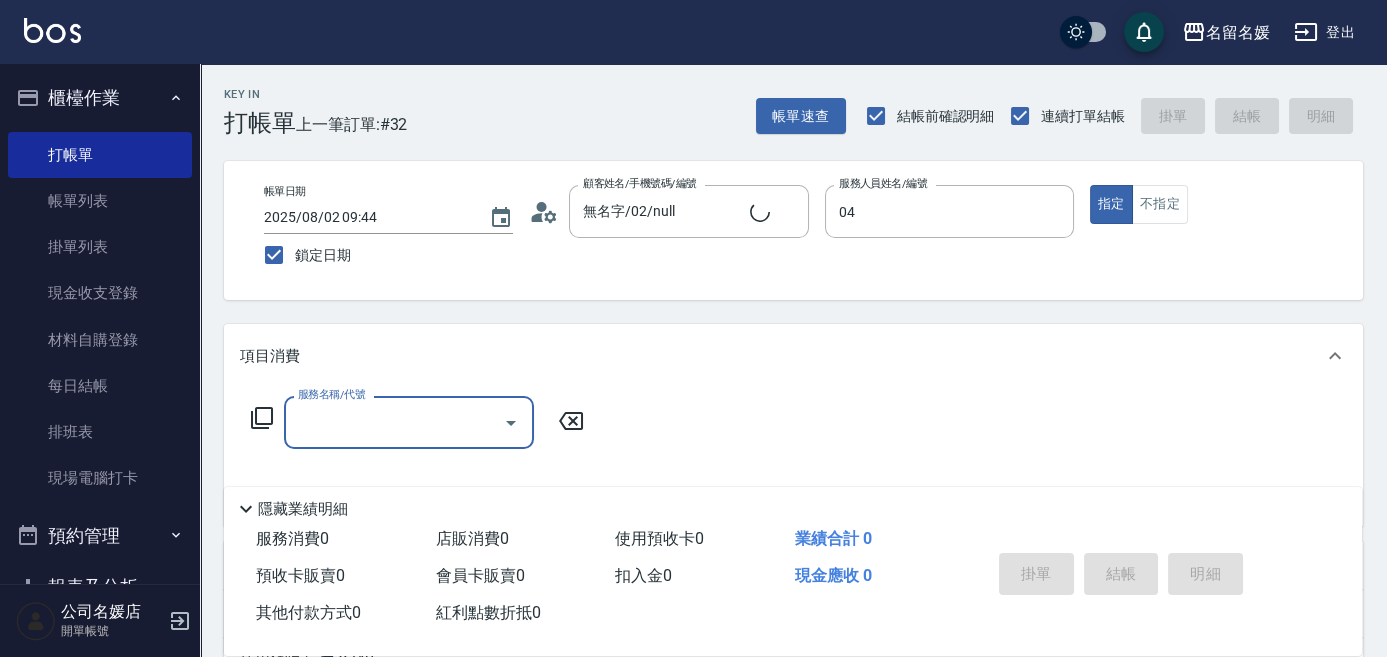 type on "[LAST]-04" 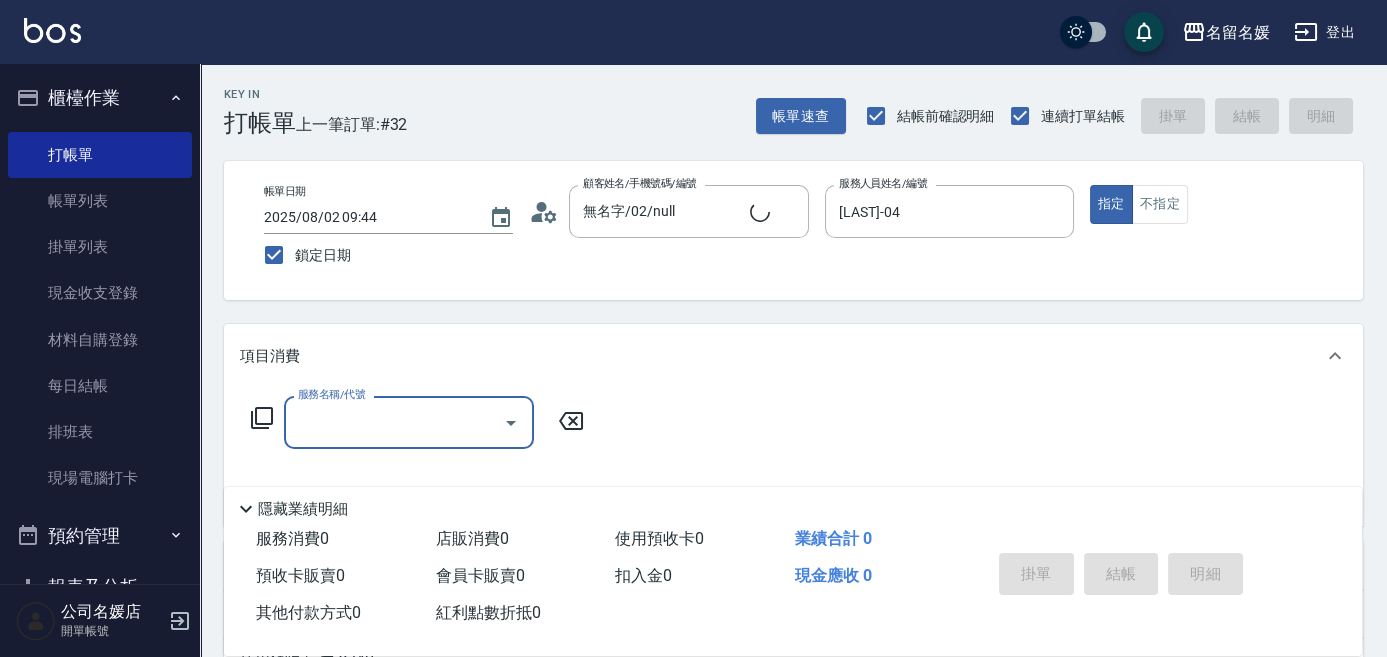 type on "新客人 姓名未設定/0/null" 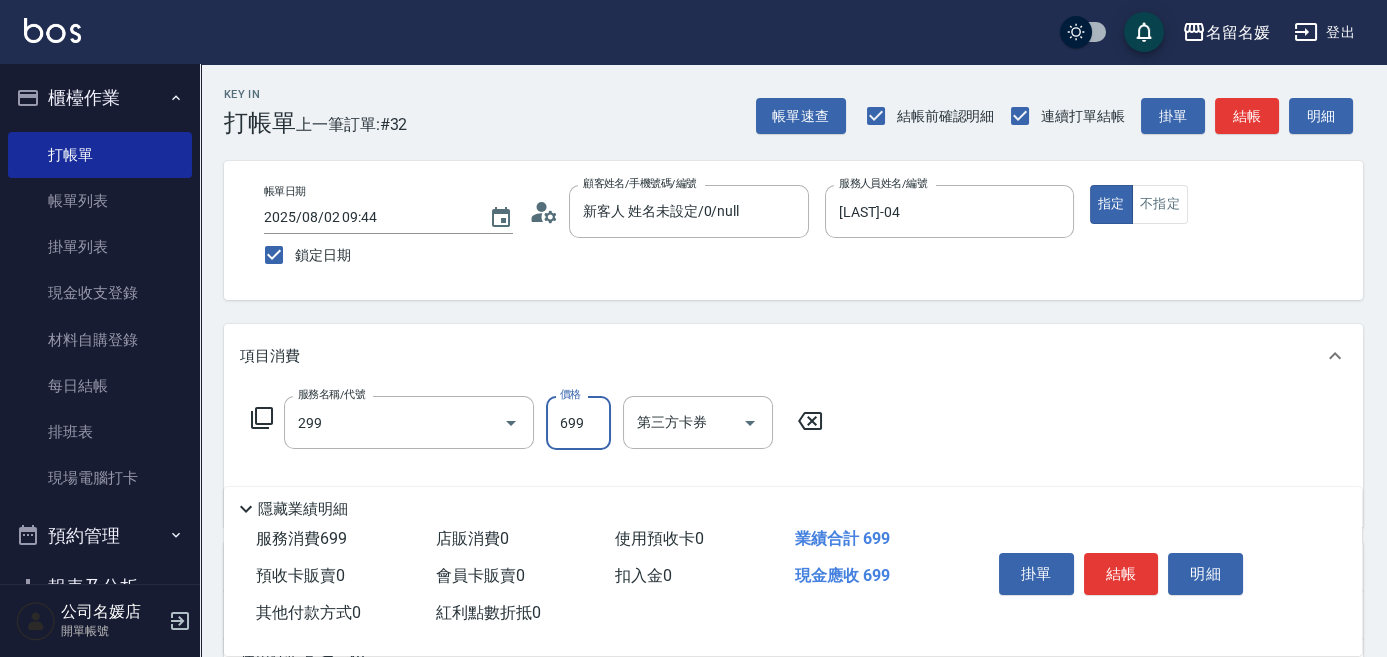 type on "滾珠洗髮699(299)" 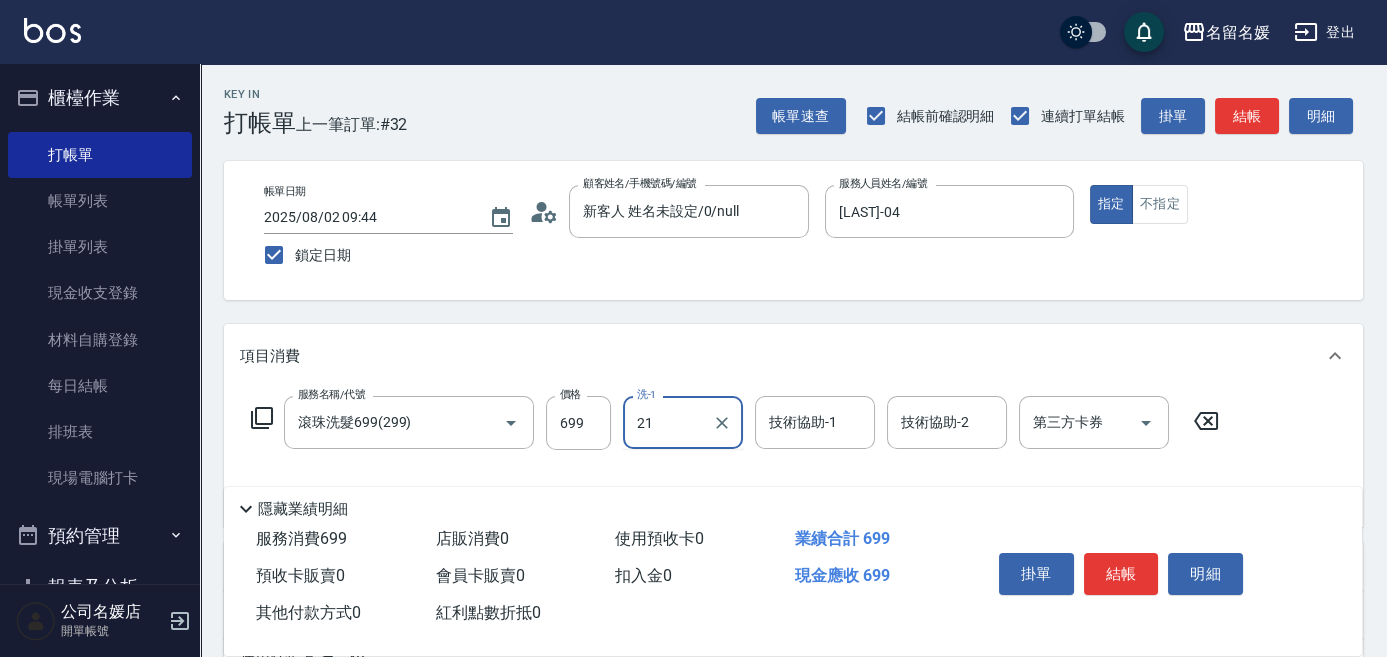 type on "21" 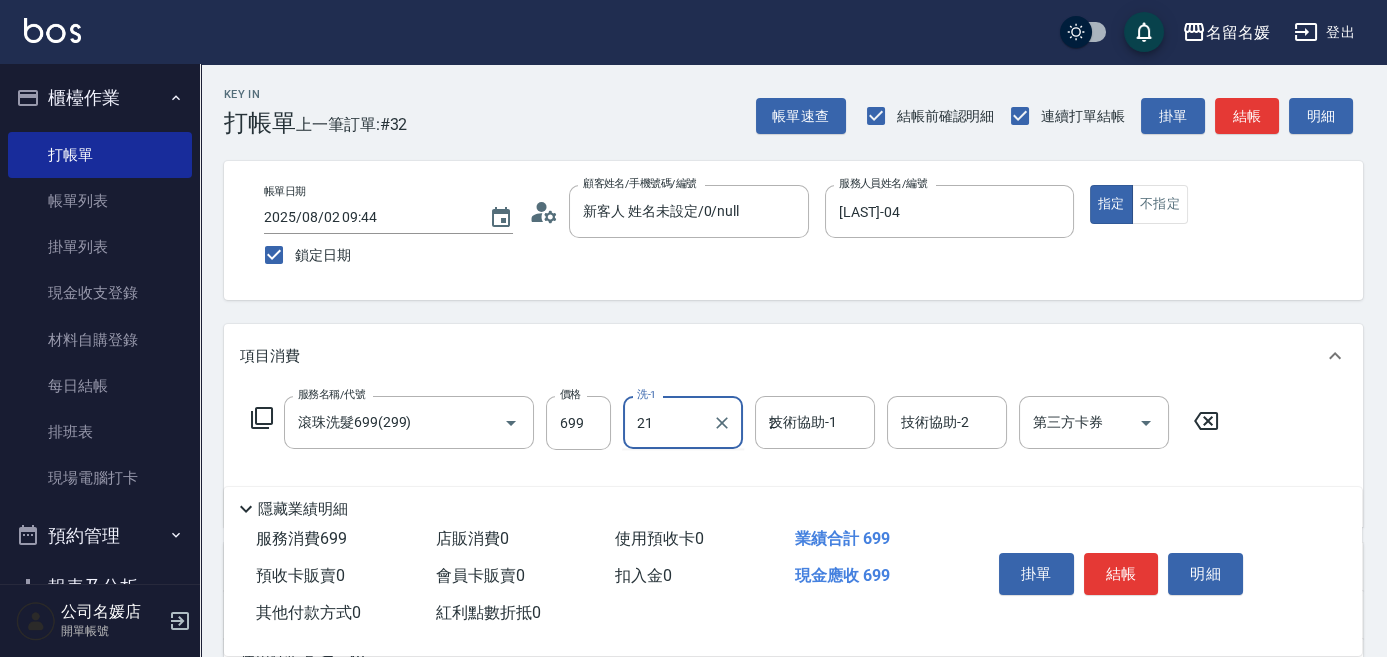 type on "[LAST]-21" 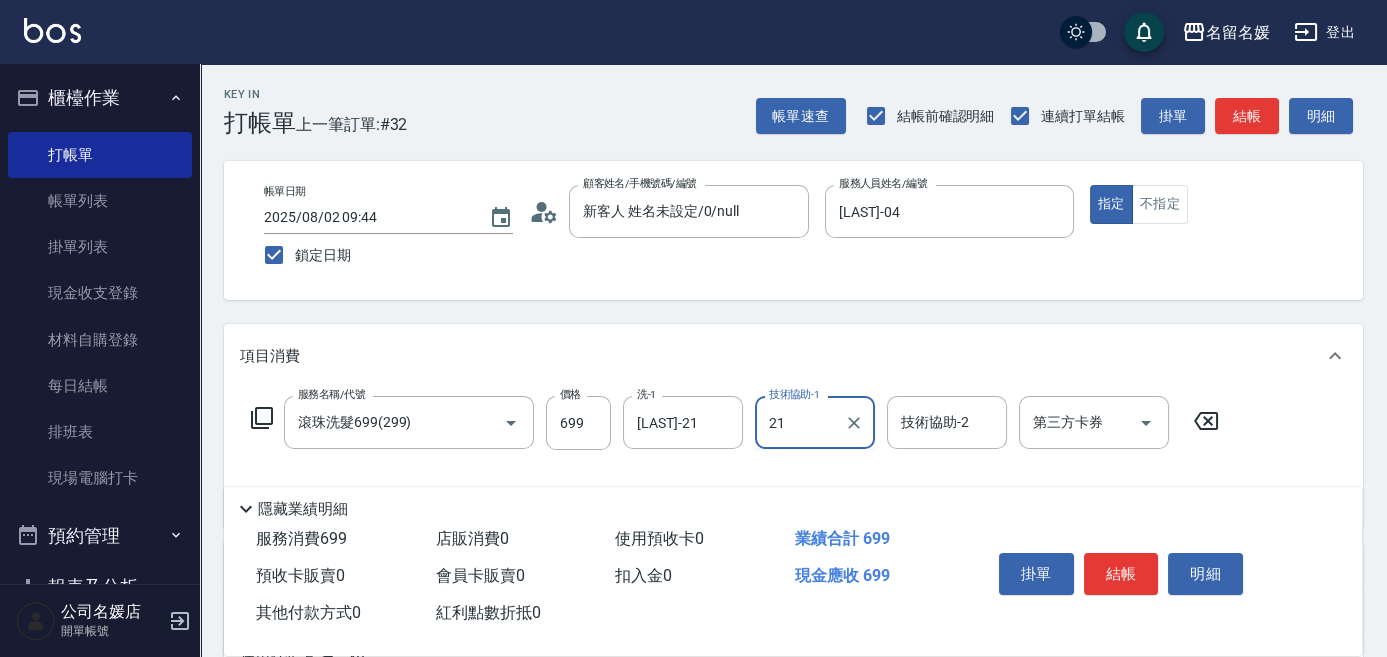 type on "[LAST]-21" 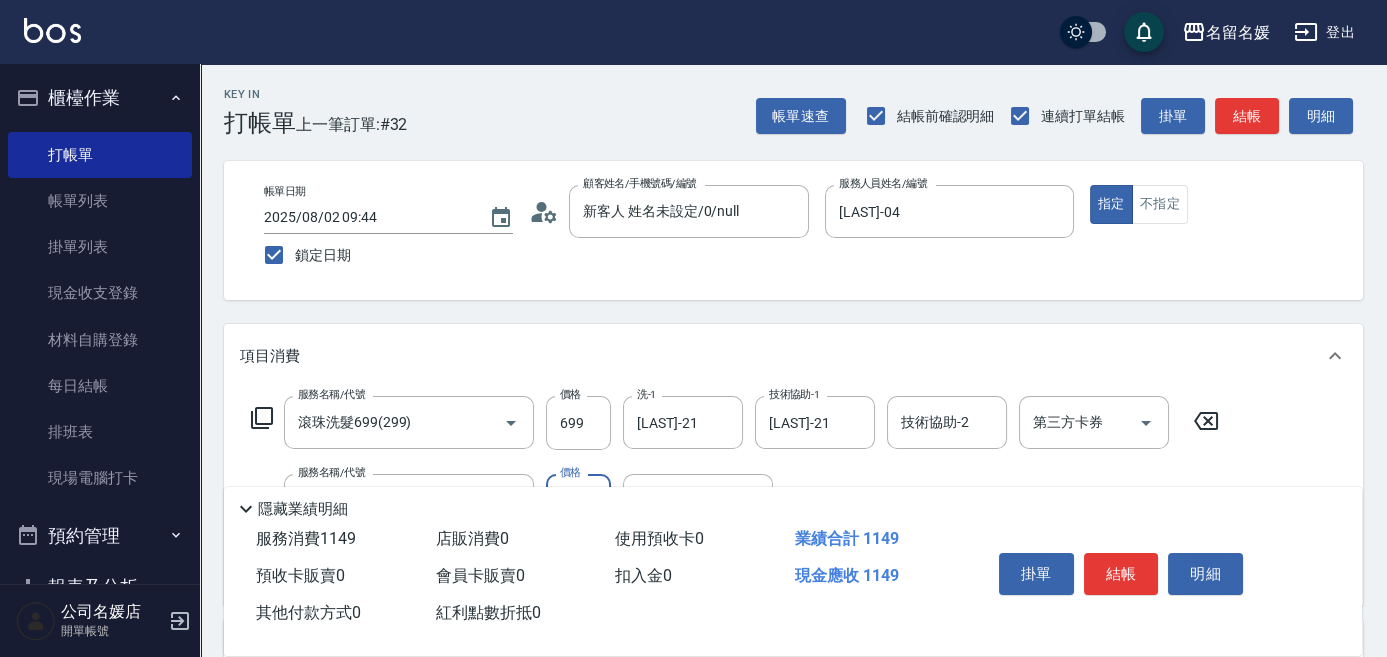 type on "剪髮(450)(407)" 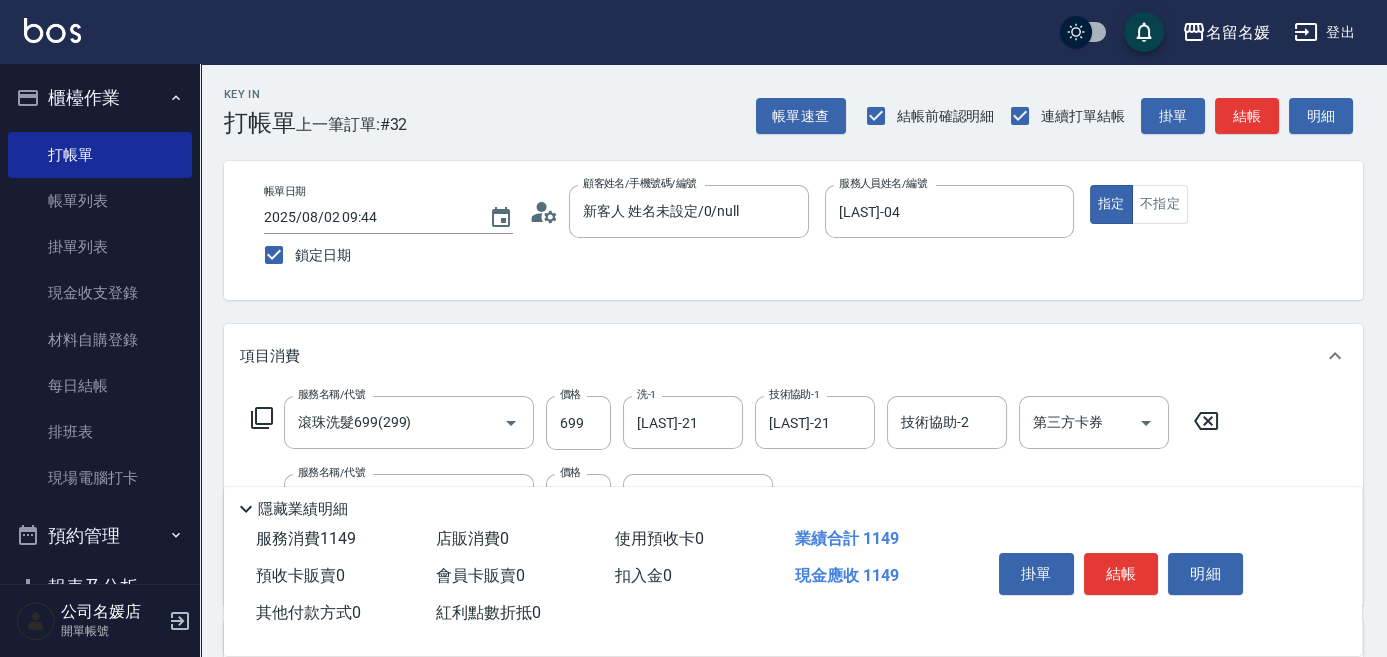 click on "Key In 打帳單 上一筆訂單:#32 帳單速查 結帳前確認明細 連續打單結帳 掛單 結帳 明細 帳單日期 2025/08/02 09:44 鎖定日期 顧客姓名/手機號碼/編號 新客人 姓名未設定/0/null 顧客姓名/手機號碼/編號 服務人員姓名/編號 [LAST]-04 服務人員姓名/編號 指定 不指定 項目消費 服務名稱/代號 滾珠洗髮699(299) 服務名稱/代號 價格 699 價格 洗-1 [LAST]-21 洗-1 技術協助-1 [LAST]-21 技術協助-1 技術協助-2 技術協助-2 第三方卡券 第三方卡券 服務名稱/代號 剪髮(450)(407) 服務名稱/代號 價格 450 價格 第三方卡券 第三方卡券 店販銷售 服務人員姓名/編號 服務人員姓名/編號 商品代號/名稱 商品代號/名稱 預收卡販賣 卡券名稱/代號 卡券名稱/代號 使用預收卡 x40 卡券代號/名稱 卡券代號/名稱 其他付款方式 入金可用餘額: 0 其他付款方式 其他付款方式 入金剩餘： 0元 0 ​ 整筆扣入金 0元 備註 ​" at bounding box center (793, 560) 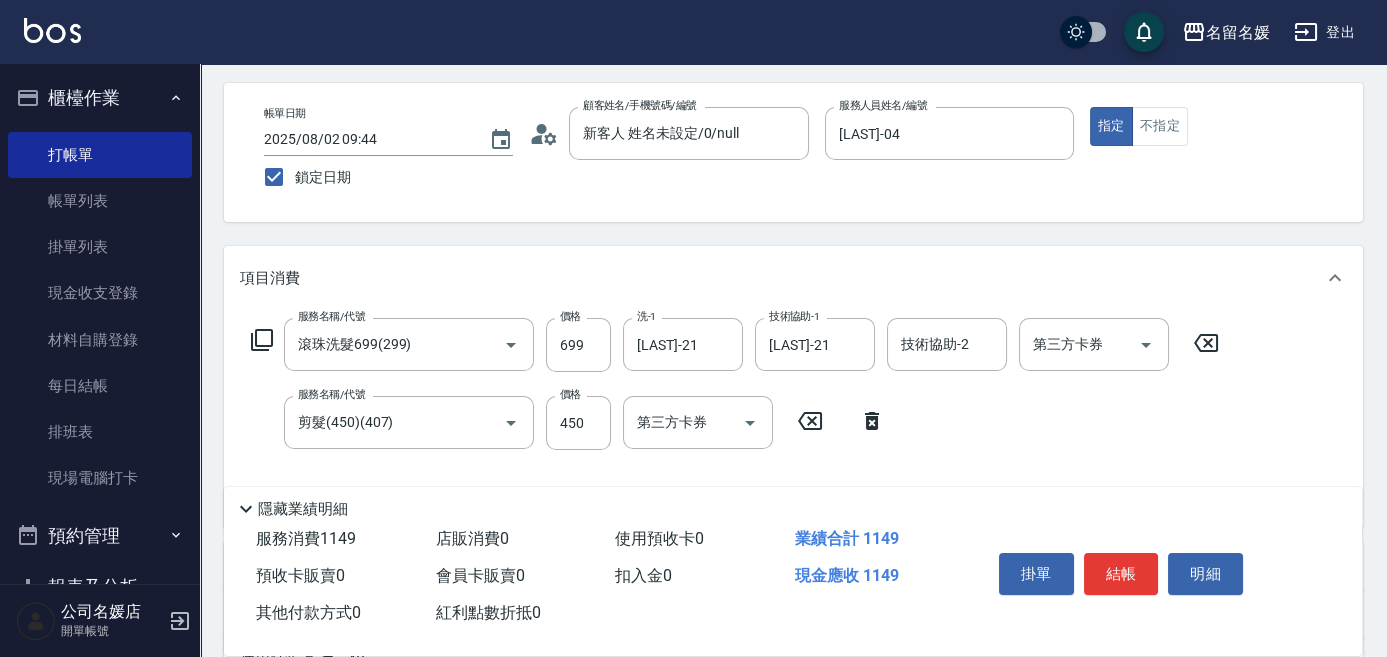 scroll, scrollTop: 0, scrollLeft: 0, axis: both 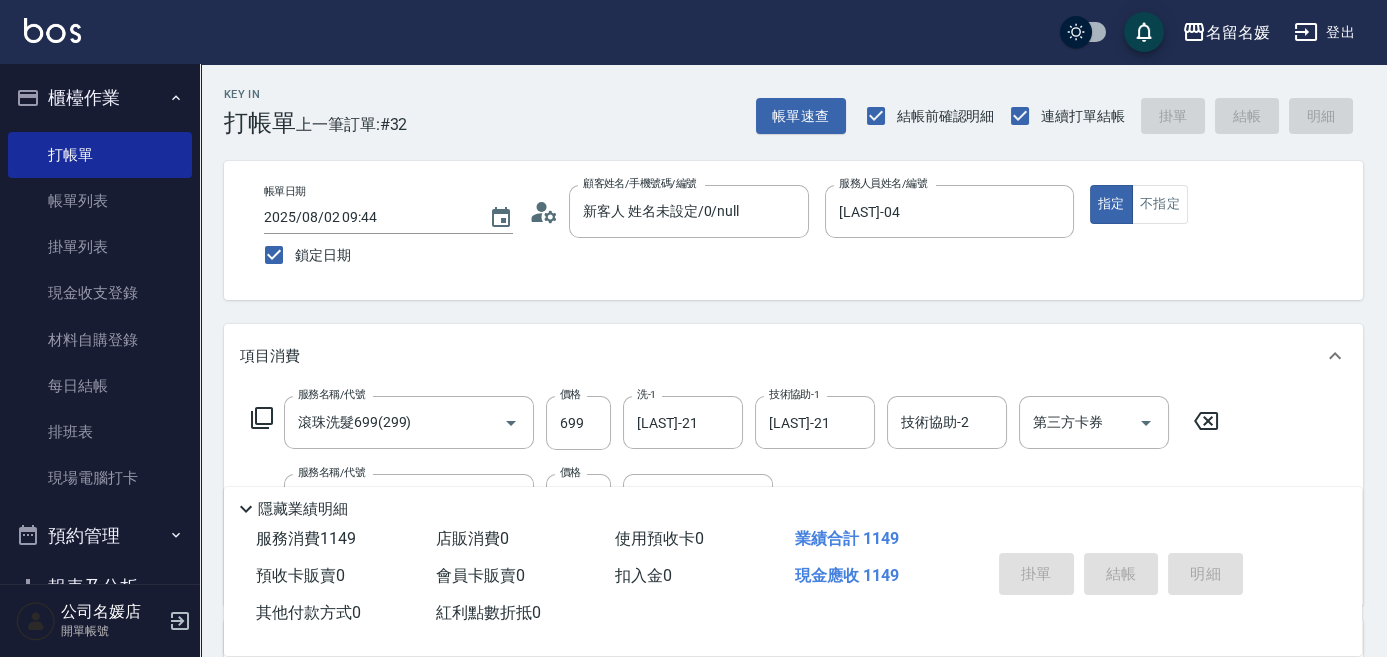 type 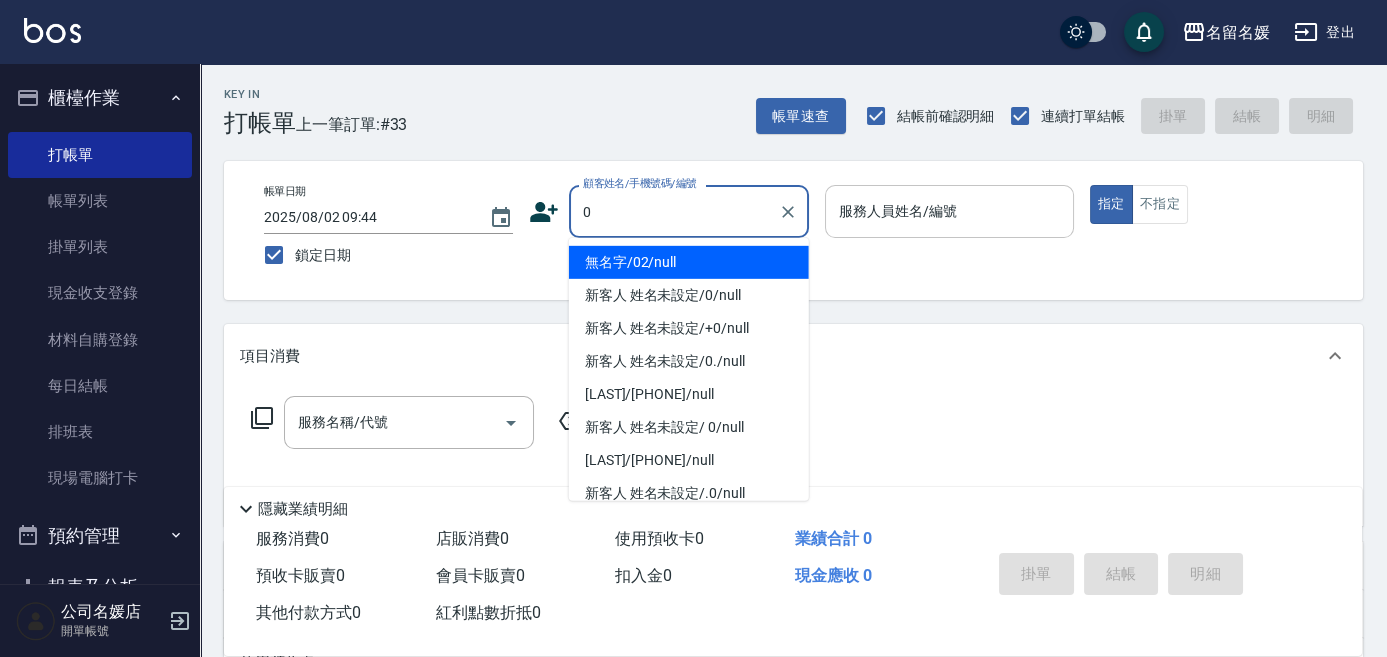 type on "0" 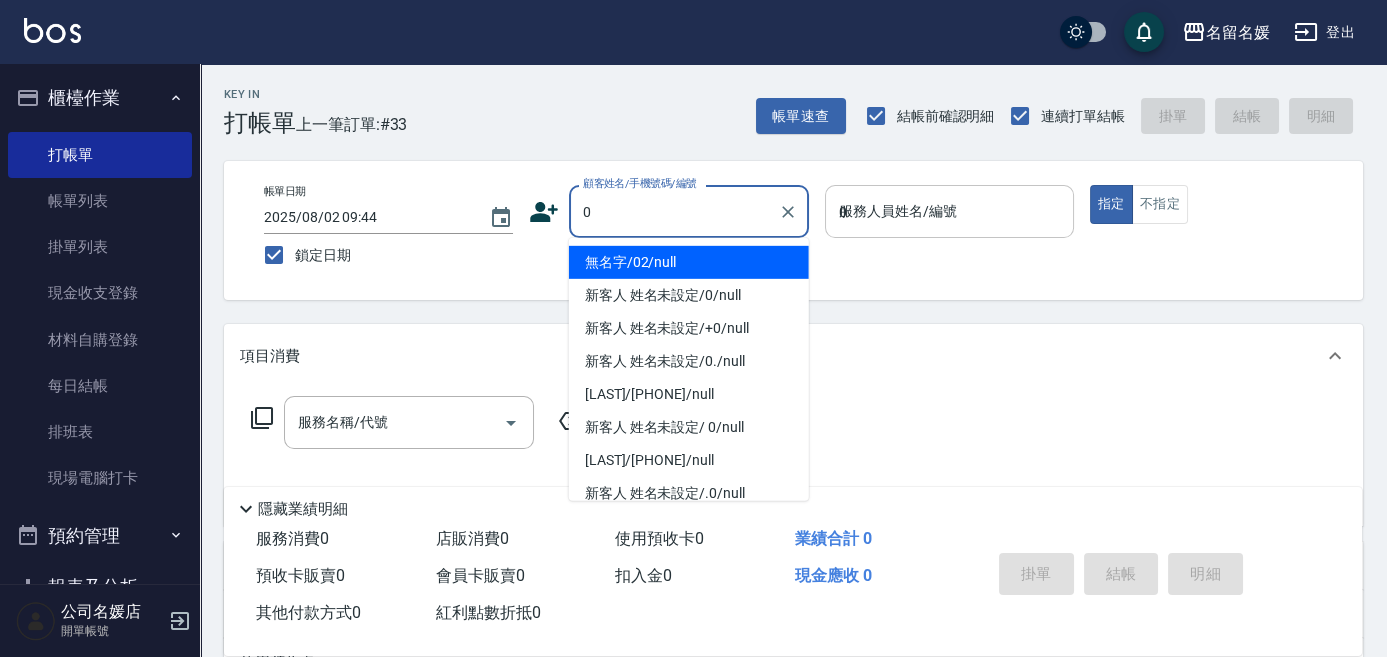 type 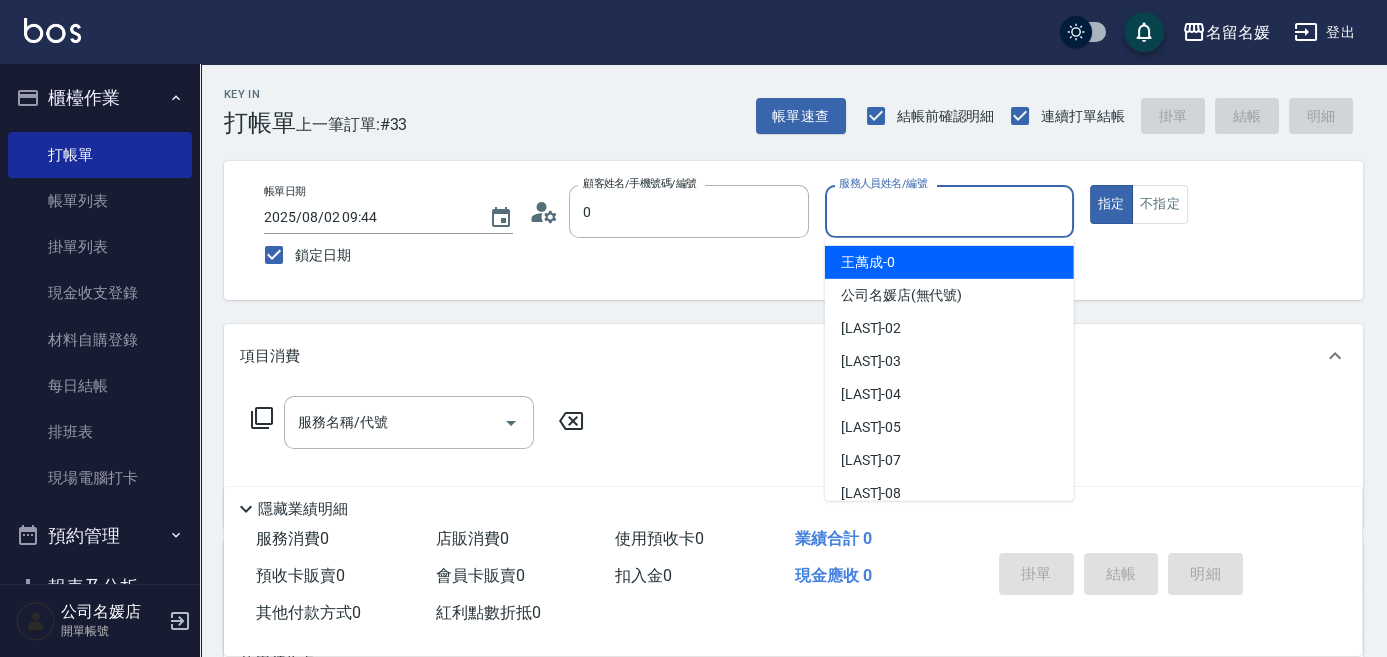 type on "無名字/02/null" 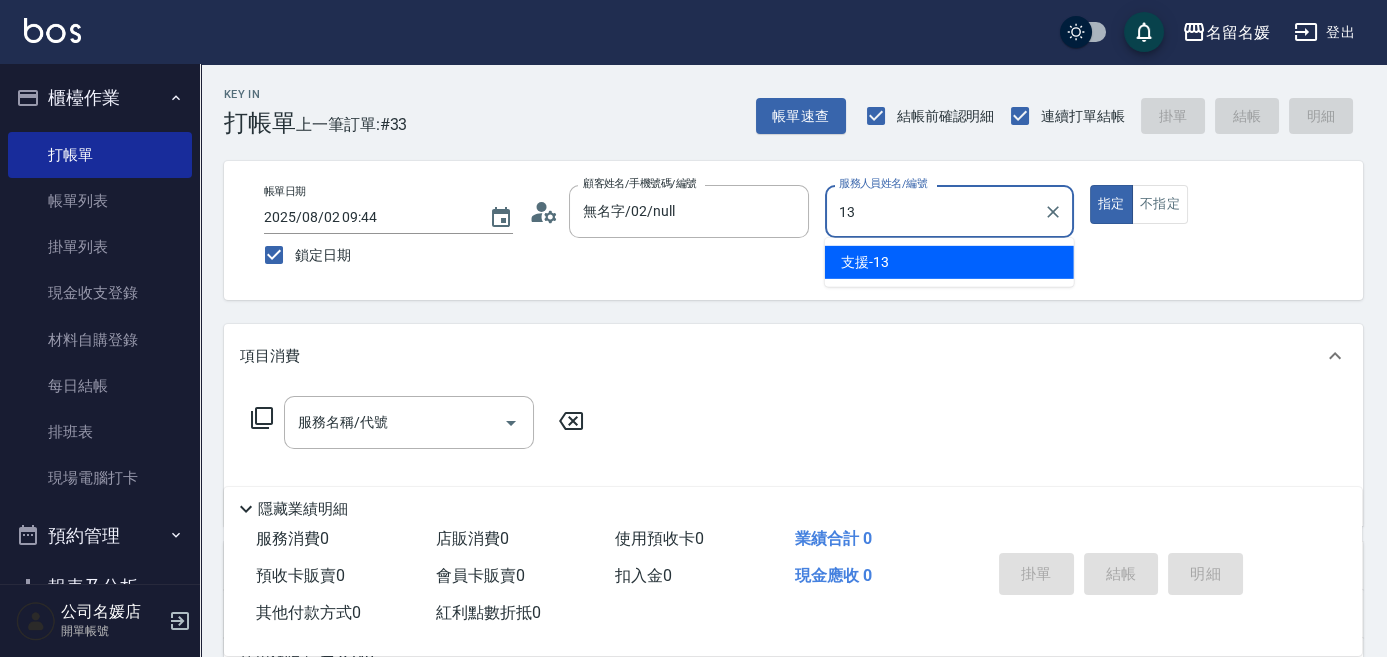 type on "支援-13" 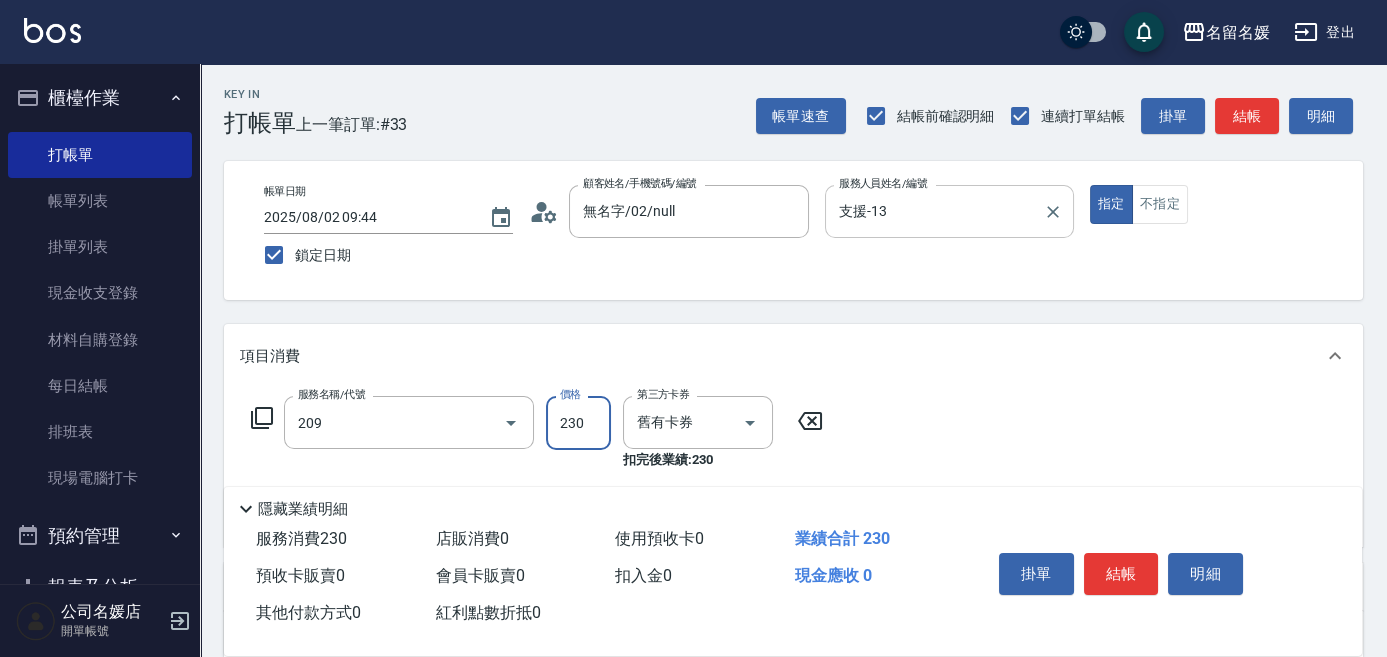 type on "洗髮券-(卡)230(209)" 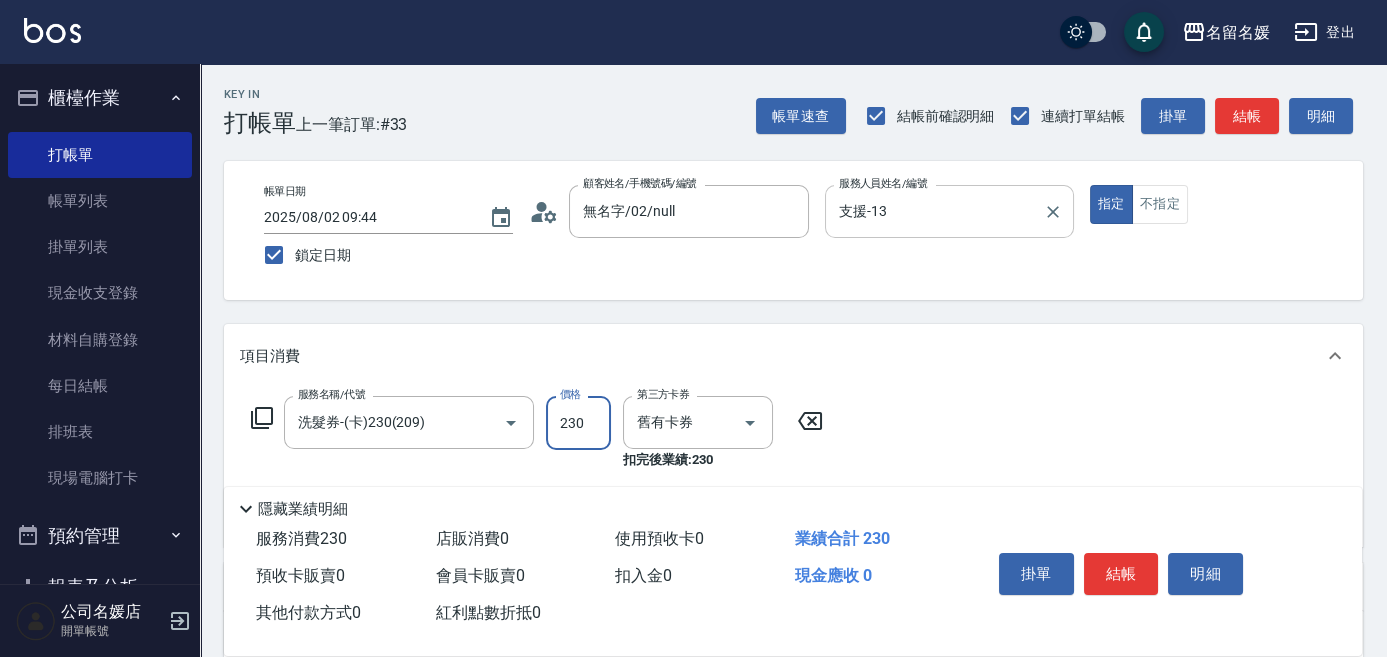 type on "0" 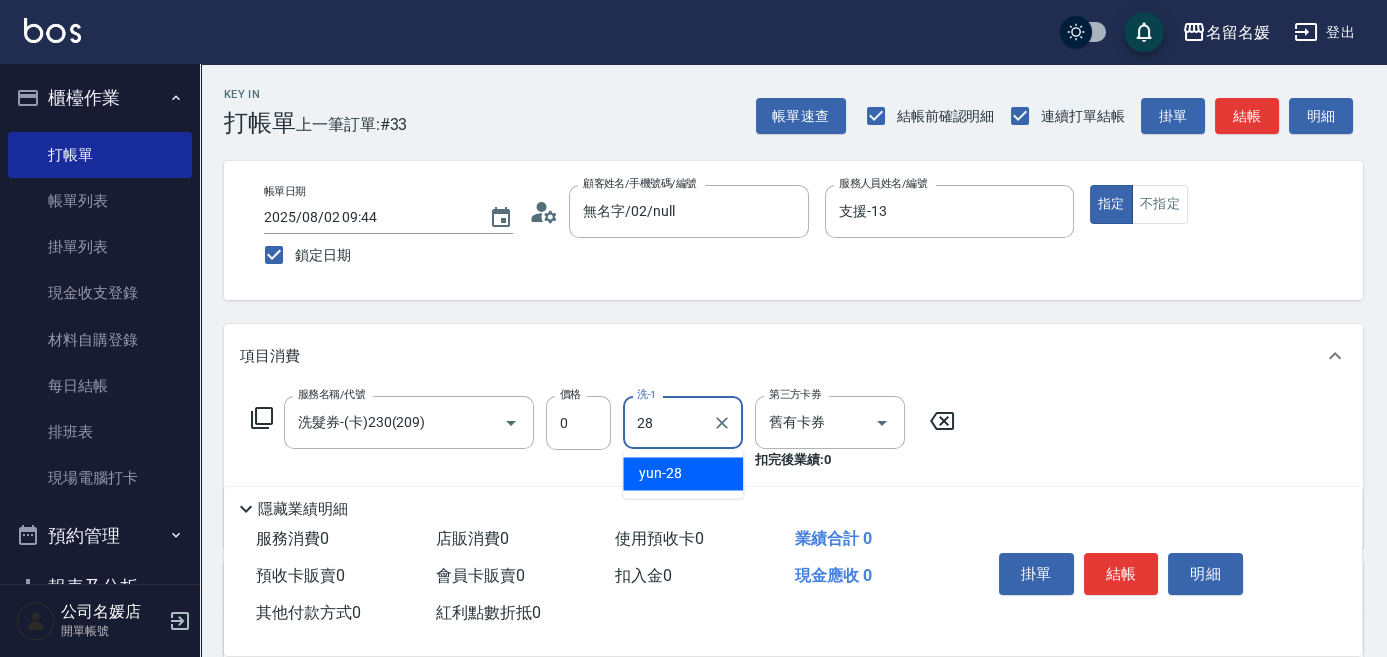 type on "yun-[PHONE]" 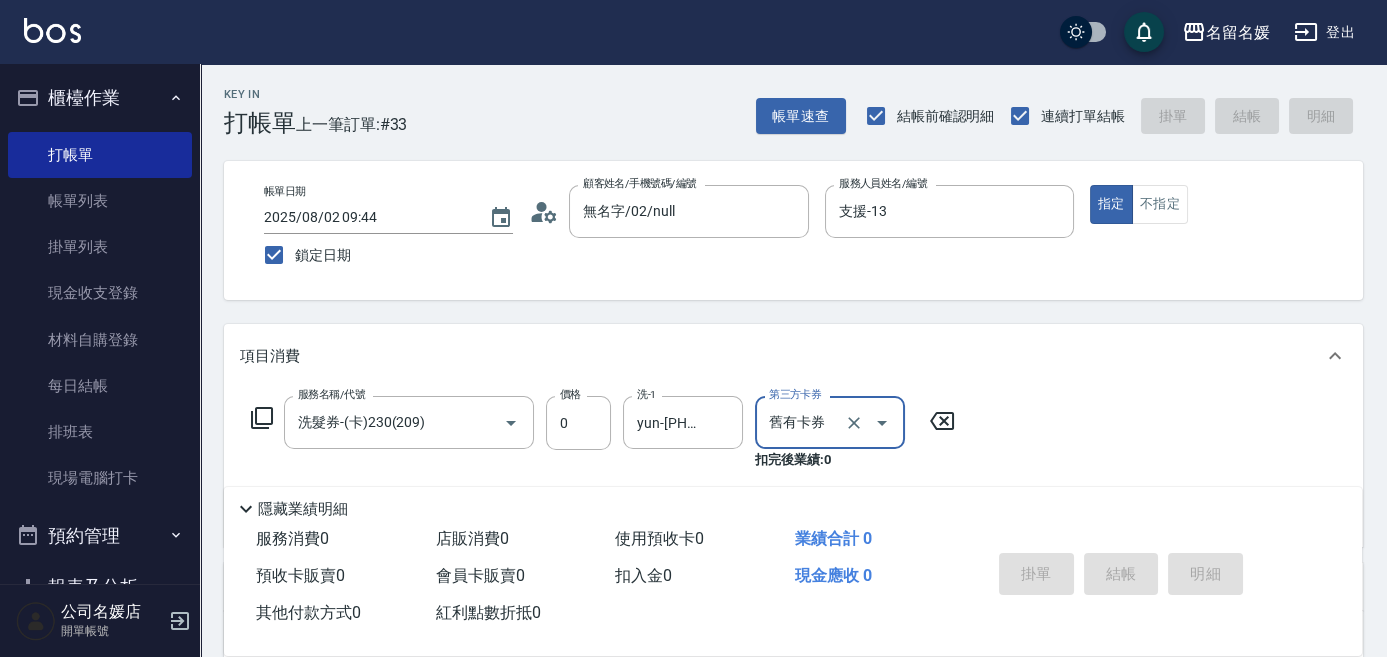 type 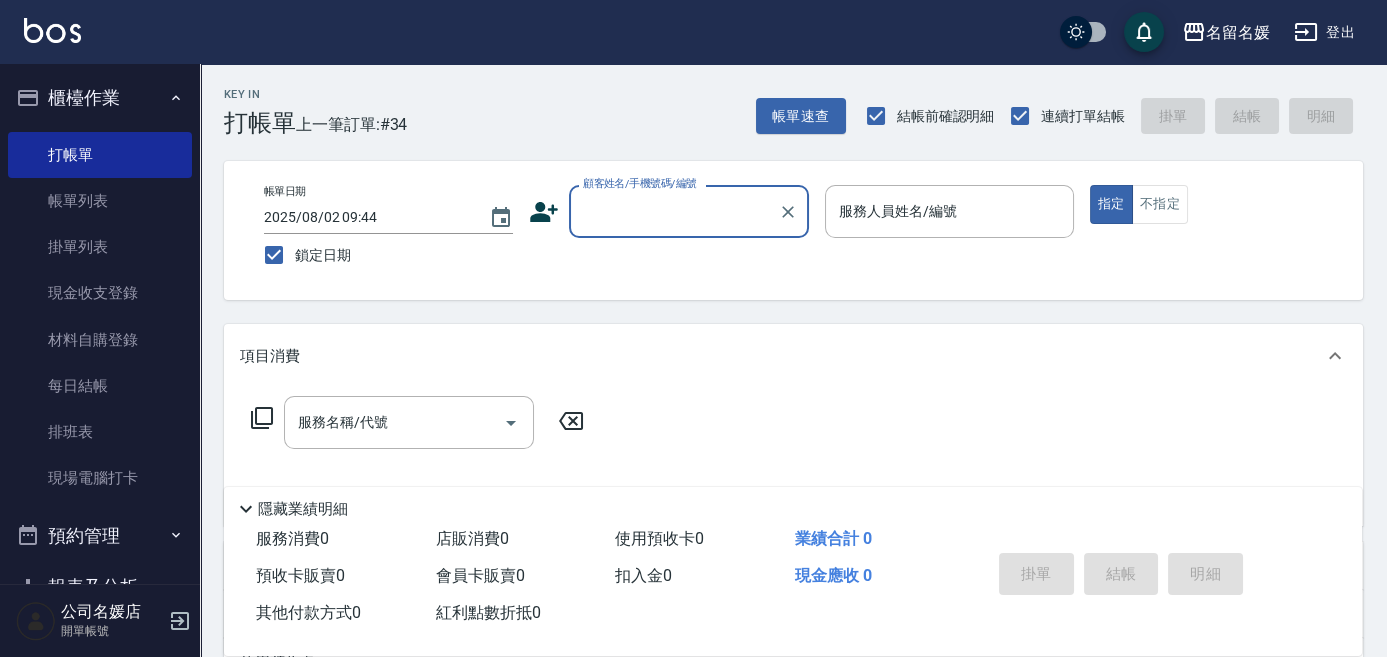 click on "顧客姓名/手機號碼/編號" at bounding box center [674, 211] 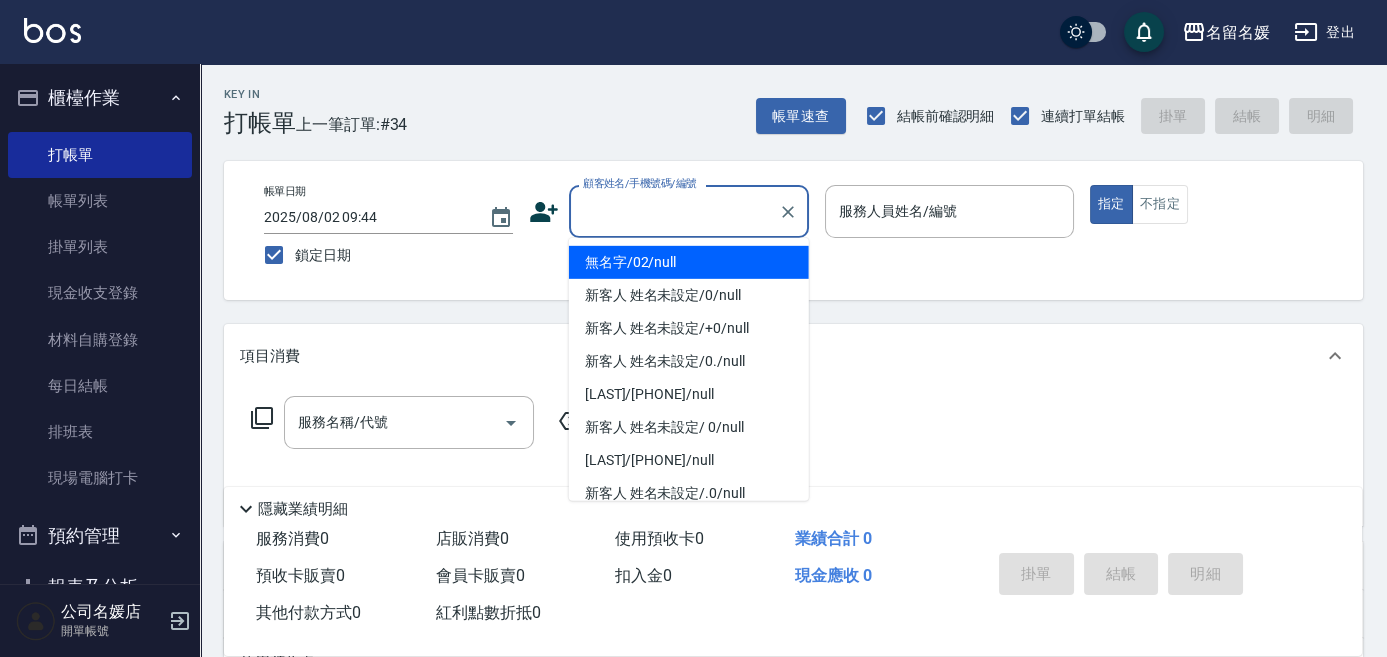 click on "無名字/02/null" at bounding box center [689, 262] 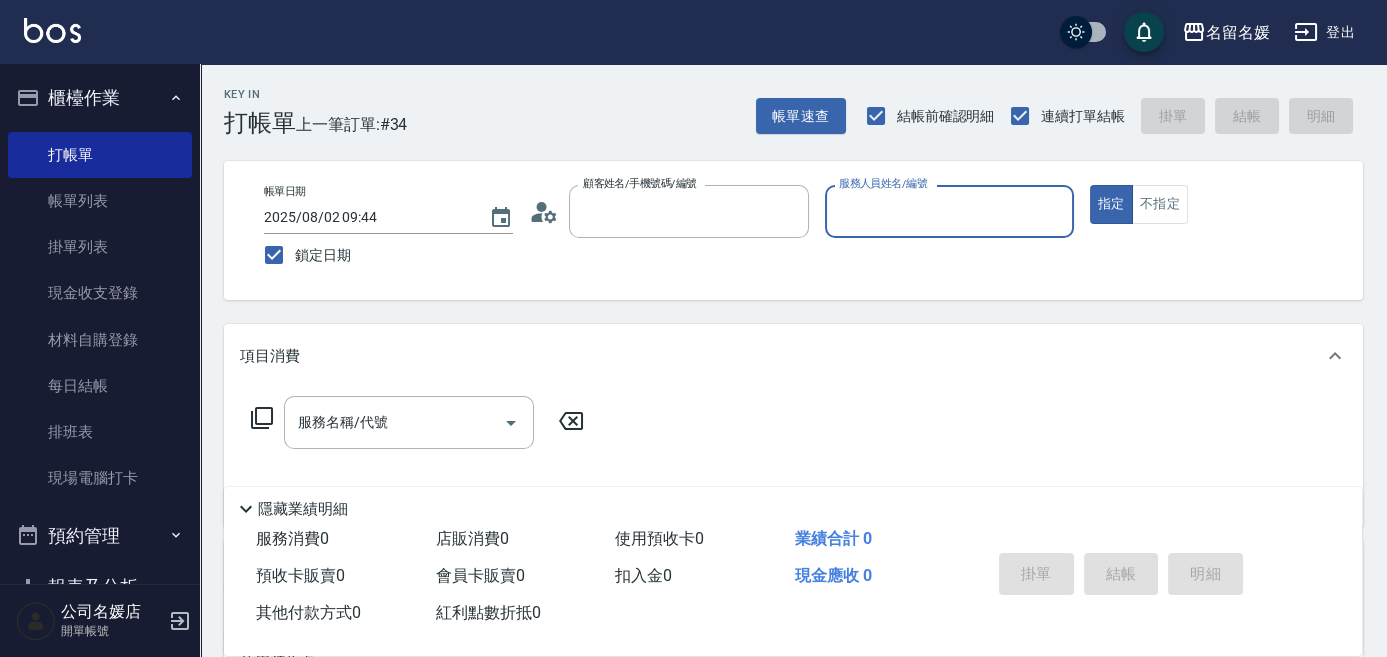 type on "無名字/02/null" 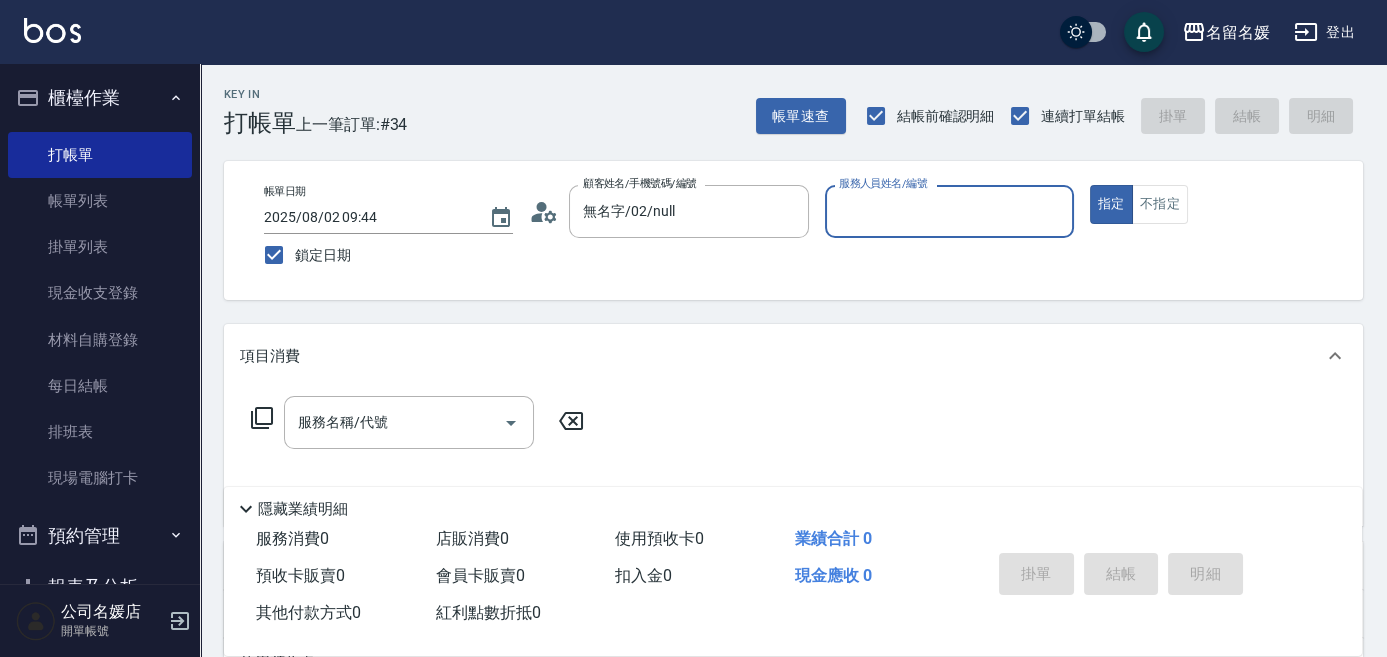 click on "服務人員姓名/編號" at bounding box center (949, 211) 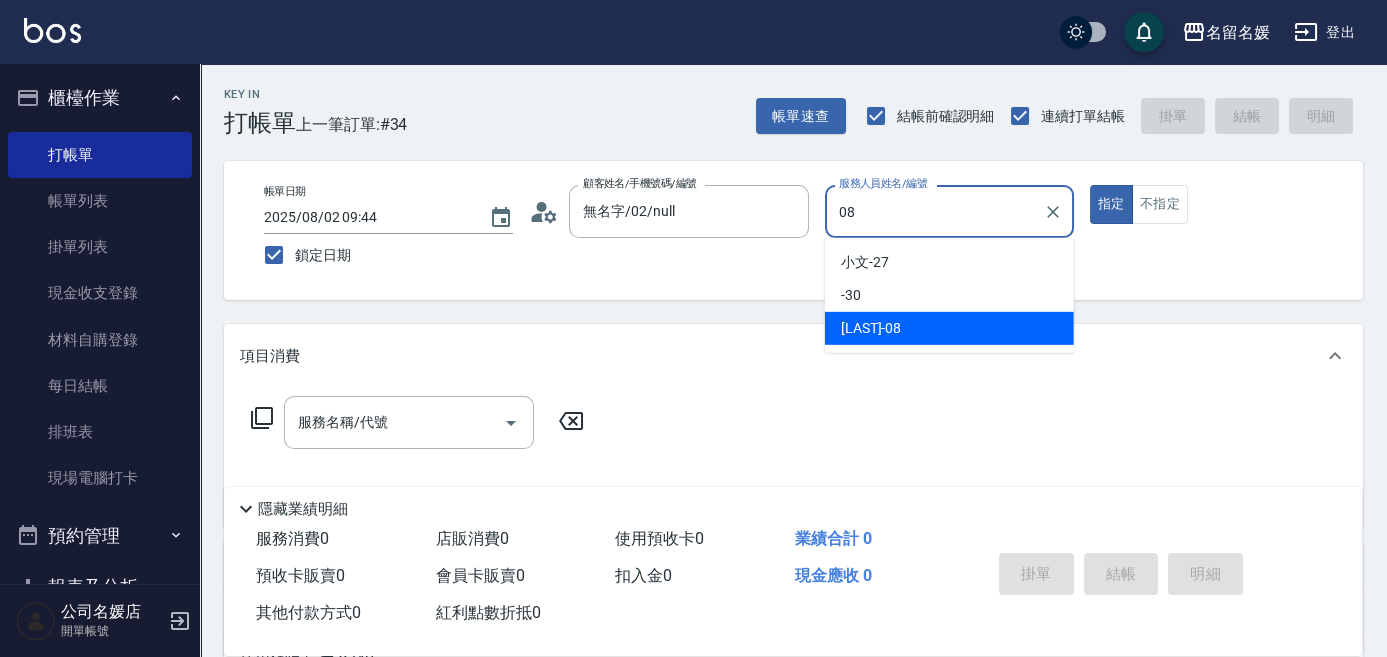 click on "[LAST] -08" at bounding box center [949, 328] 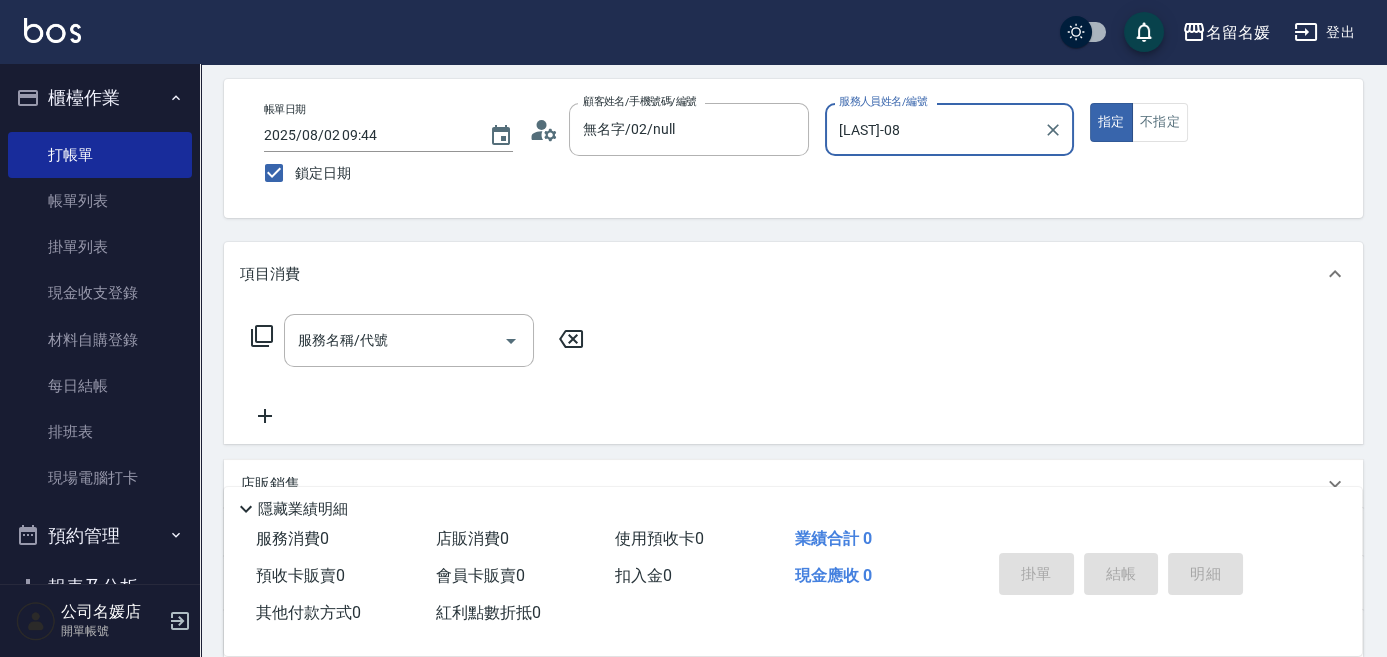 scroll, scrollTop: 181, scrollLeft: 0, axis: vertical 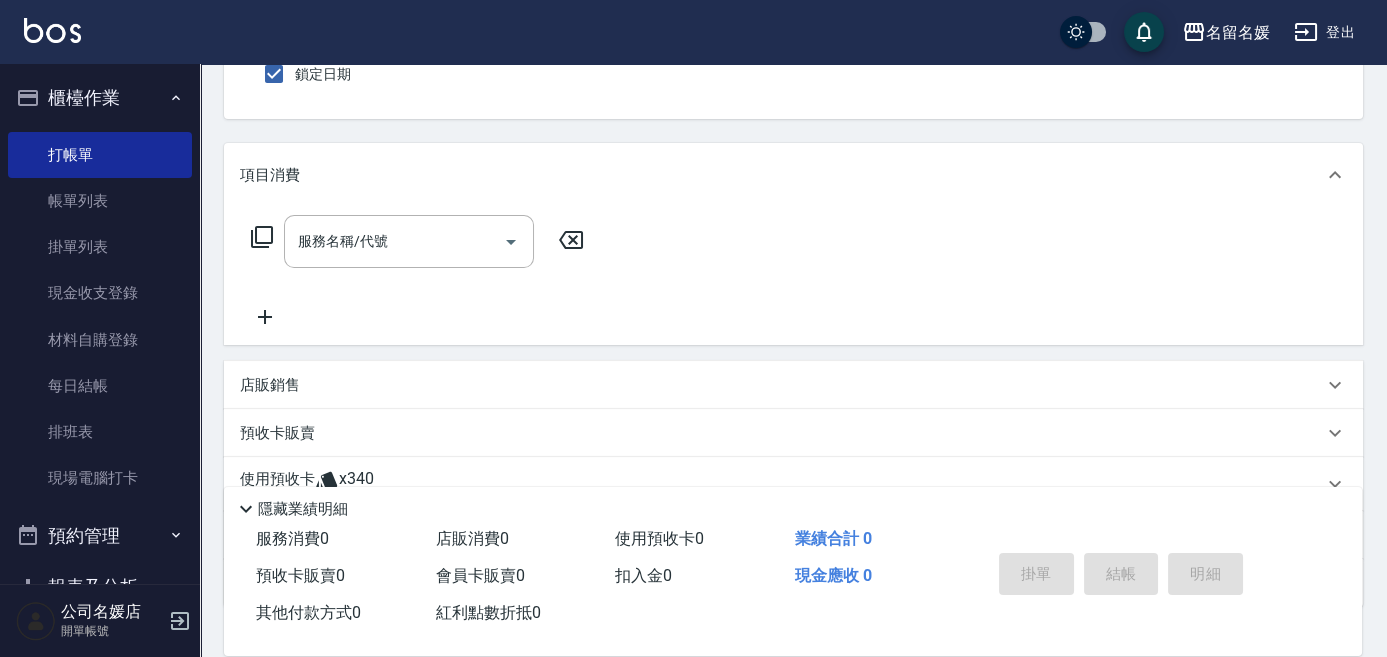 type on "[LAST]-08" 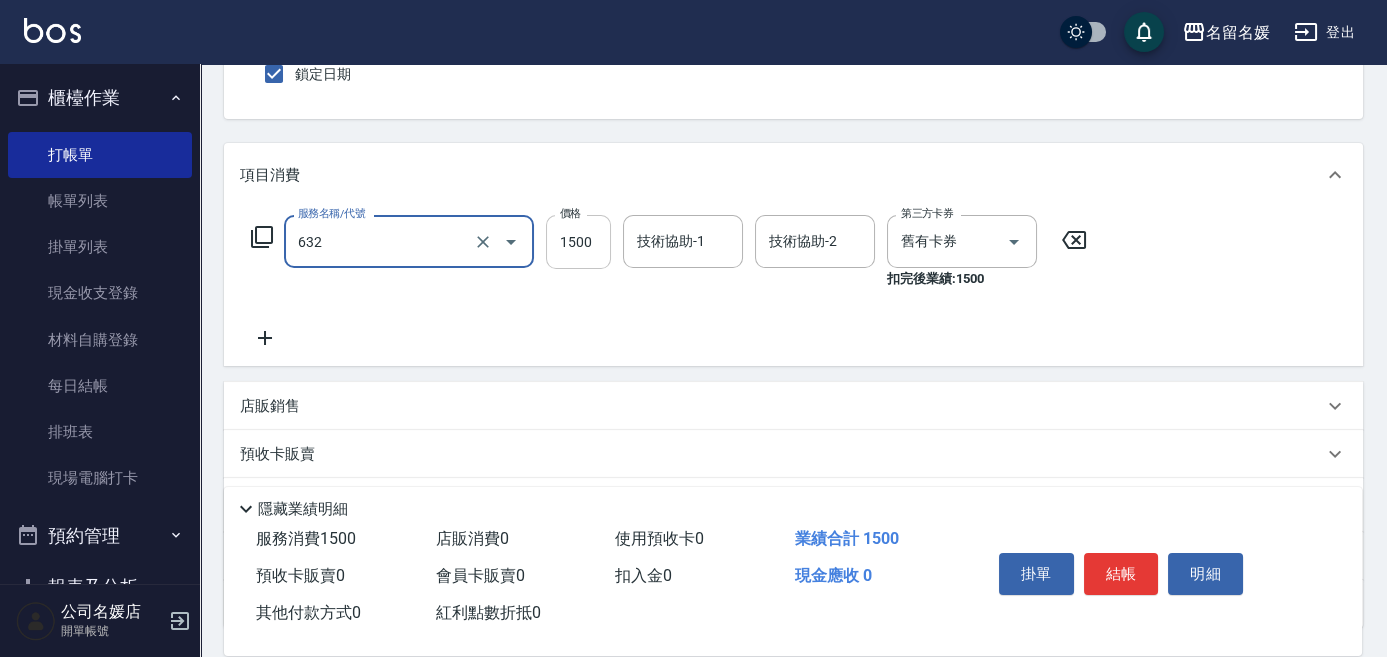 click on "1500" at bounding box center (578, 242) 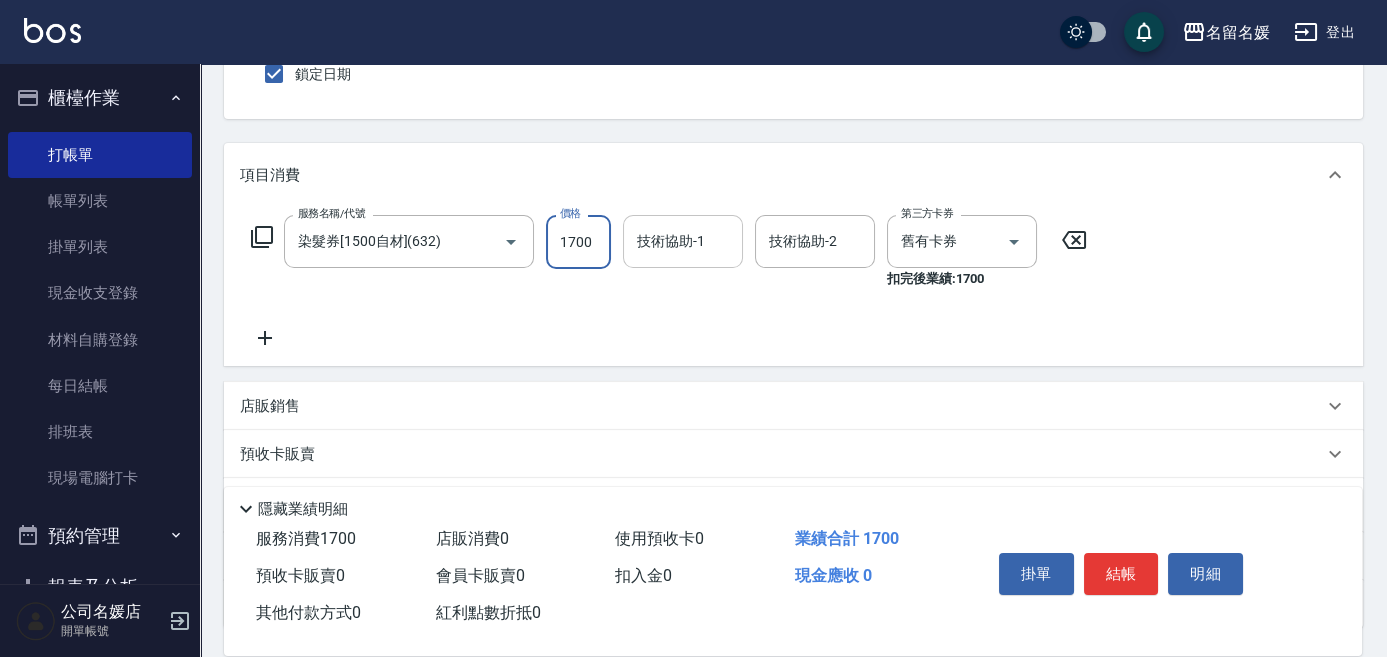 type on "1700" 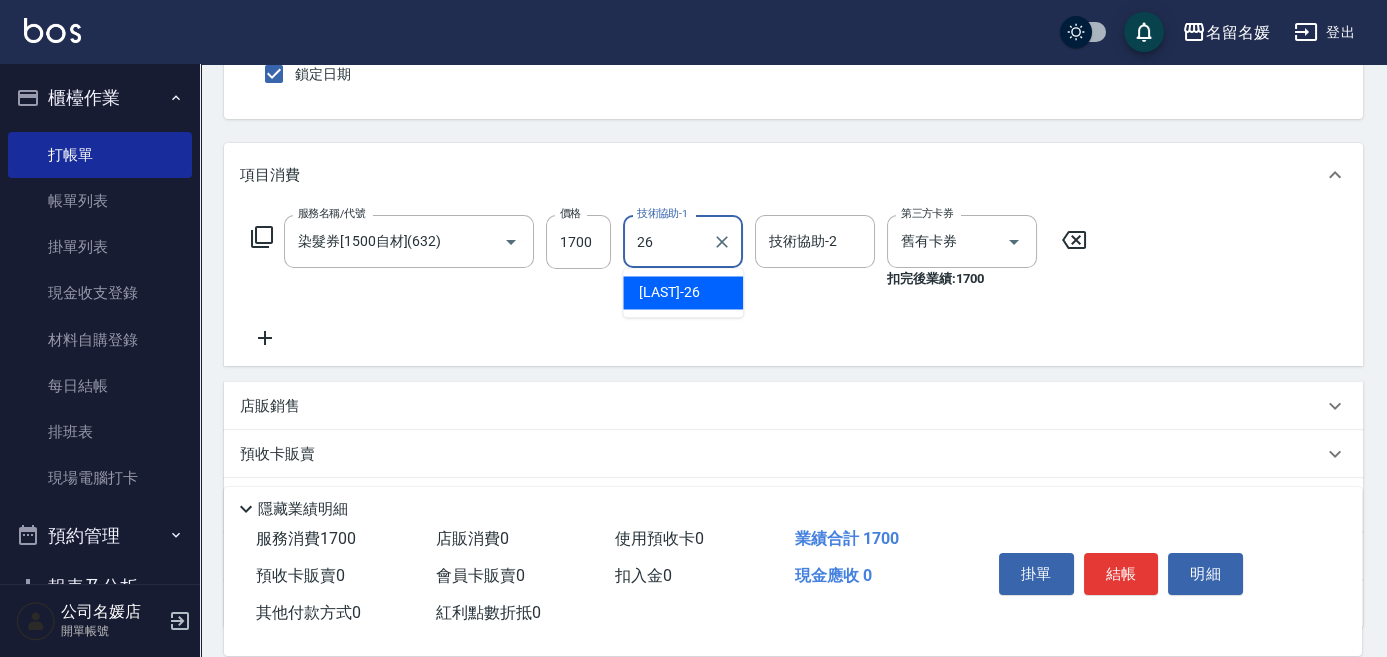 click on "[LAST] -26" at bounding box center [683, 292] 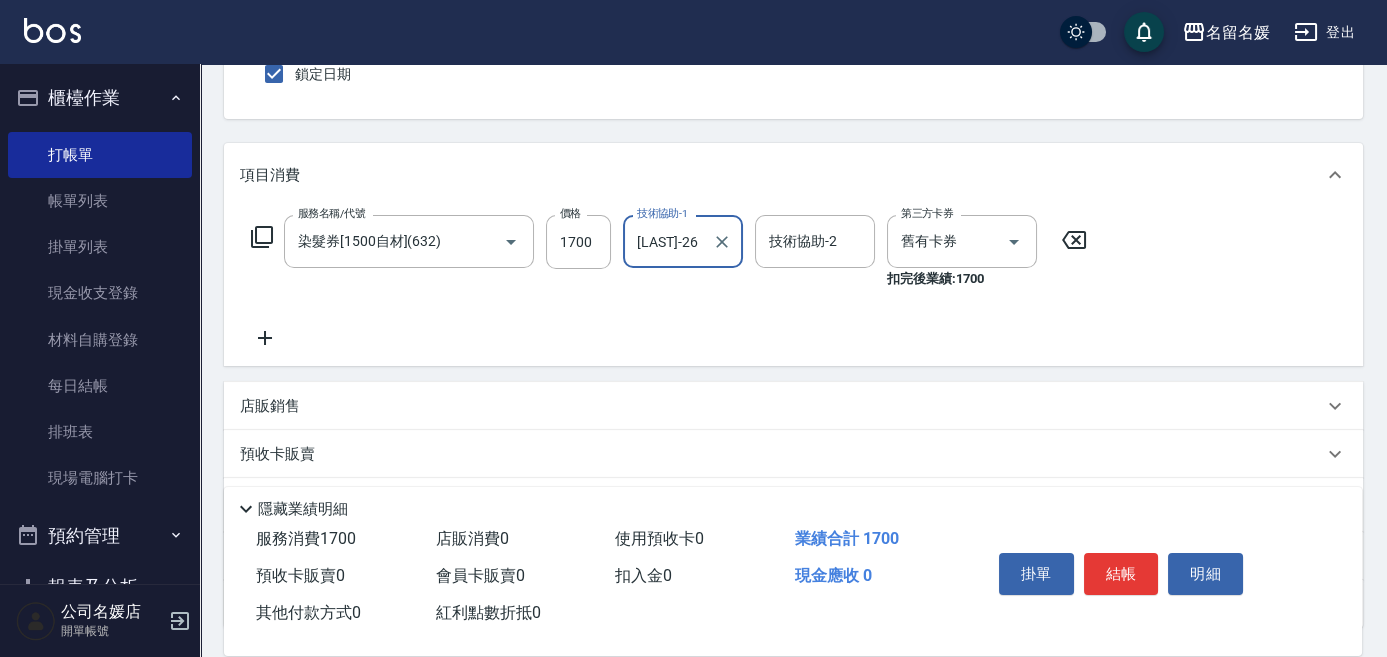 type on "[LAST]-26" 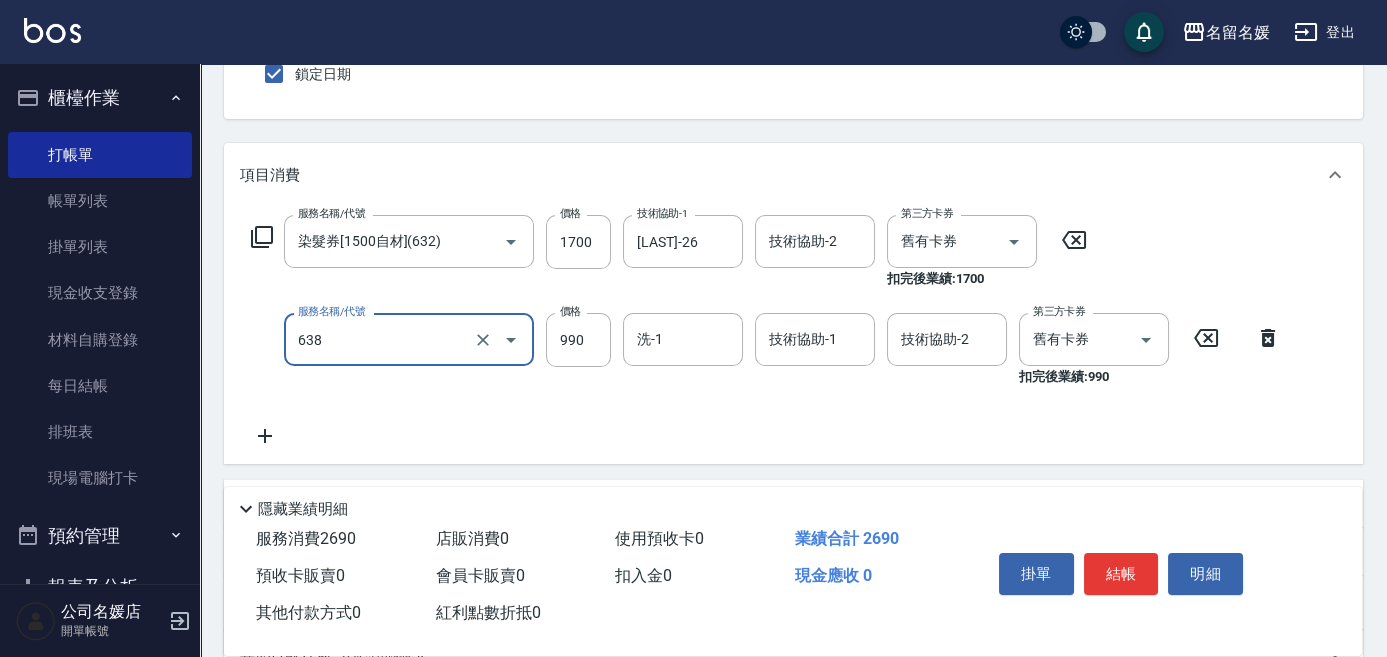 click on "638" at bounding box center (381, 339) 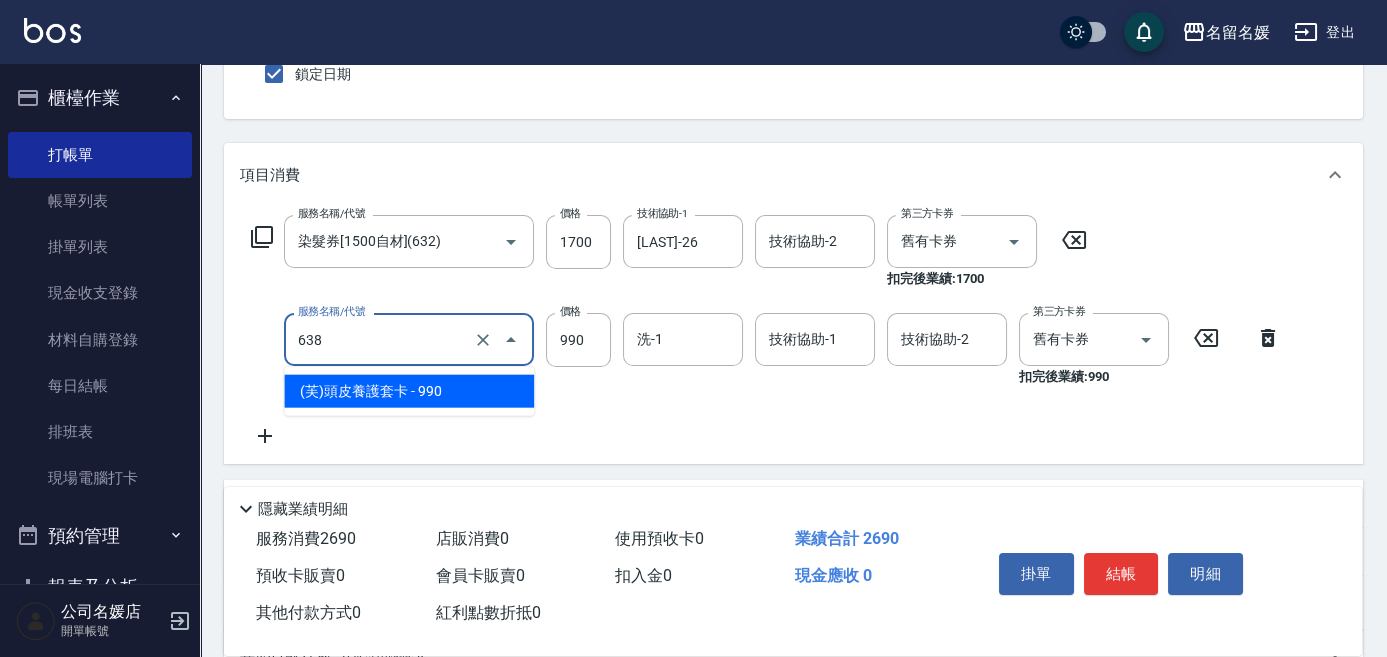 click on "(芙)頭皮養護套卡 - 990" at bounding box center (409, 391) 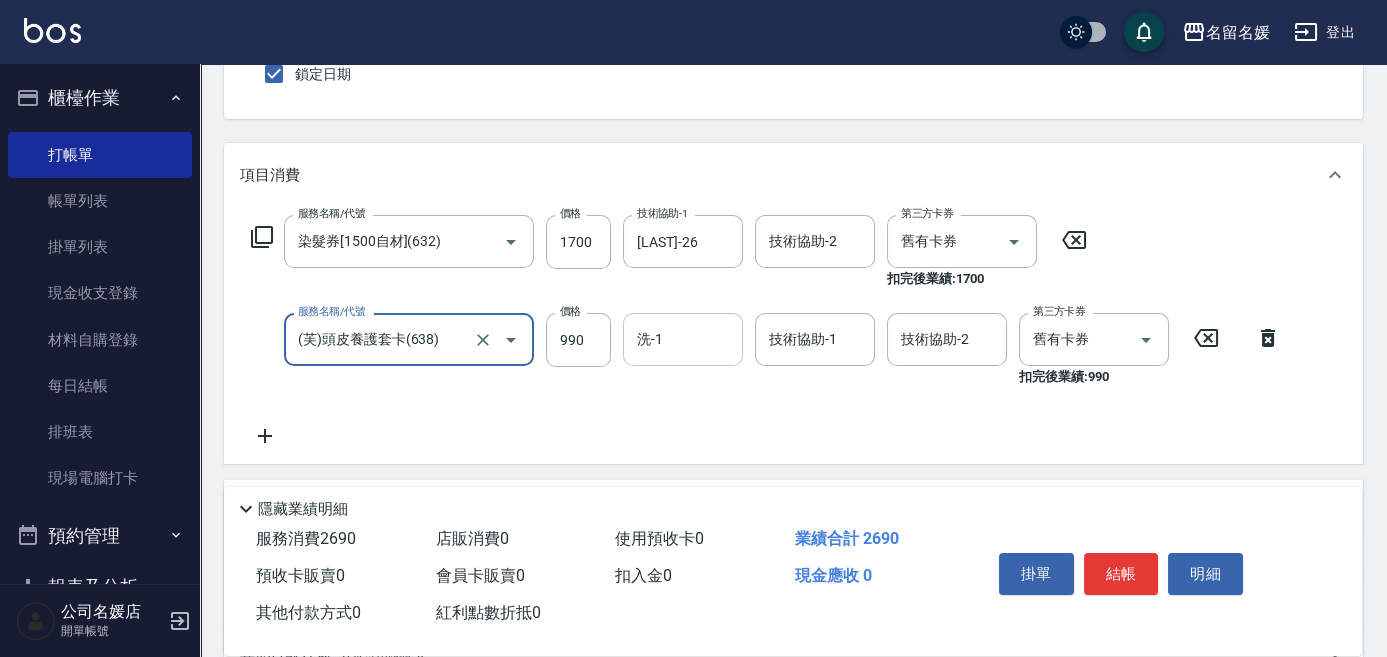 type on "(芙)頭皮養護套卡(638)" 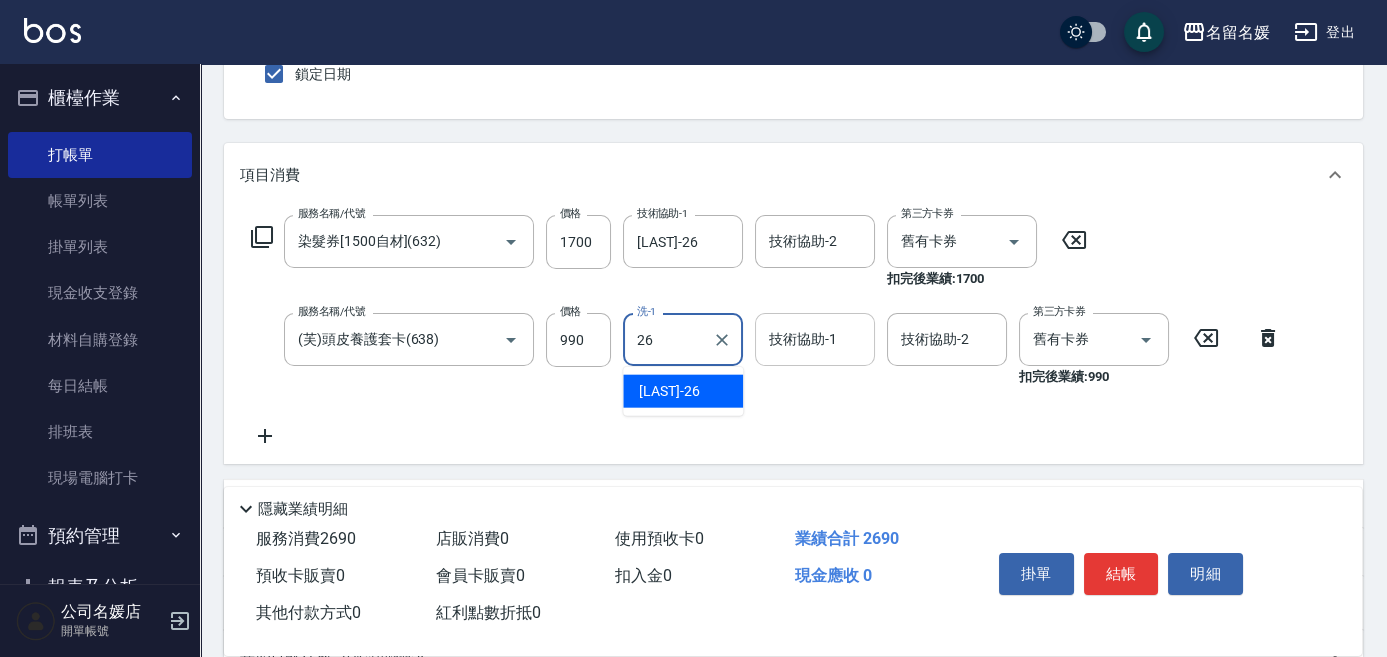drag, startPoint x: 680, startPoint y: 386, endPoint x: 809, endPoint y: 343, distance: 135.97794 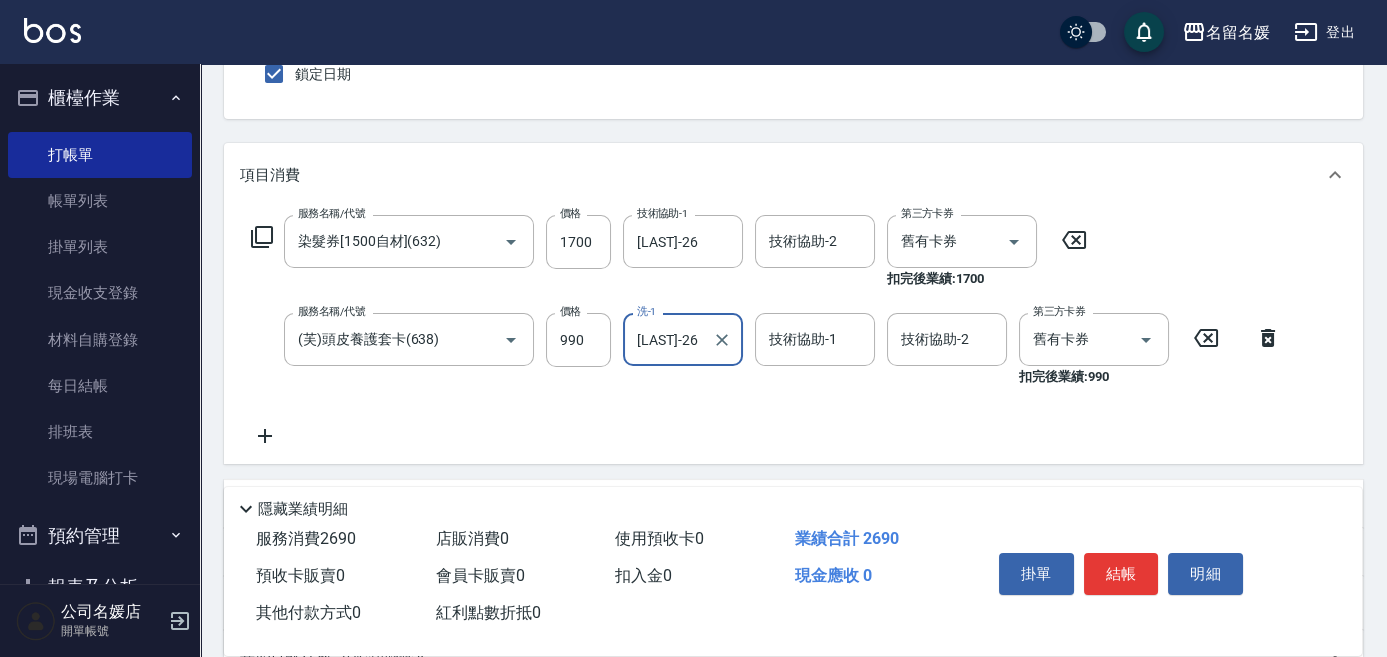 type on "[LAST]-26" 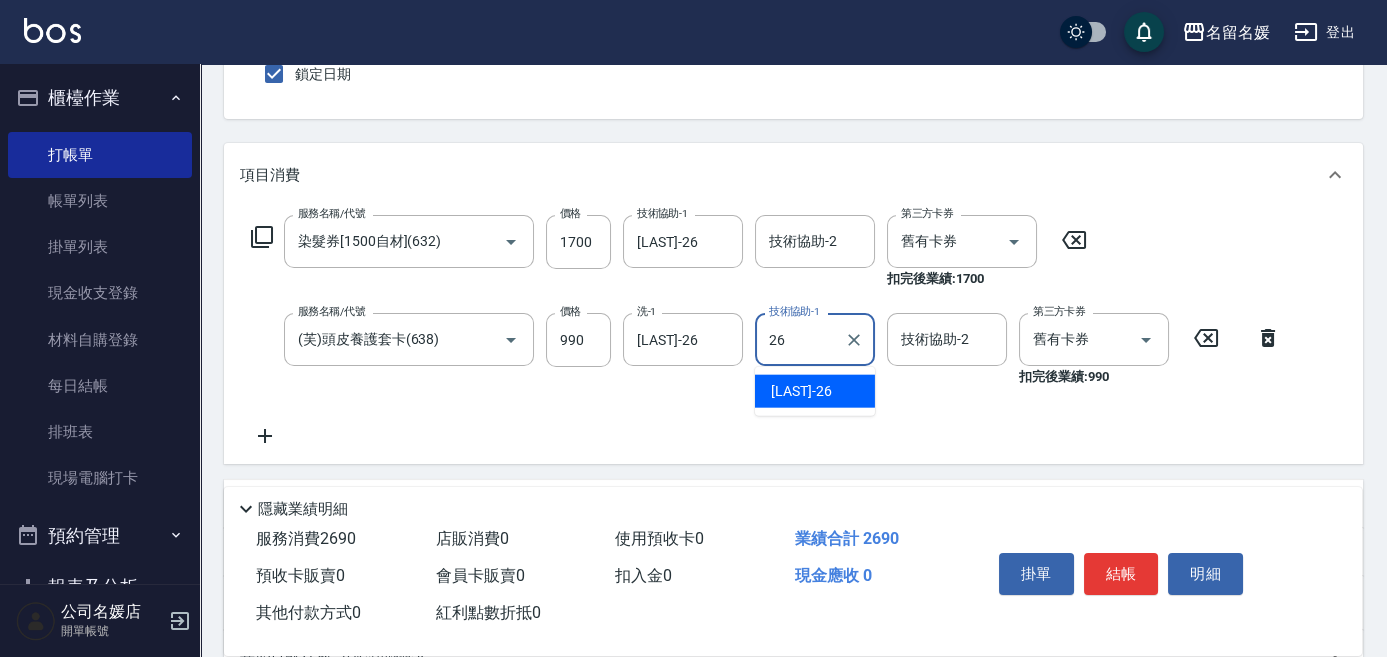 click on "[LAST] -26" at bounding box center (801, 391) 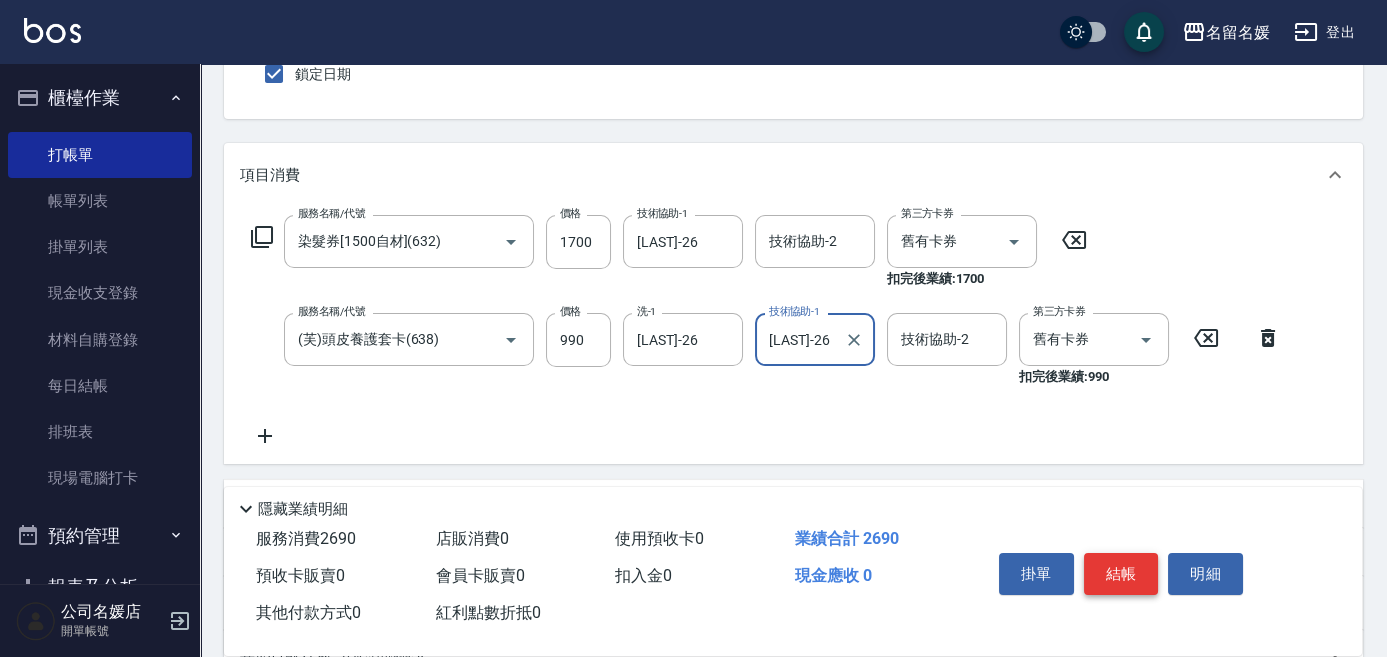 type on "[LAST]-26" 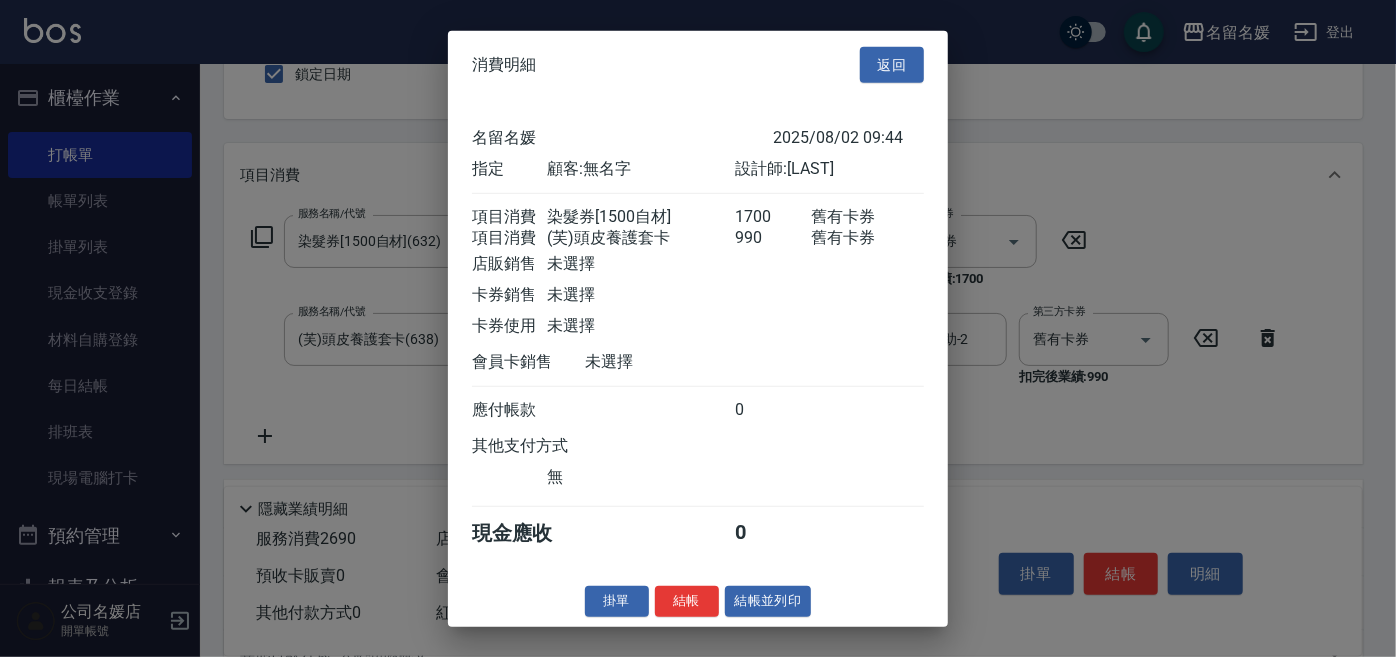 drag, startPoint x: 690, startPoint y: 604, endPoint x: 706, endPoint y: 527, distance: 78.64477 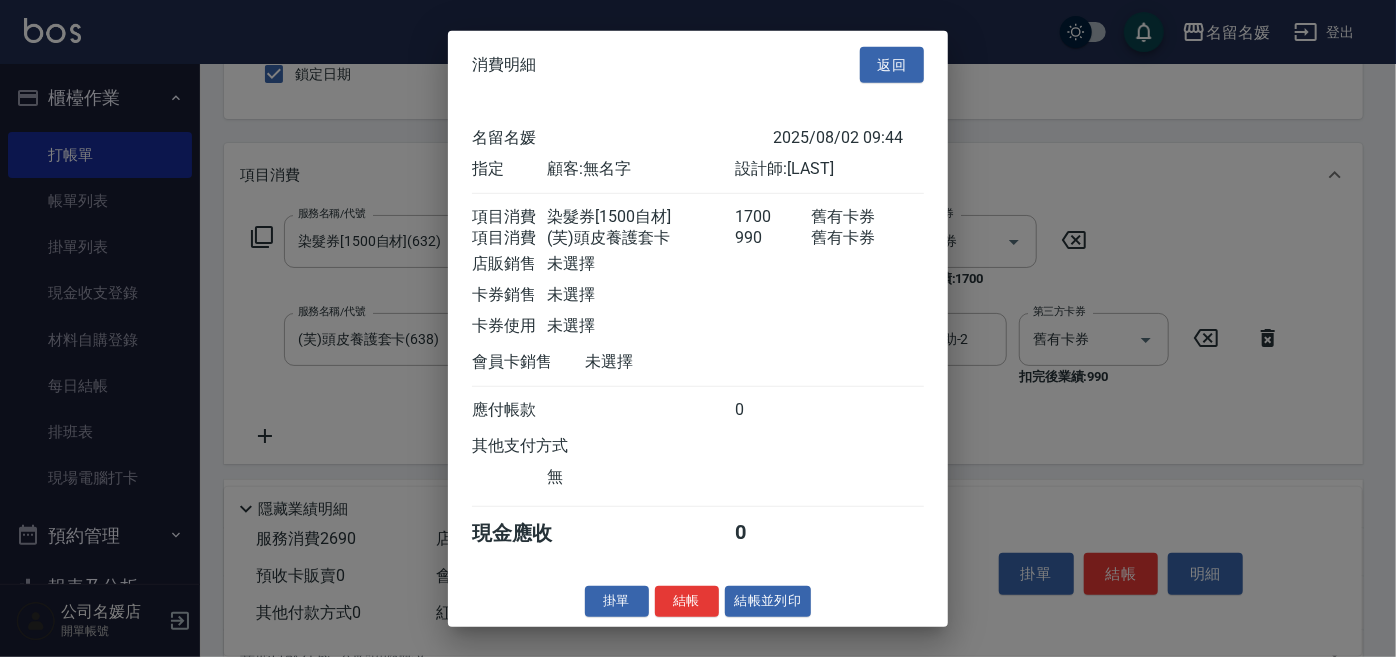 drag, startPoint x: 691, startPoint y: 605, endPoint x: 1138, endPoint y: 206, distance: 599.17444 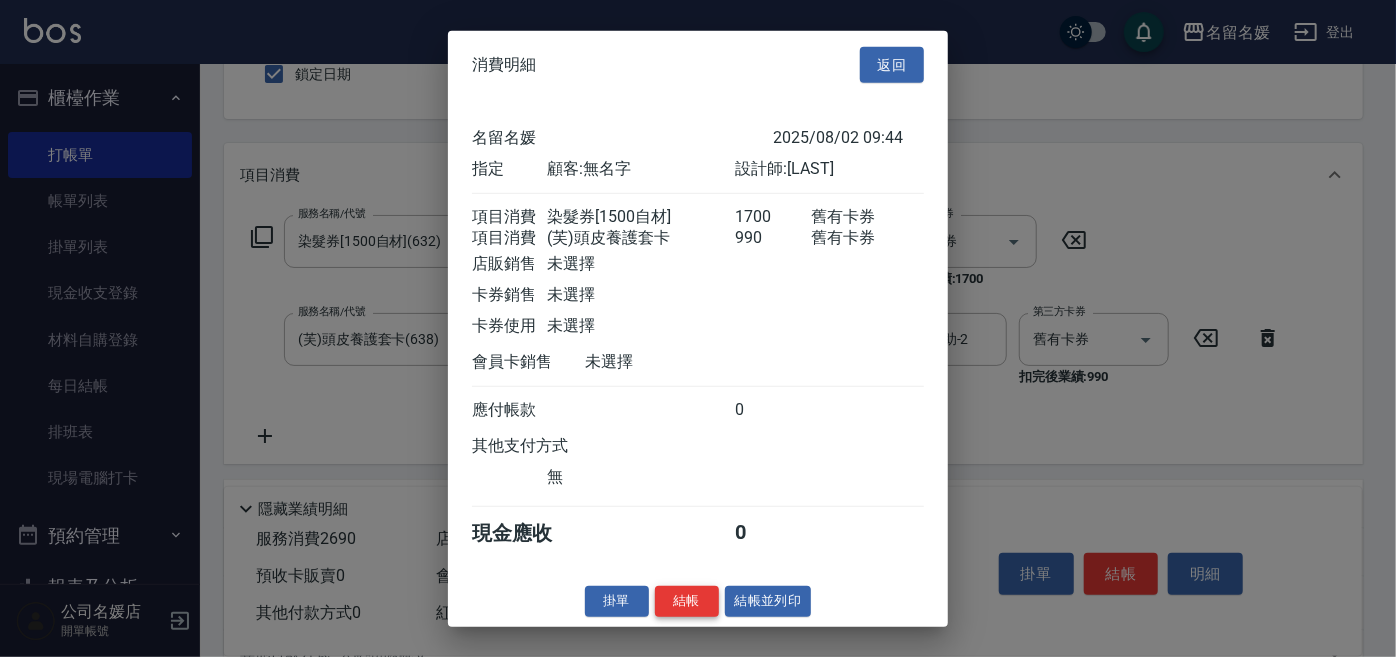 click on "結帳" at bounding box center [687, 601] 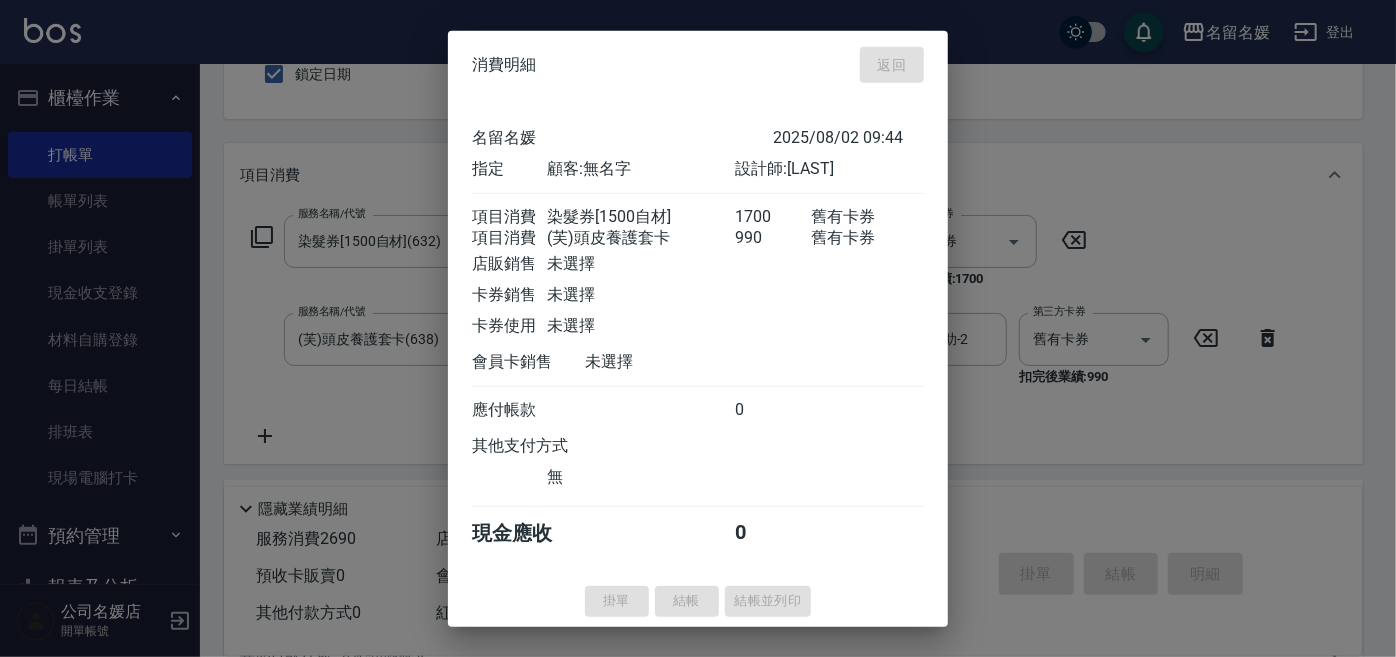 type 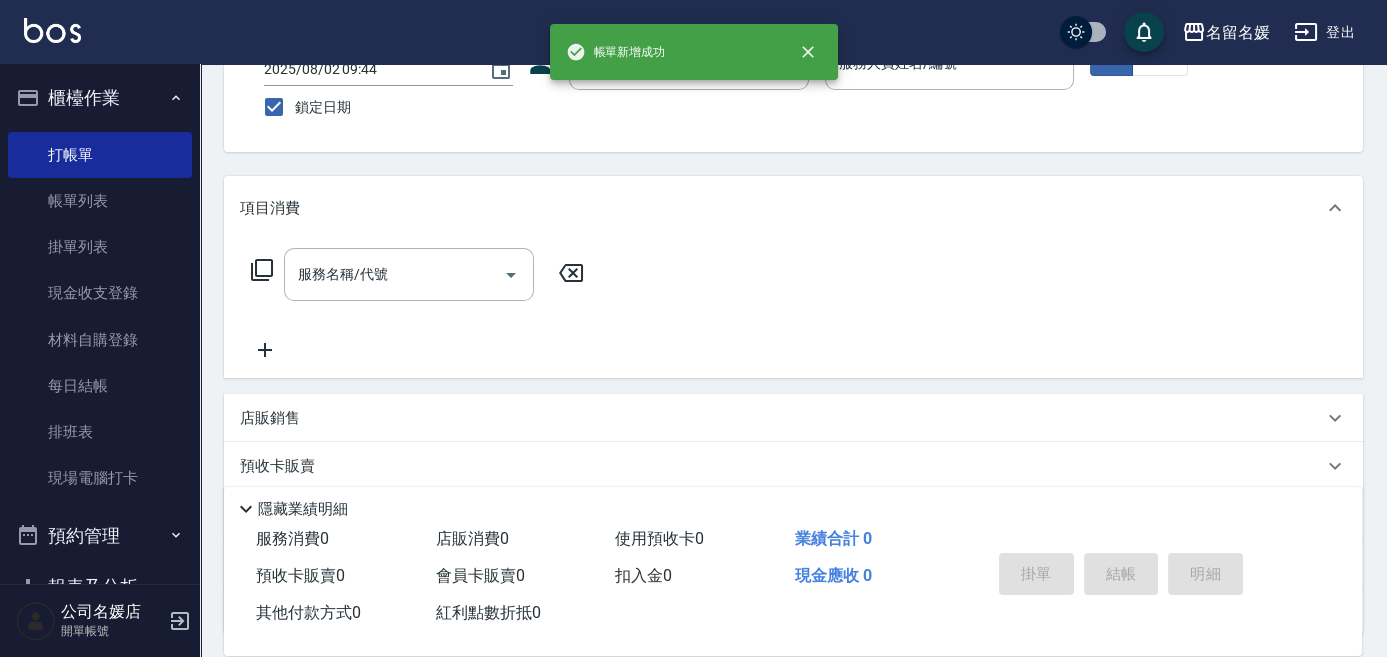 scroll, scrollTop: 0, scrollLeft: 0, axis: both 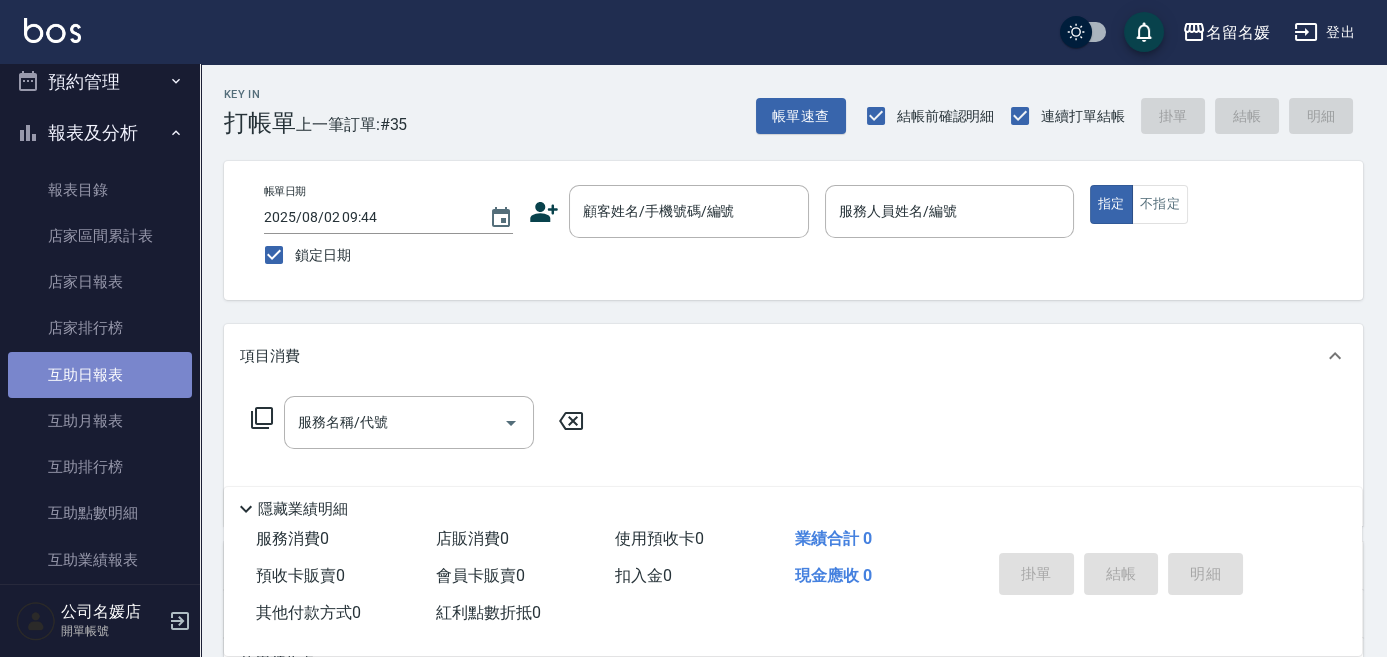 click on "互助日報表" at bounding box center (100, 375) 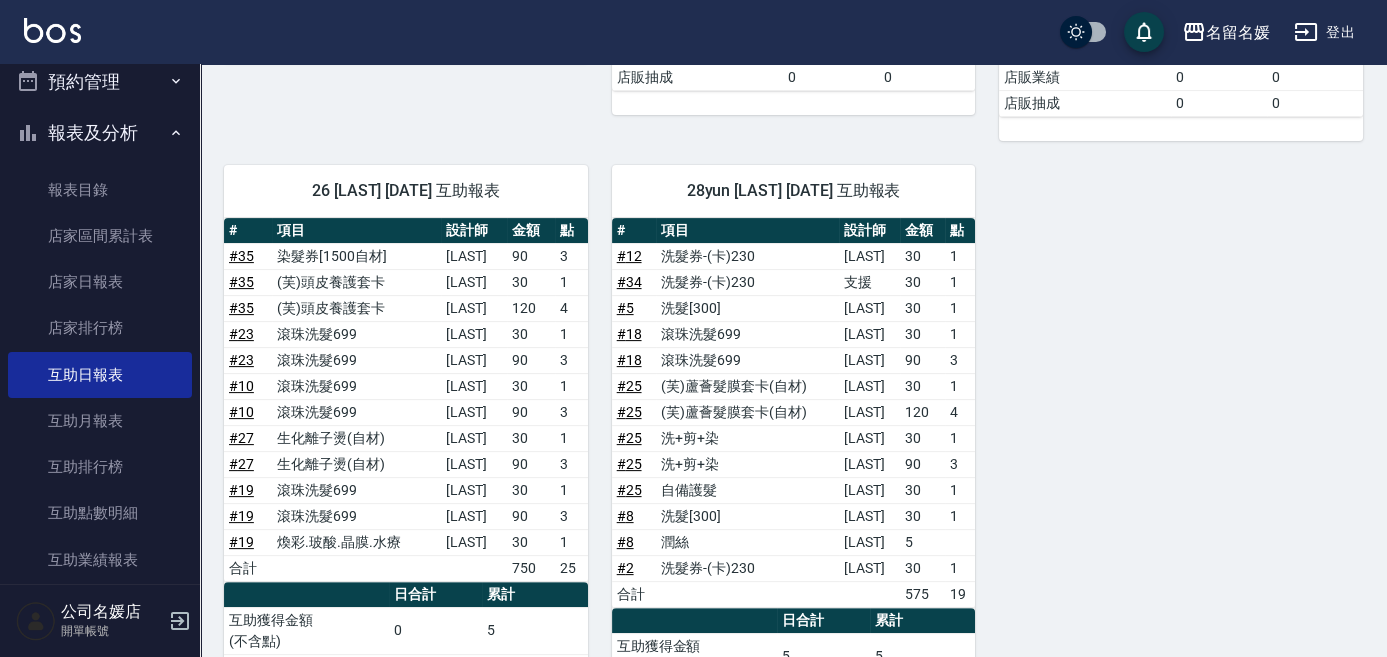 scroll, scrollTop: 1363, scrollLeft: 0, axis: vertical 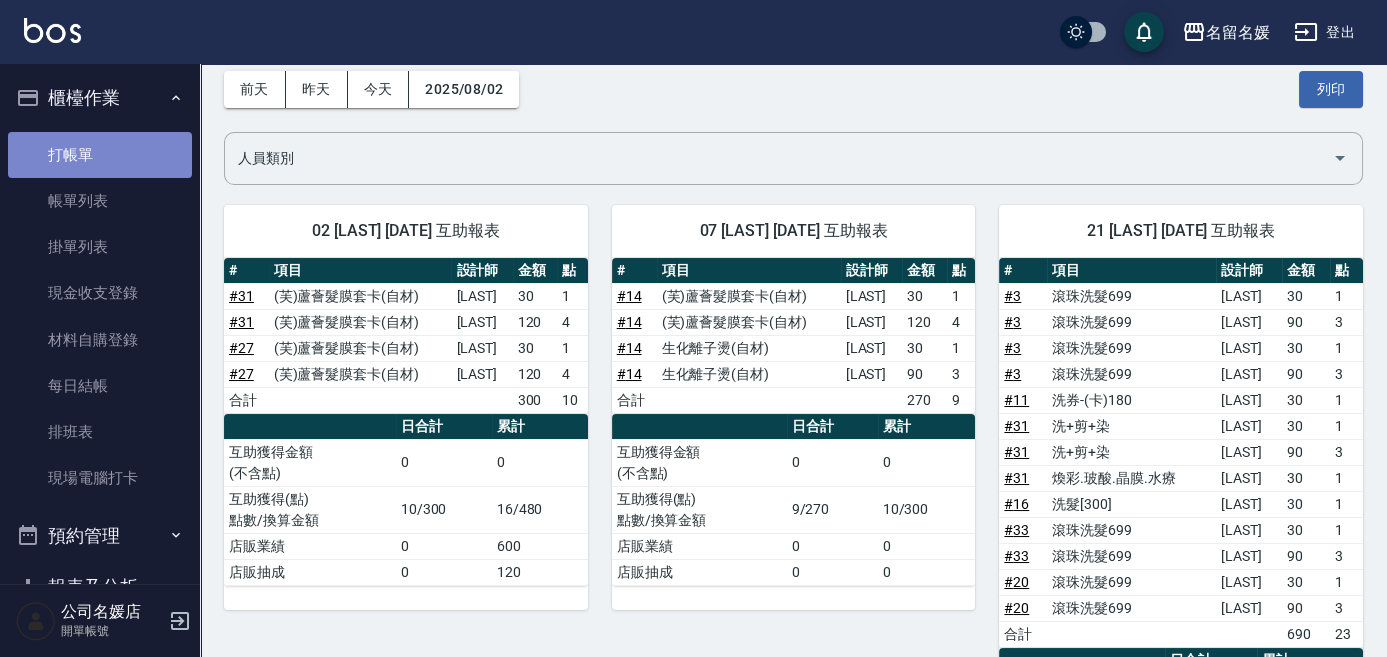 click on "打帳單" at bounding box center (100, 155) 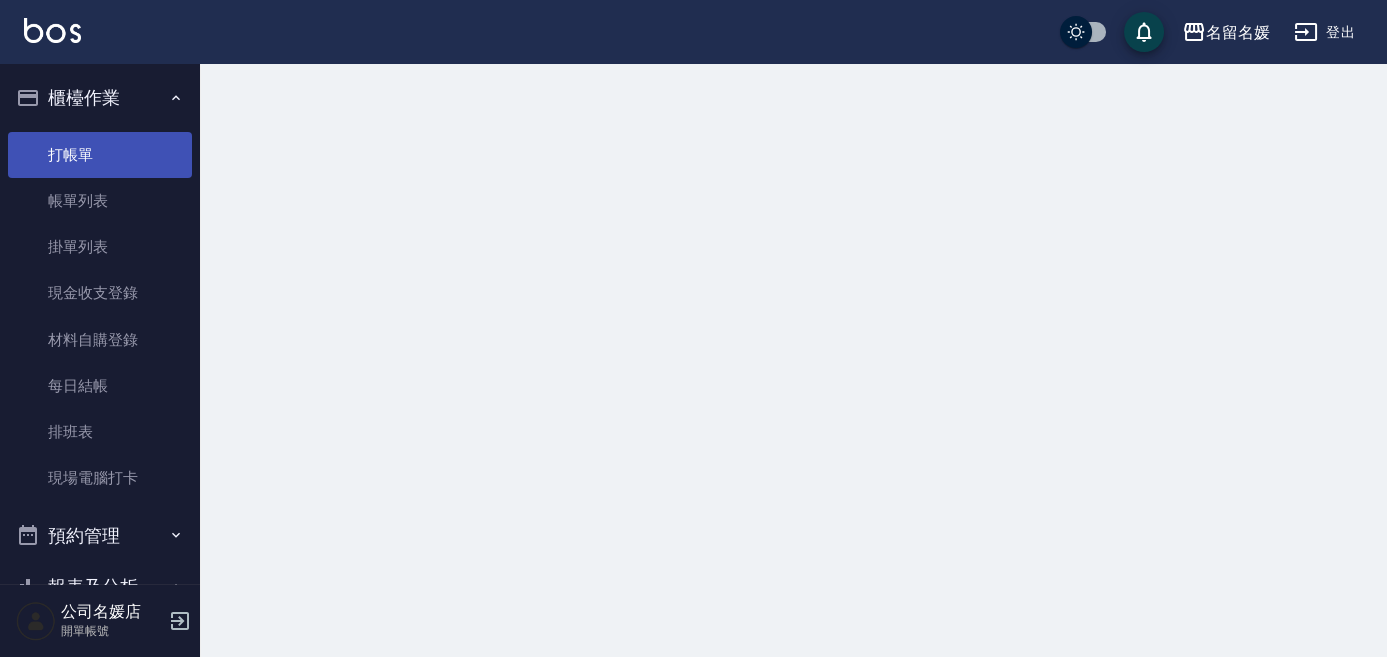 scroll, scrollTop: 0, scrollLeft: 0, axis: both 